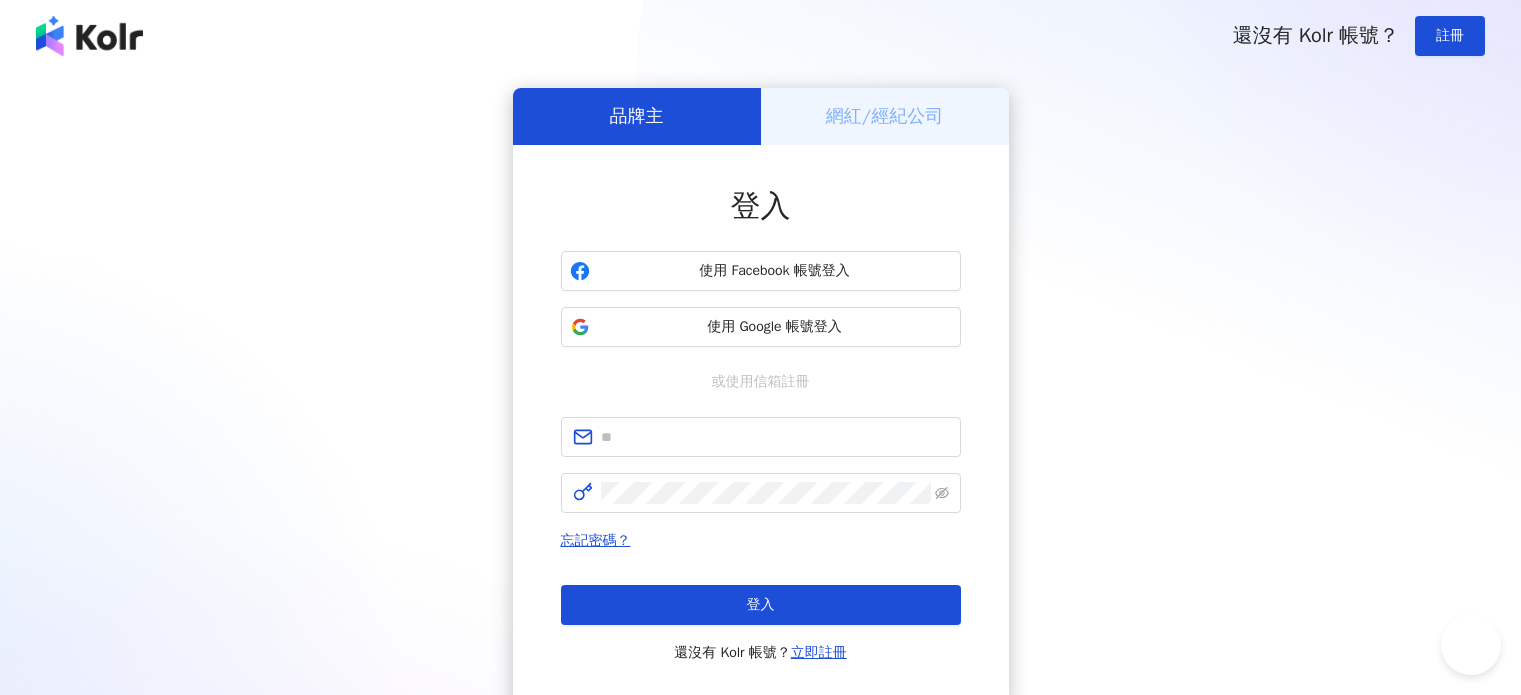 scroll, scrollTop: 0, scrollLeft: 0, axis: both 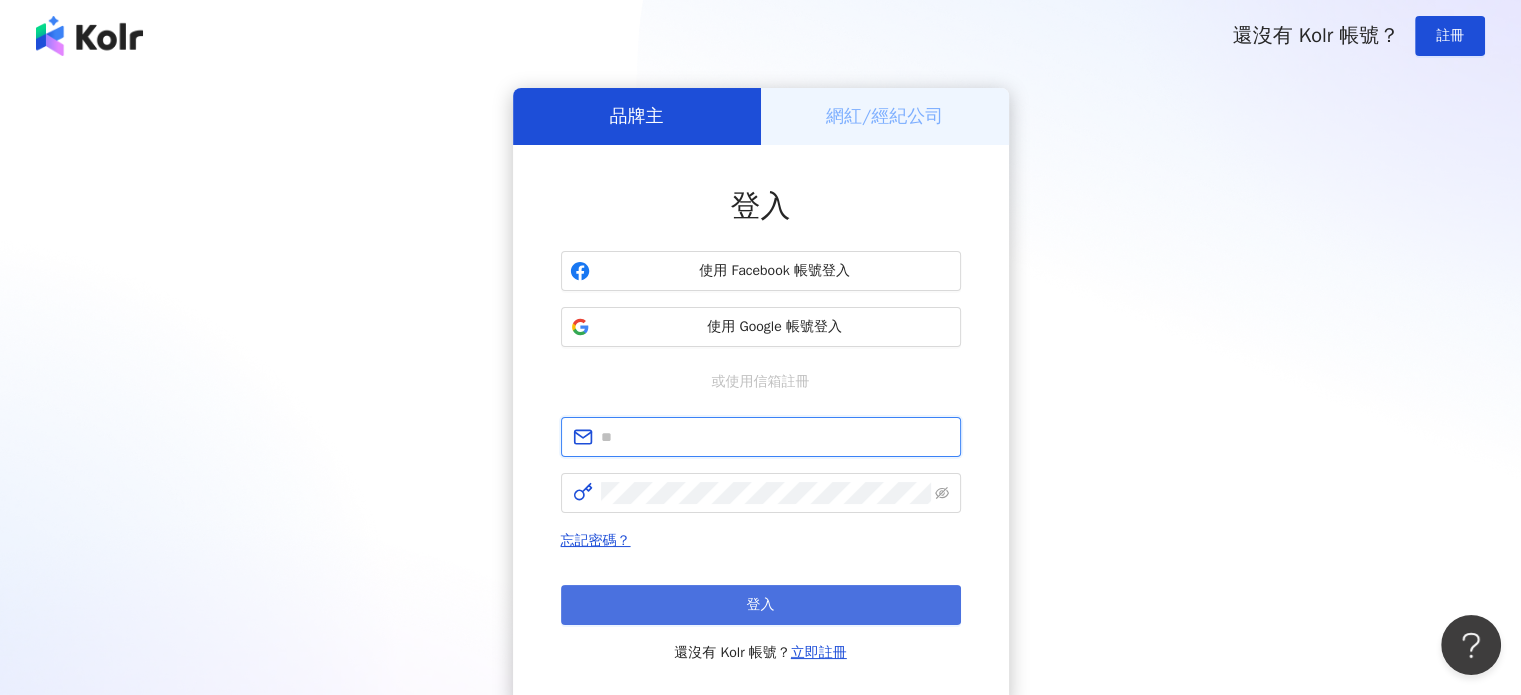 type on "**********" 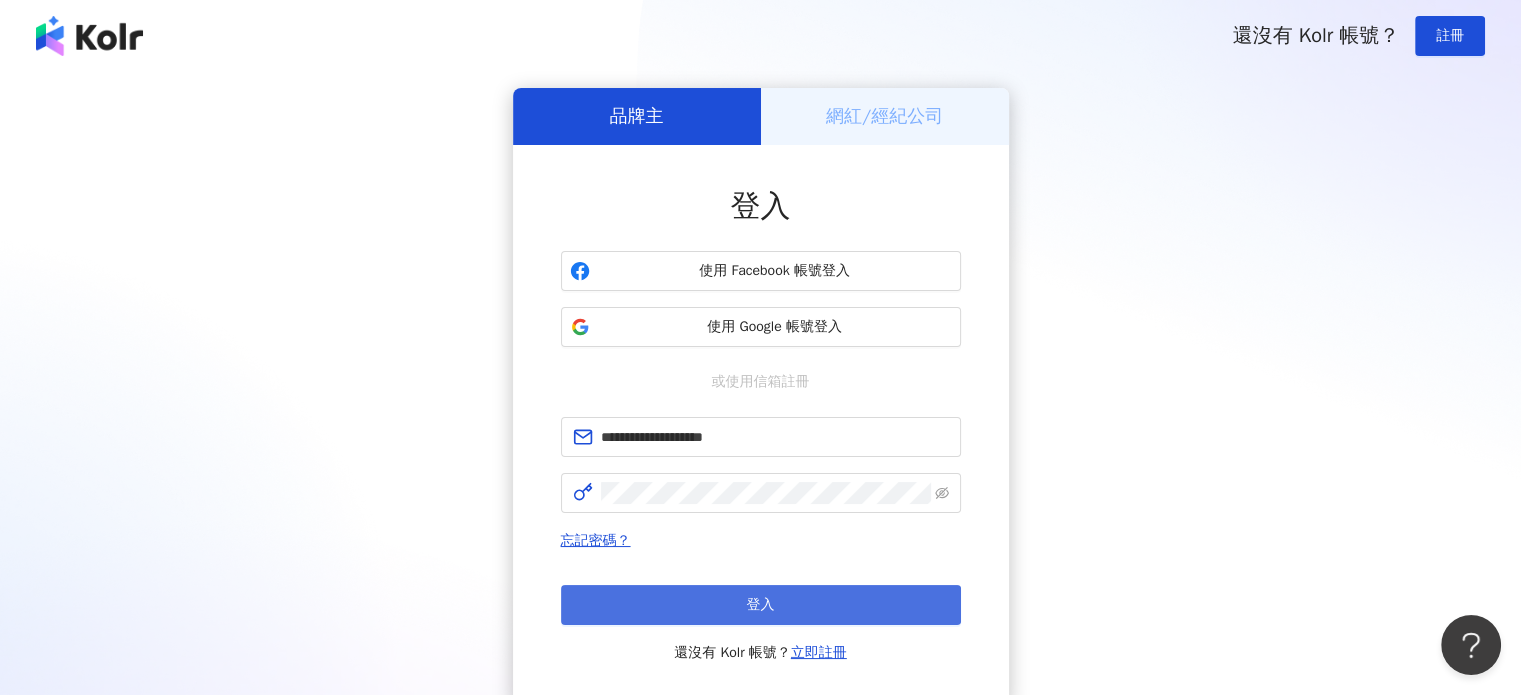 click on "登入" at bounding box center (761, 605) 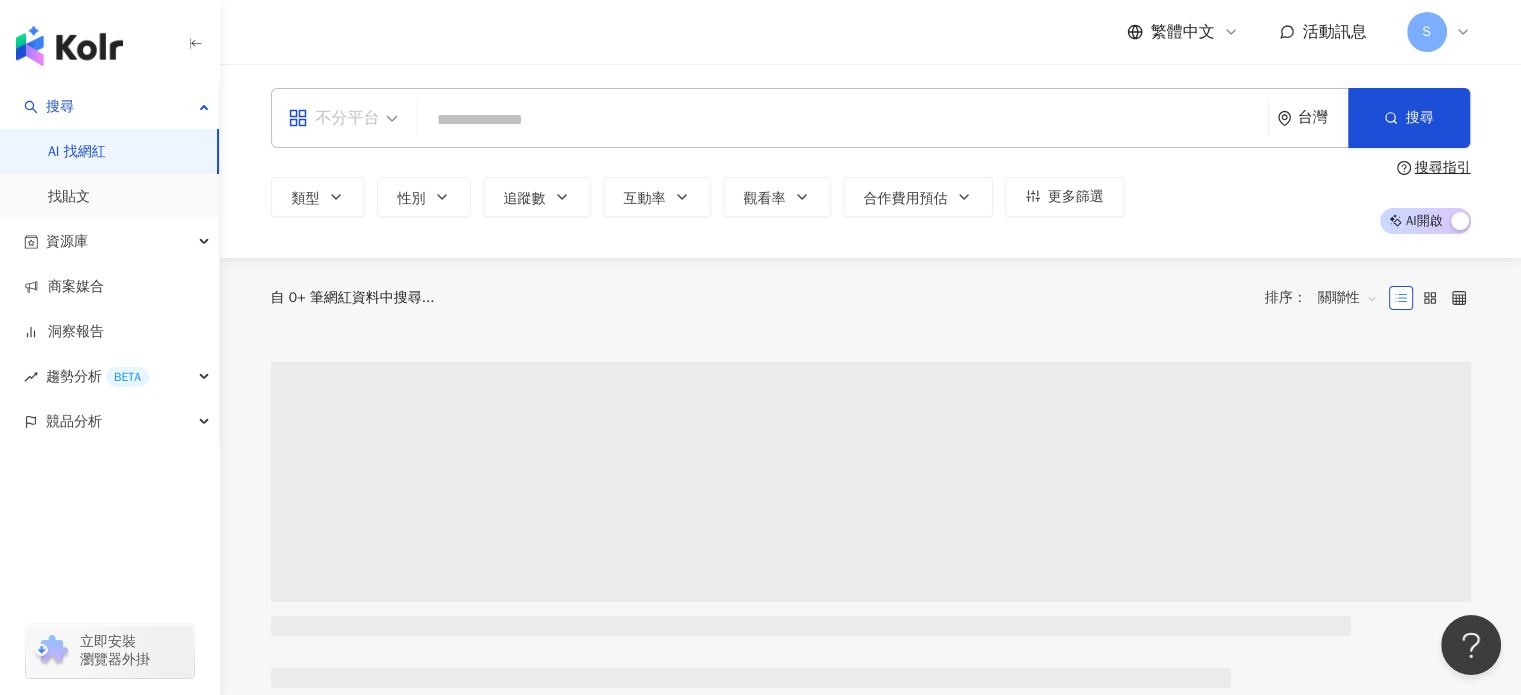 click on "不分平台" at bounding box center [334, 118] 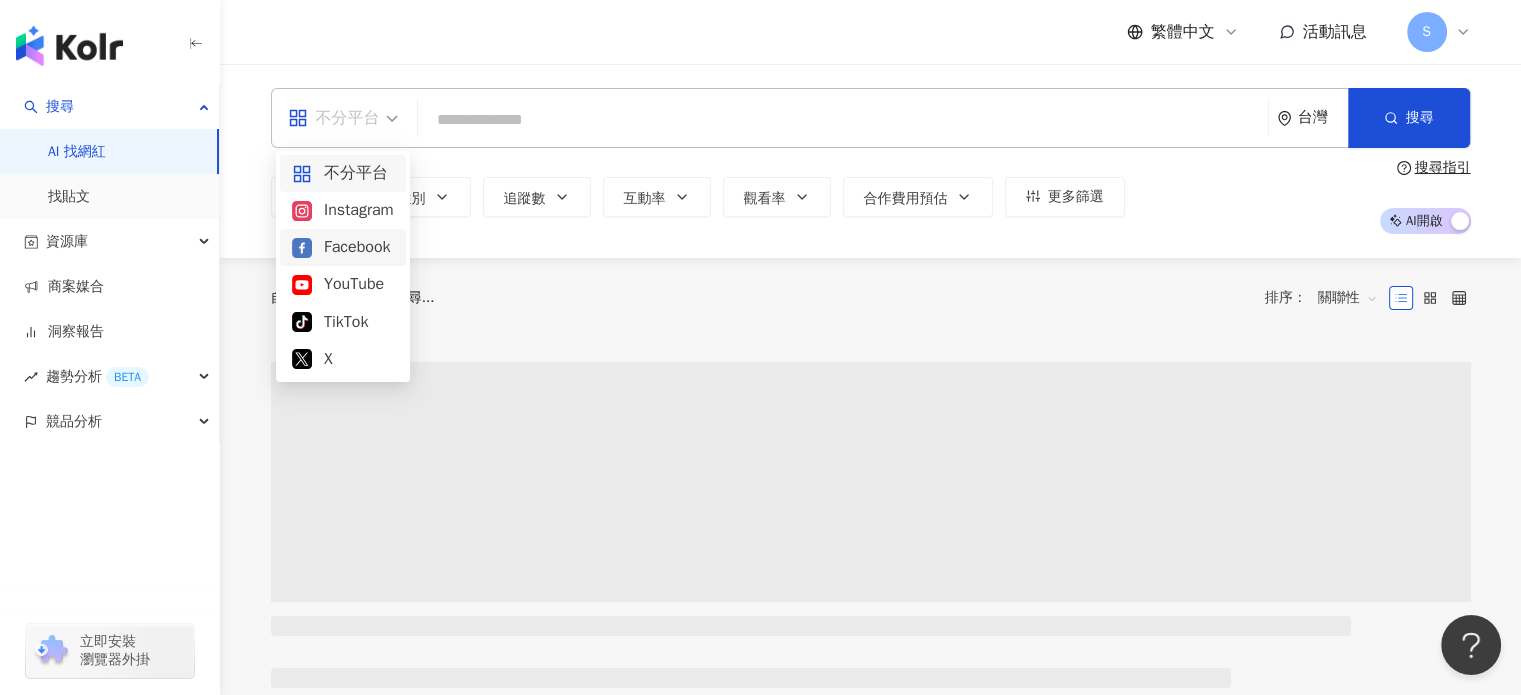 click on "Facebook" at bounding box center [343, 247] 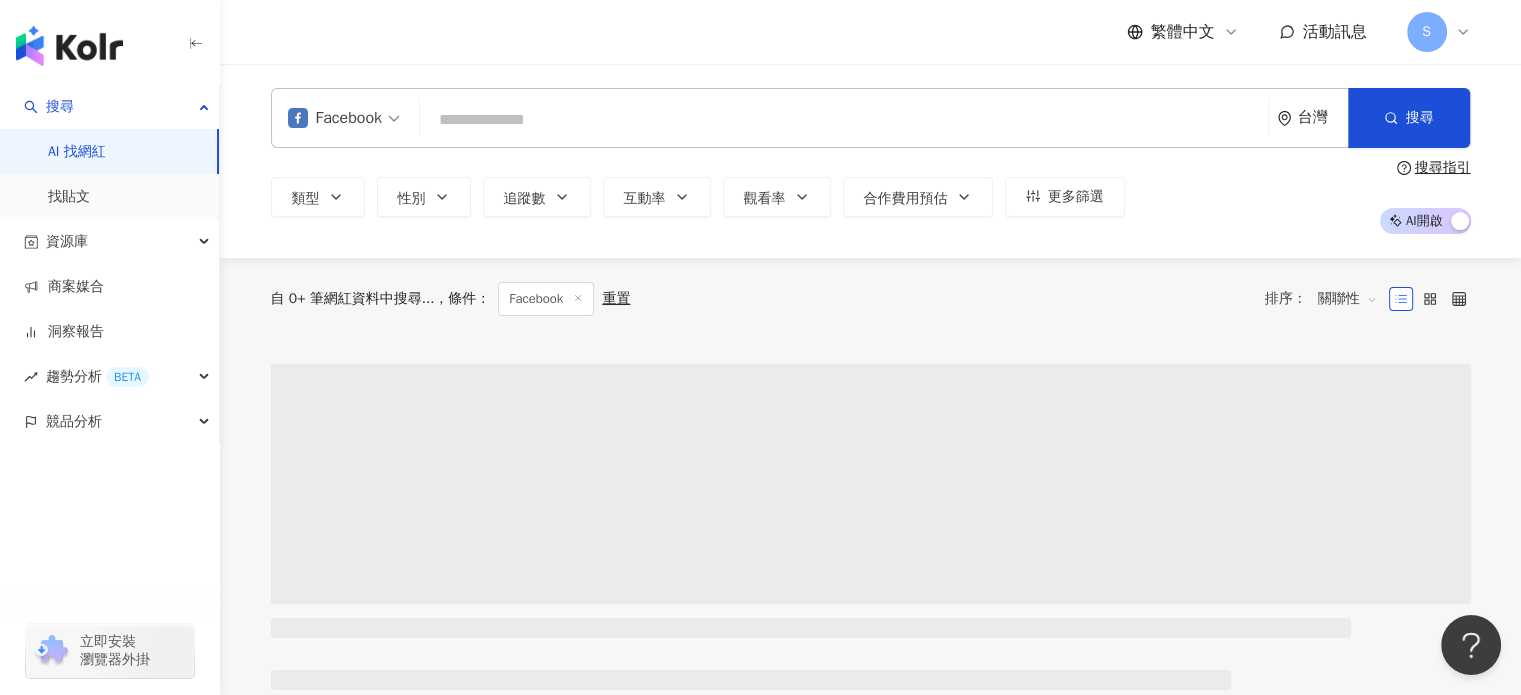 click at bounding box center [844, 120] 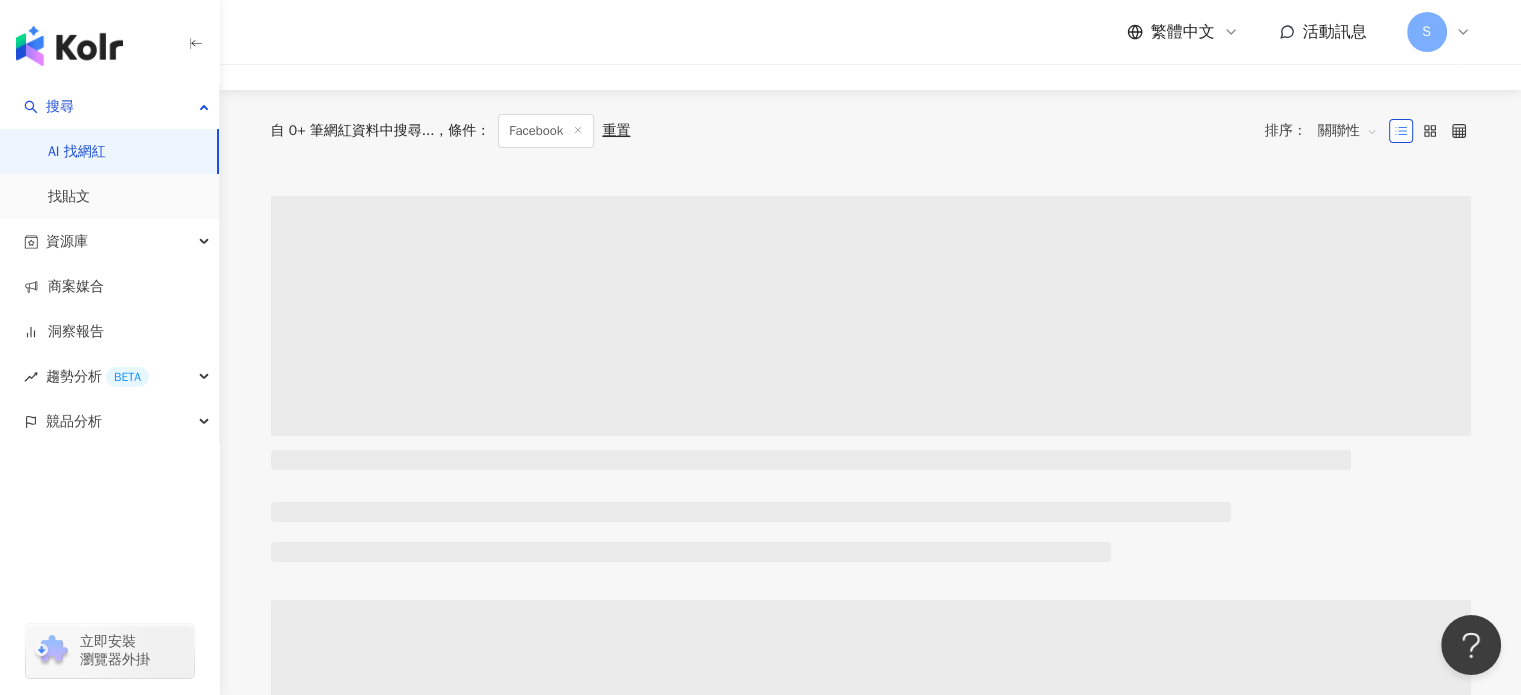 scroll, scrollTop: 0, scrollLeft: 0, axis: both 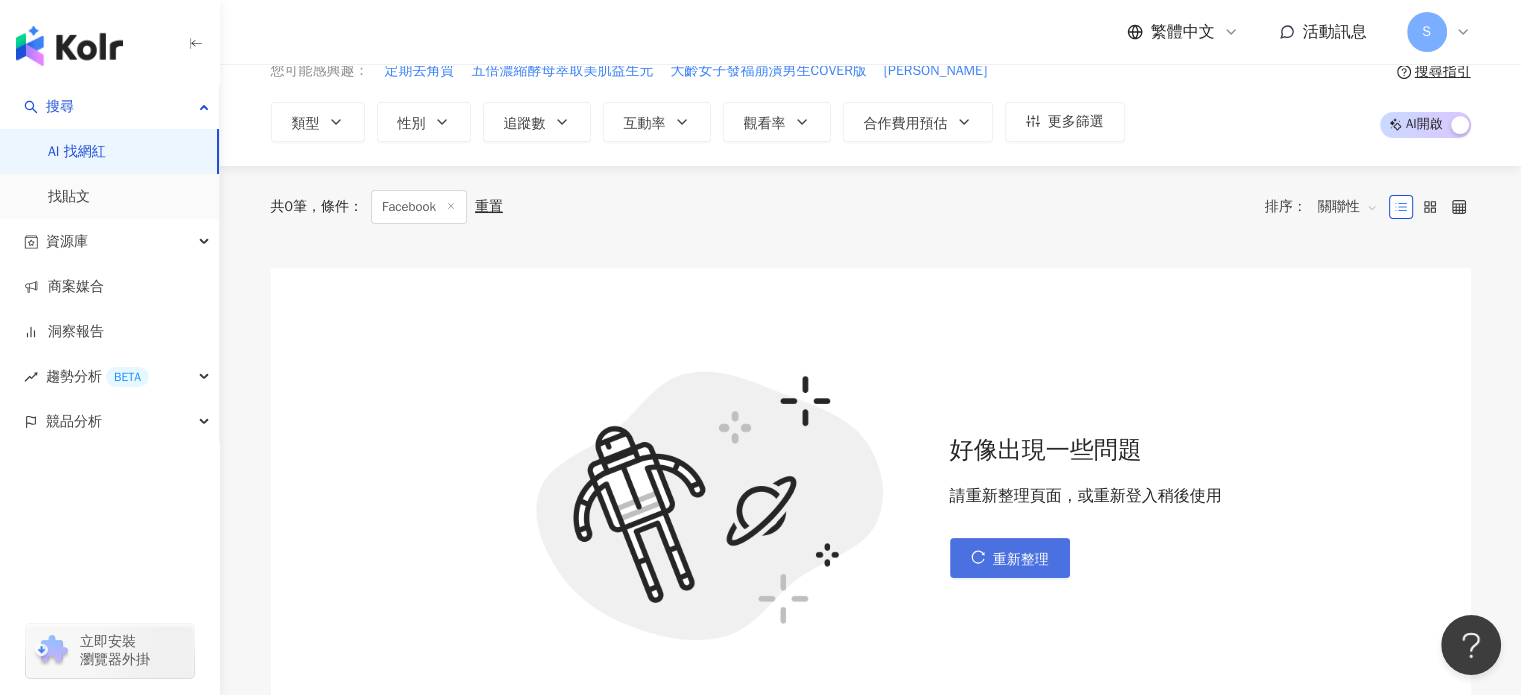 click on "重新整理" at bounding box center [1010, 558] 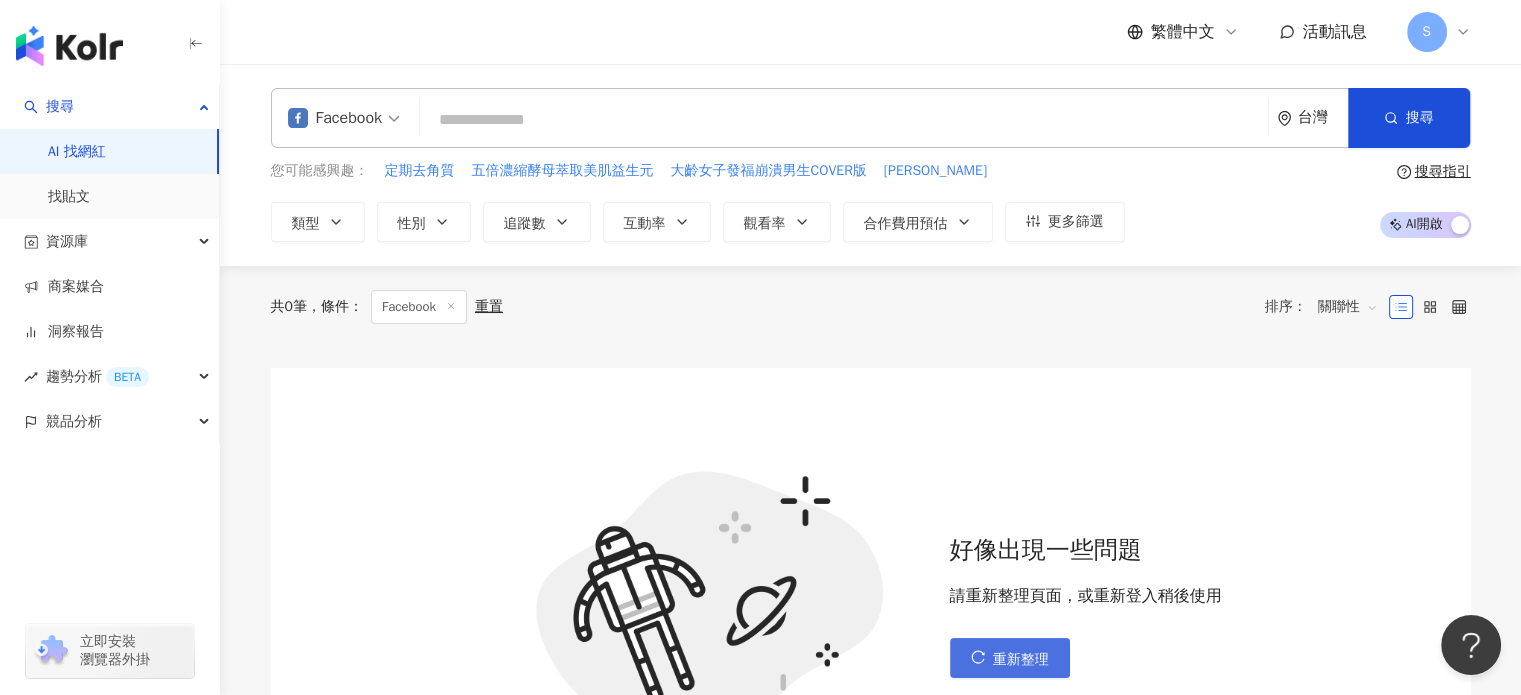 click on "重新整理" at bounding box center (1010, 658) 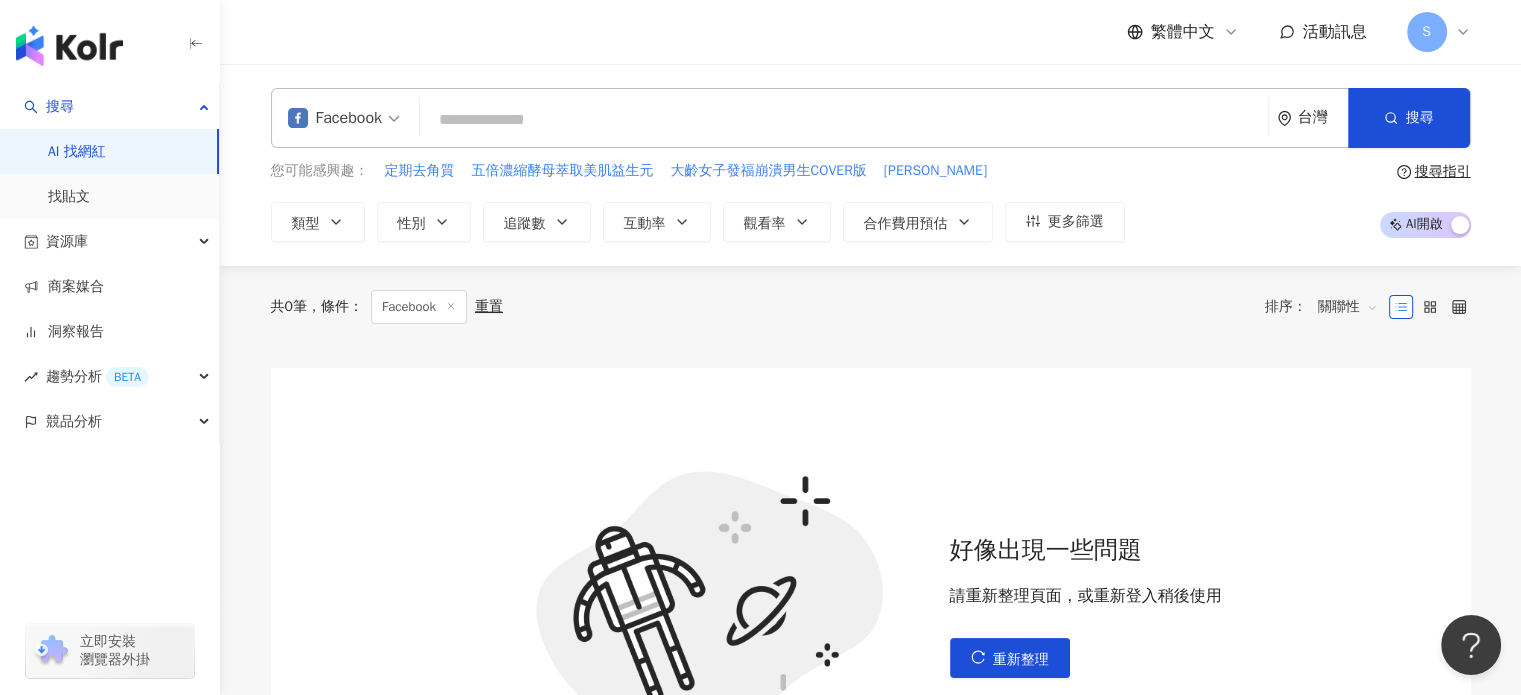 click on "S" at bounding box center (1427, 32) 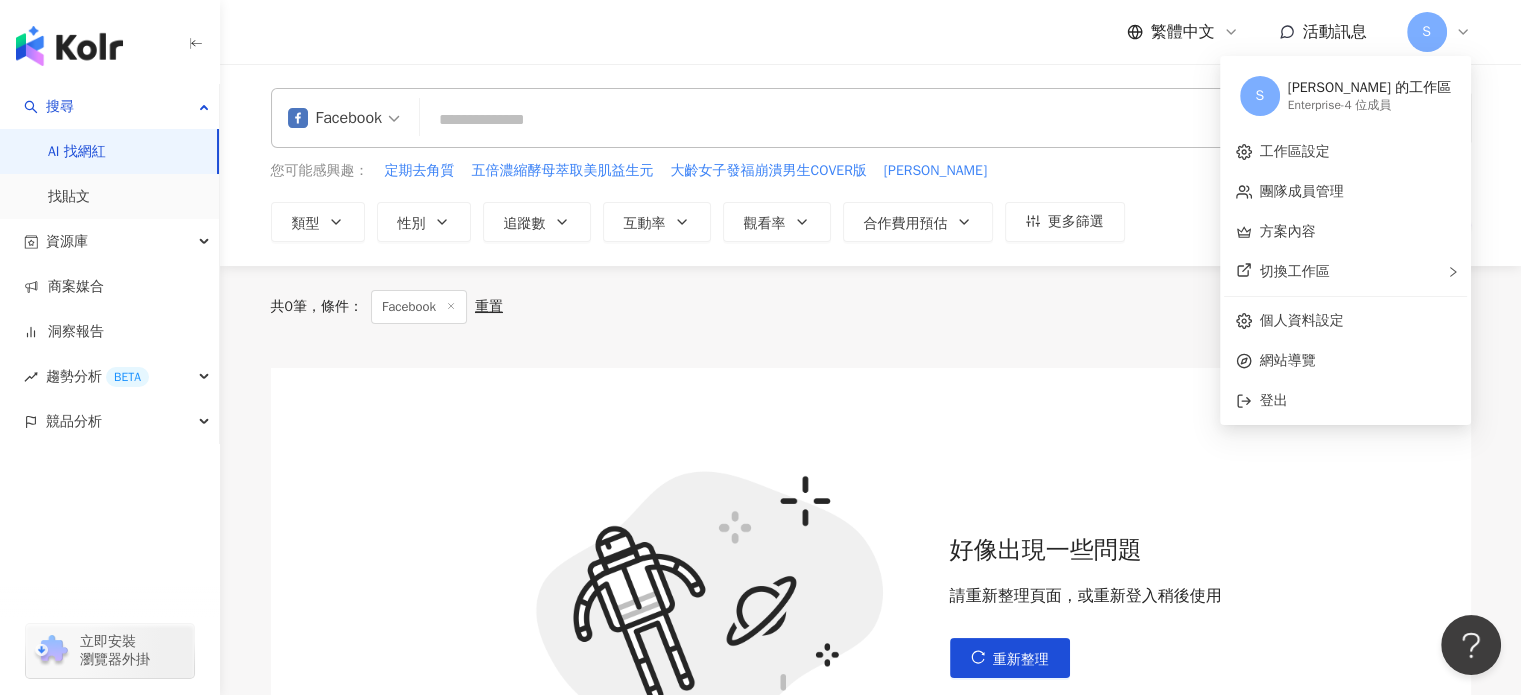 click on "S" at bounding box center [1439, 32] 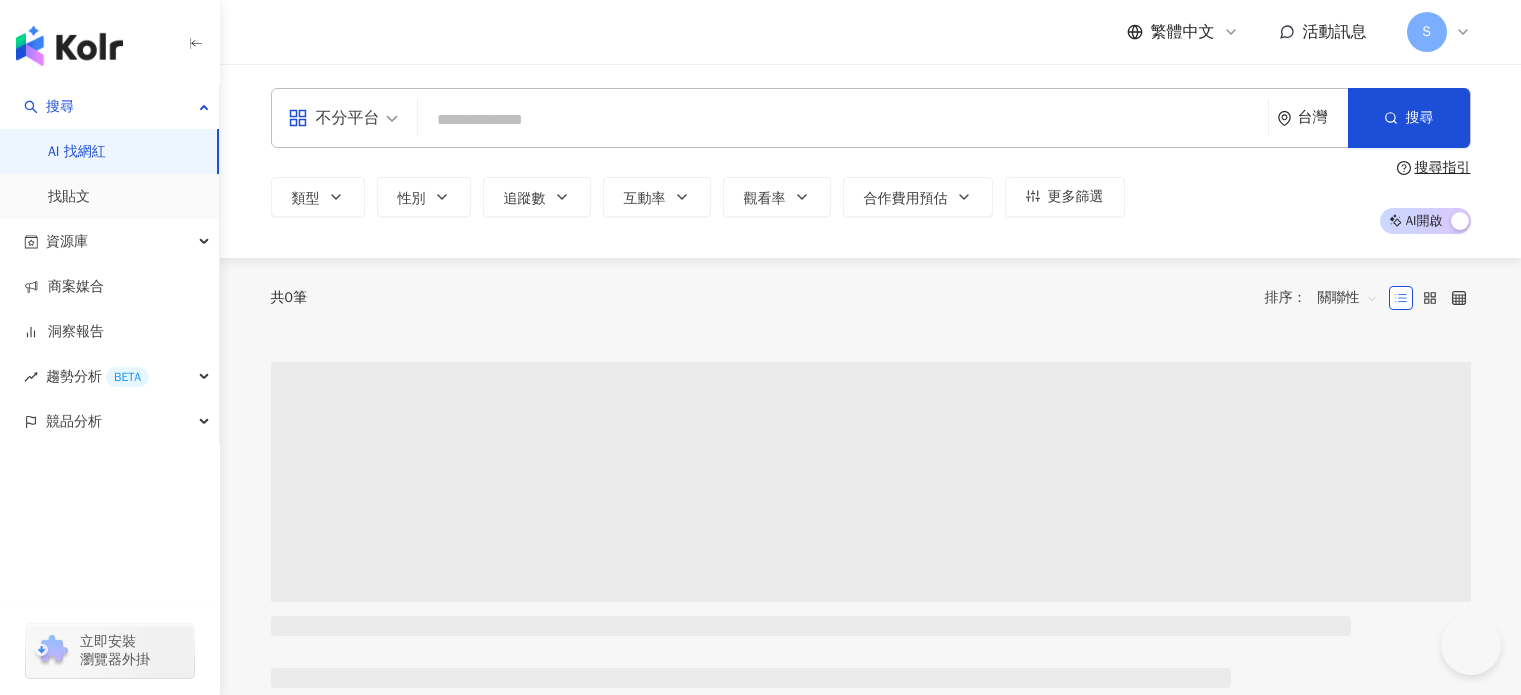 scroll, scrollTop: 0, scrollLeft: 0, axis: both 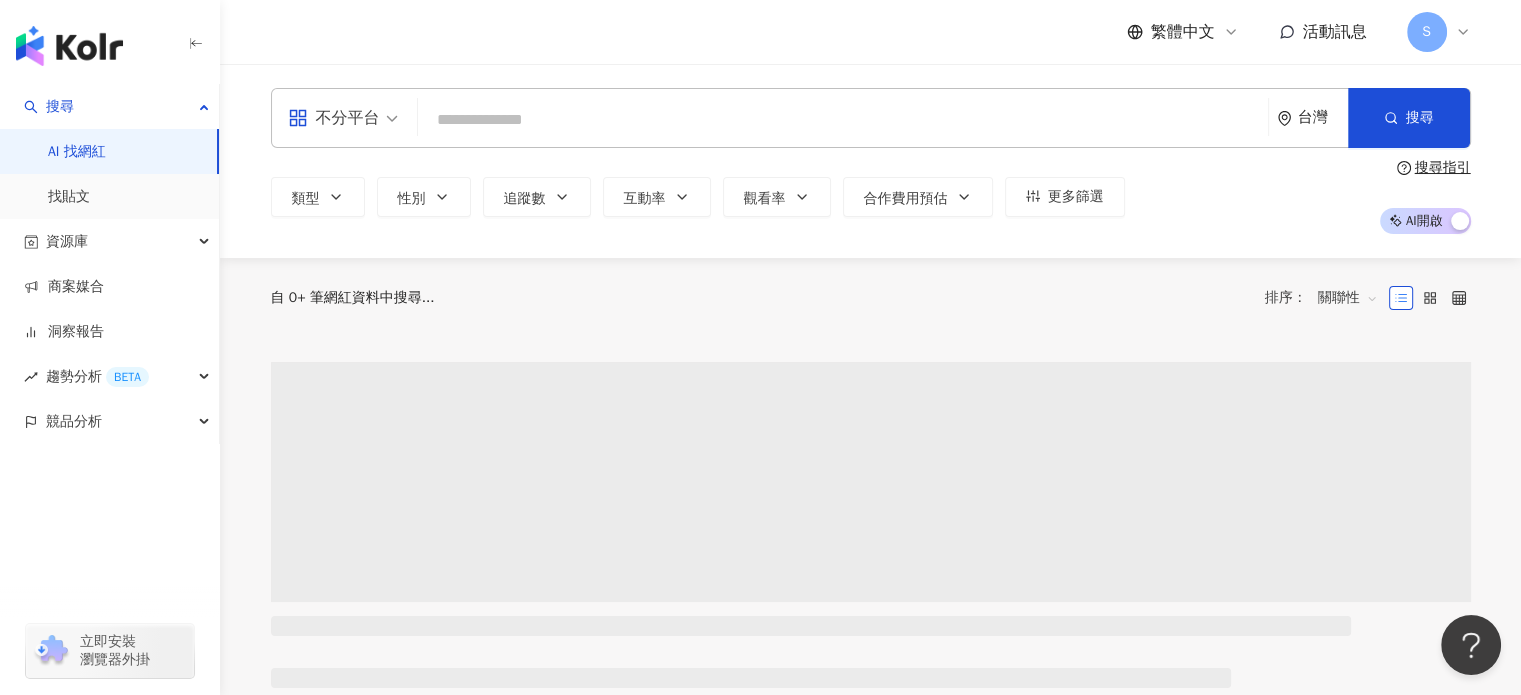 click on "S" at bounding box center [1439, 32] 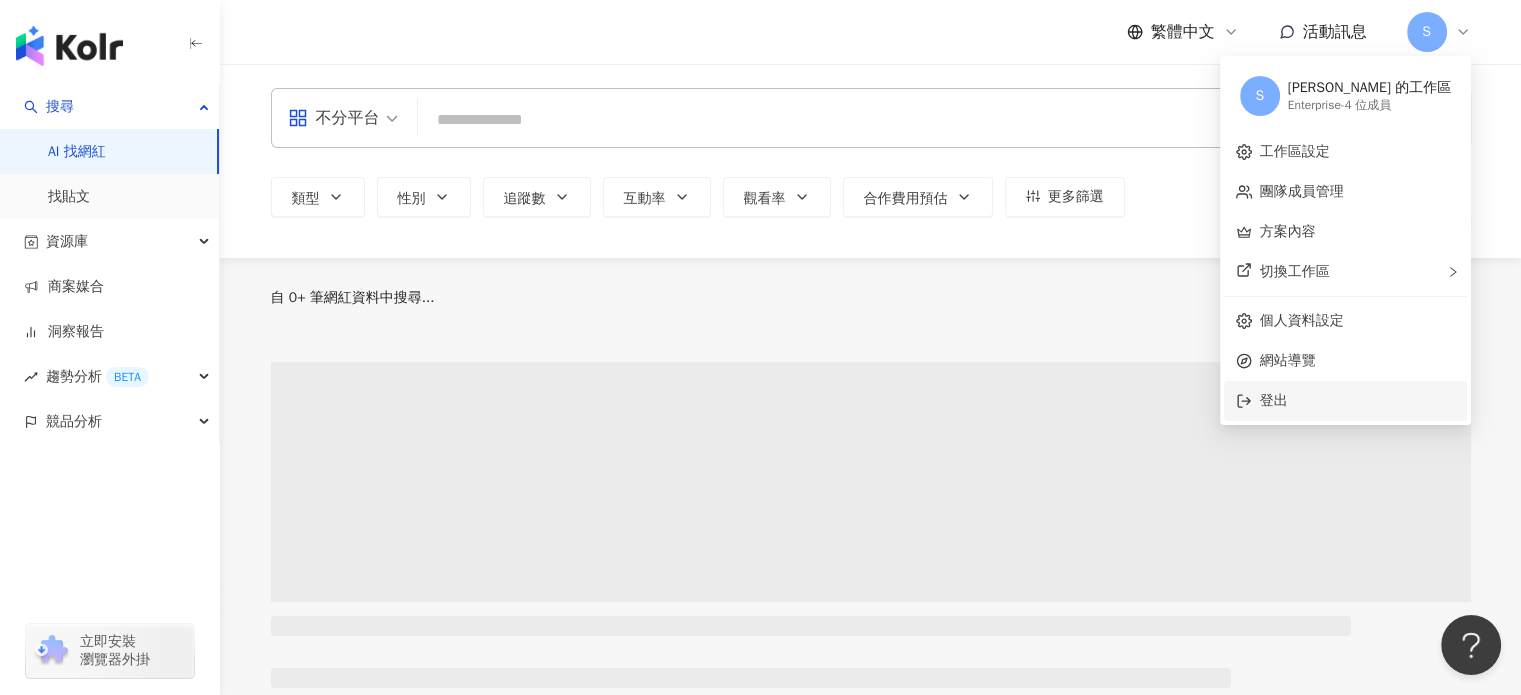 click on "登出" at bounding box center [1345, 401] 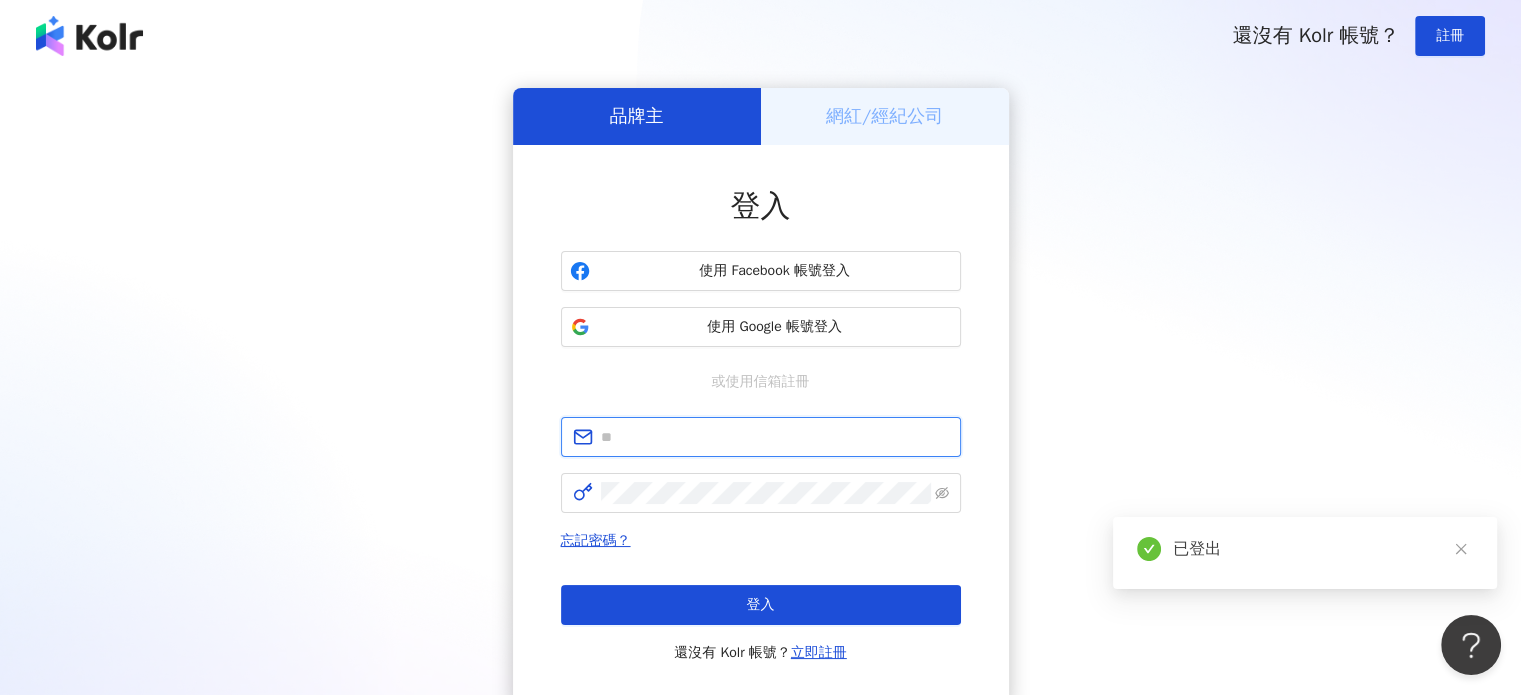 type on "**********" 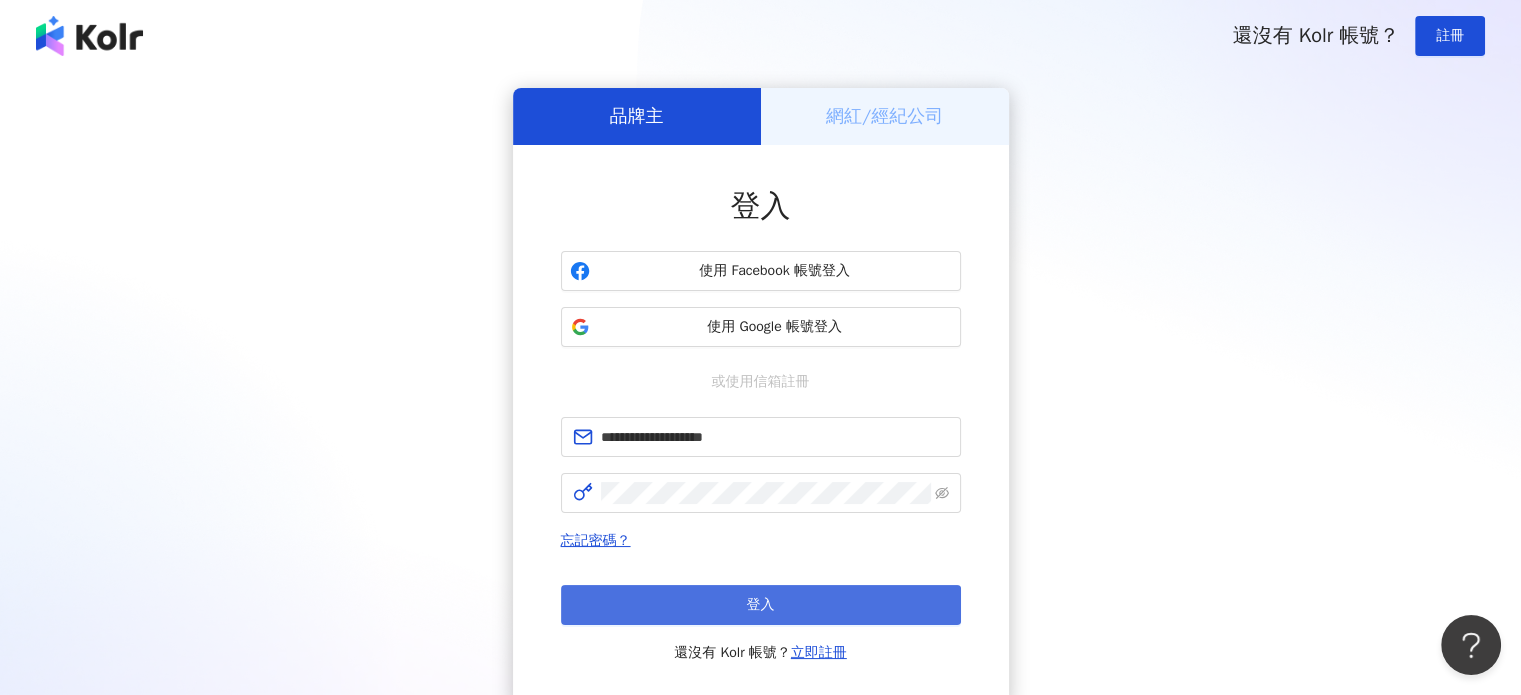 click on "登入" at bounding box center [761, 605] 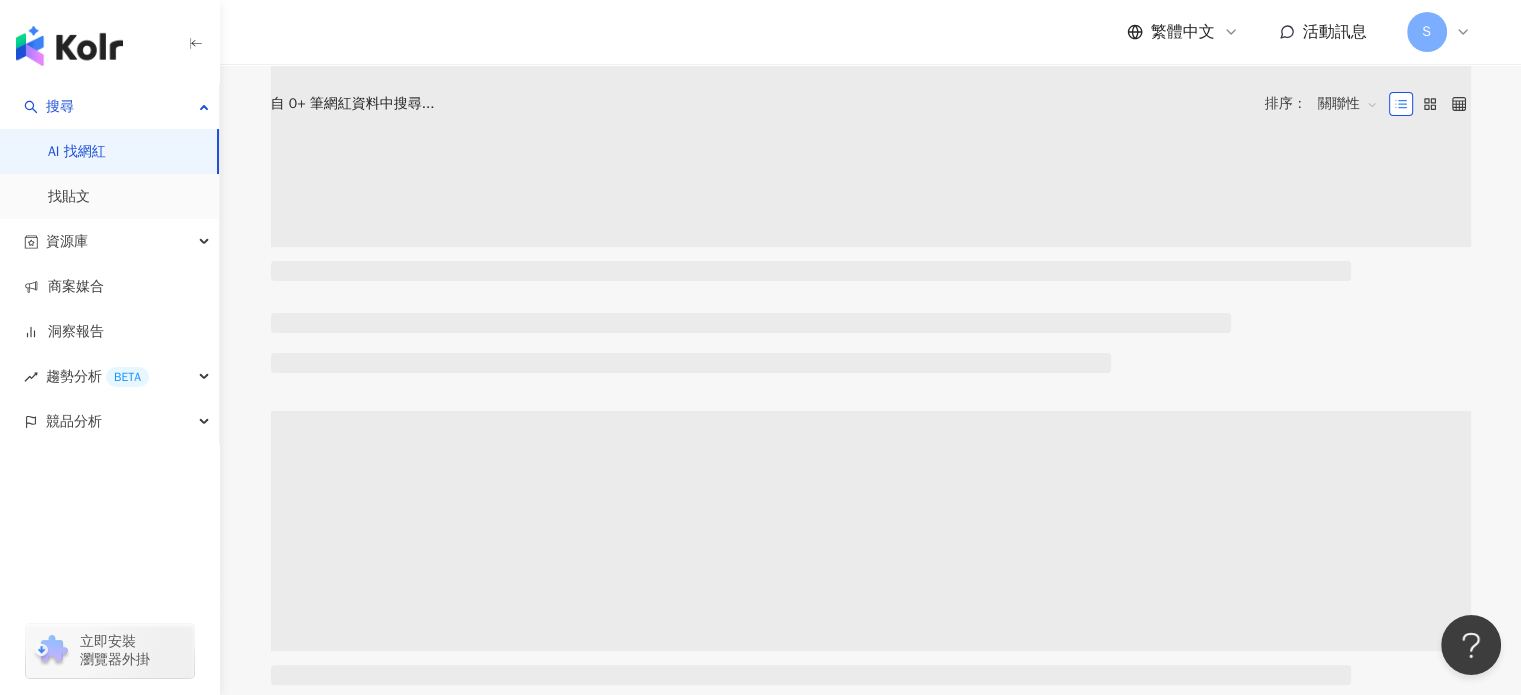scroll, scrollTop: 0, scrollLeft: 0, axis: both 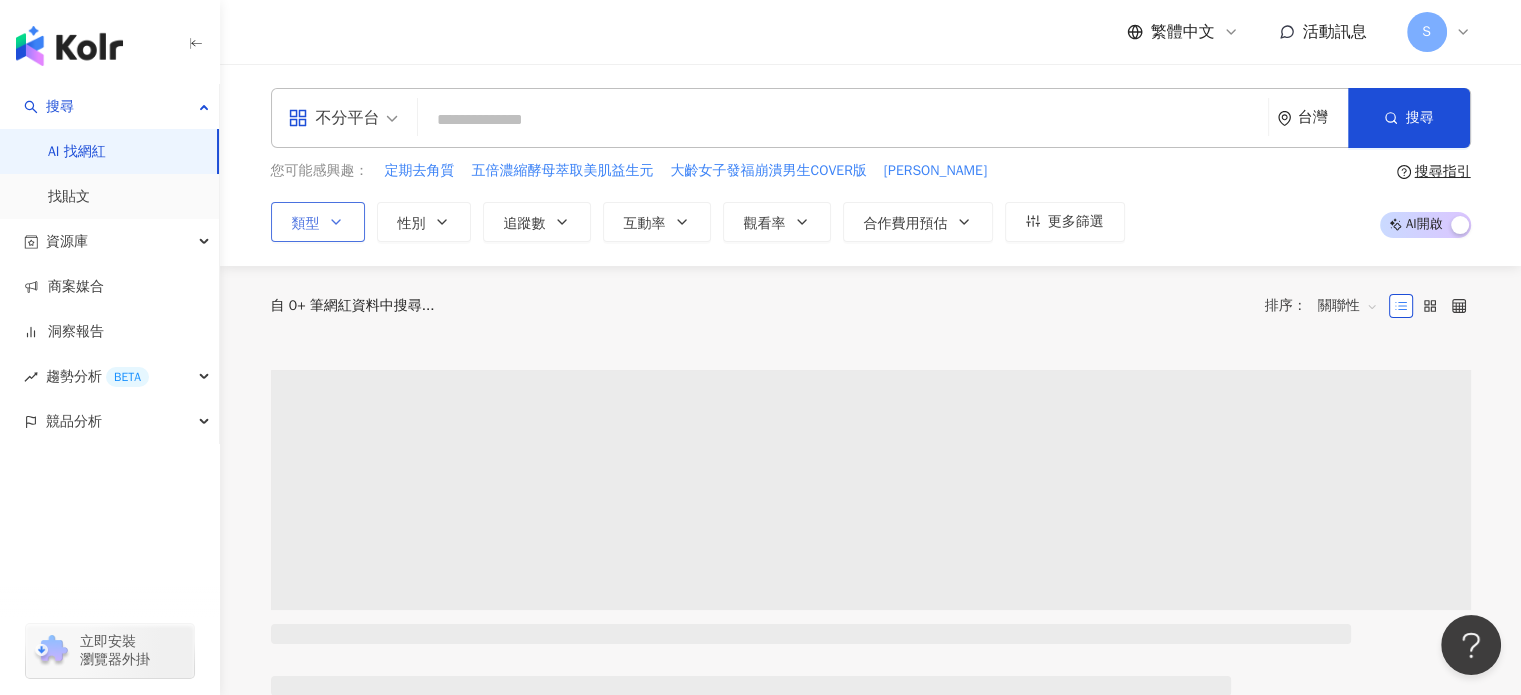 click on "類型" at bounding box center [318, 222] 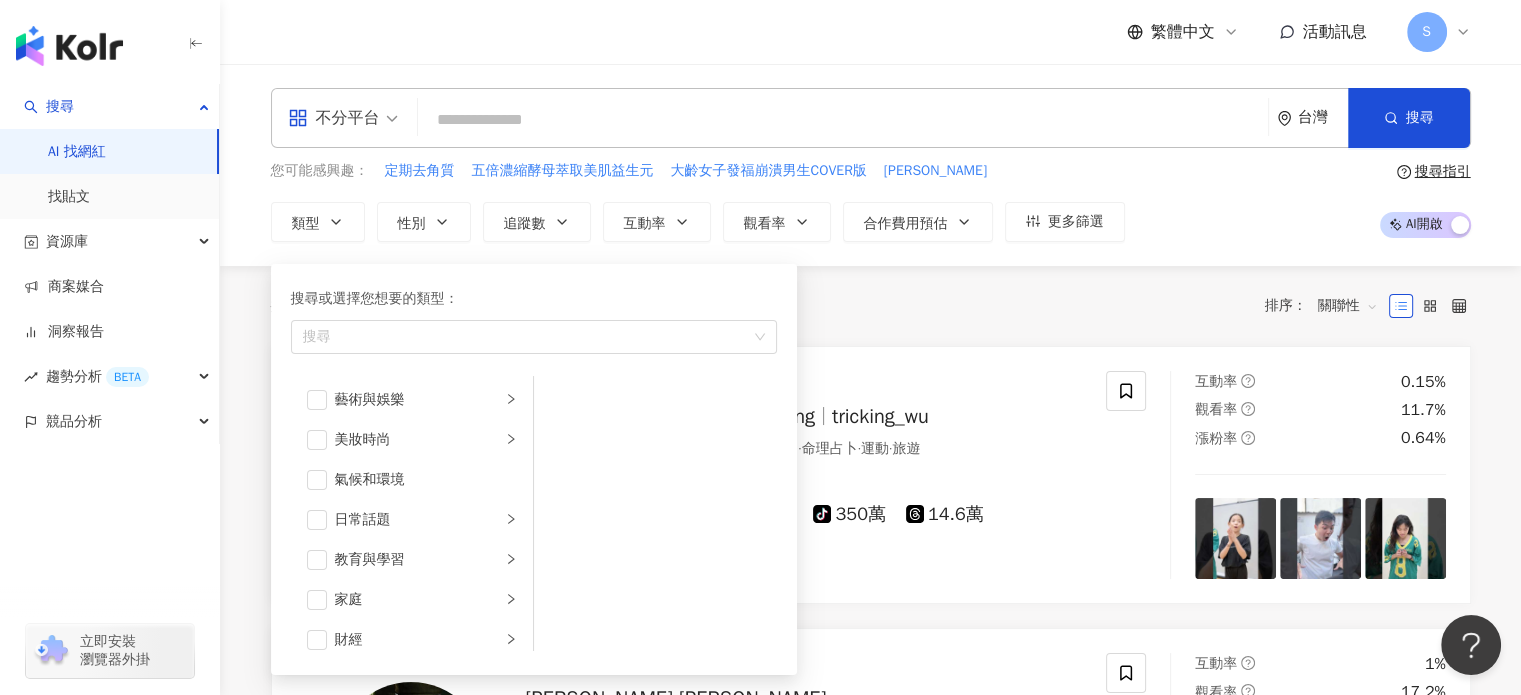click on "共  10,000+  筆 排序： 關聯性" at bounding box center [871, 306] 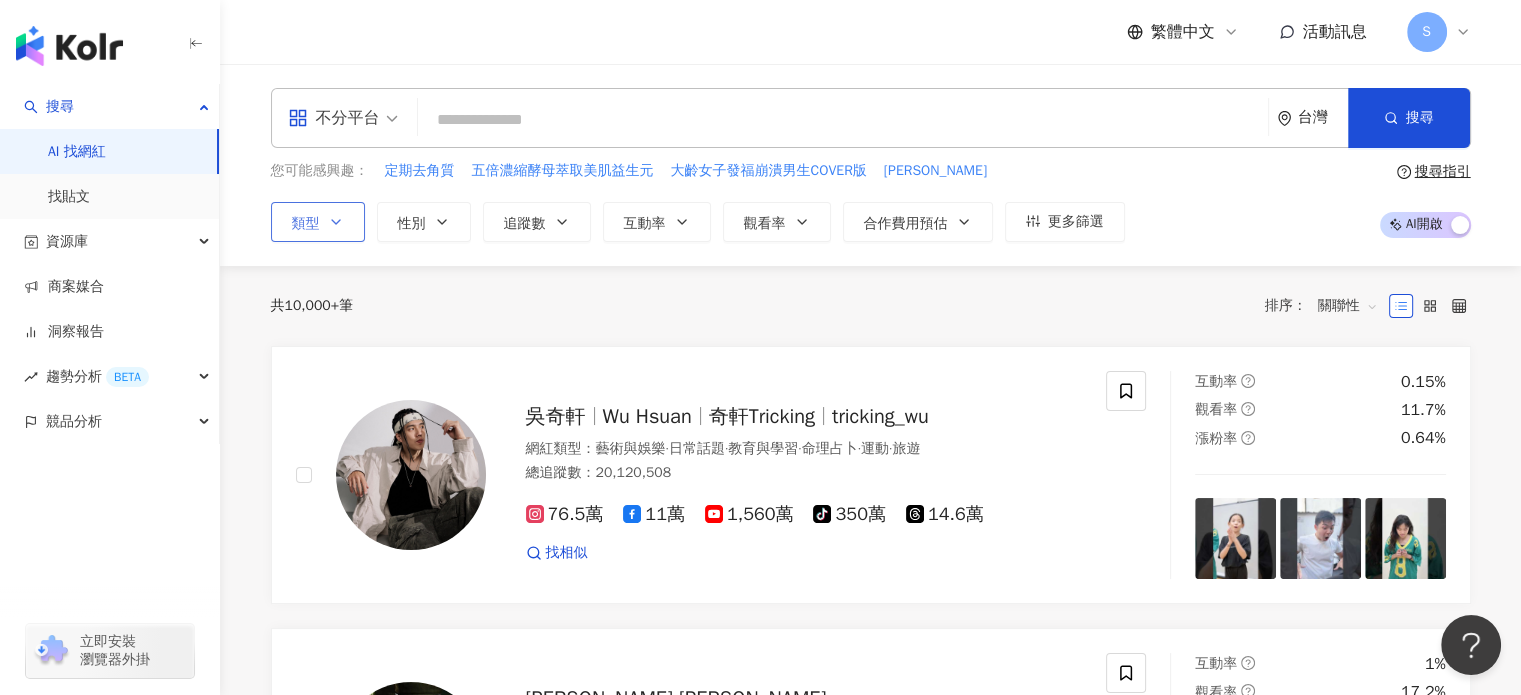 click on "類型" at bounding box center [318, 222] 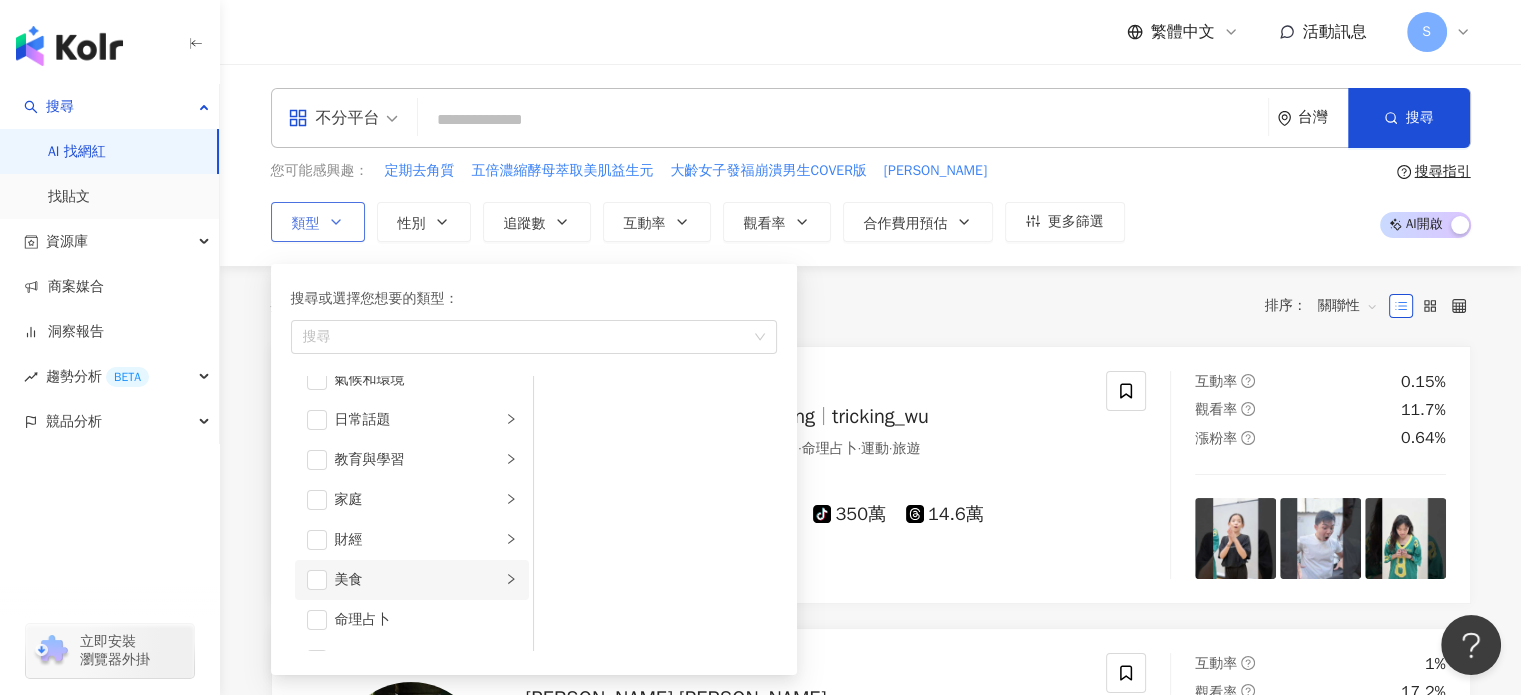 scroll, scrollTop: 0, scrollLeft: 0, axis: both 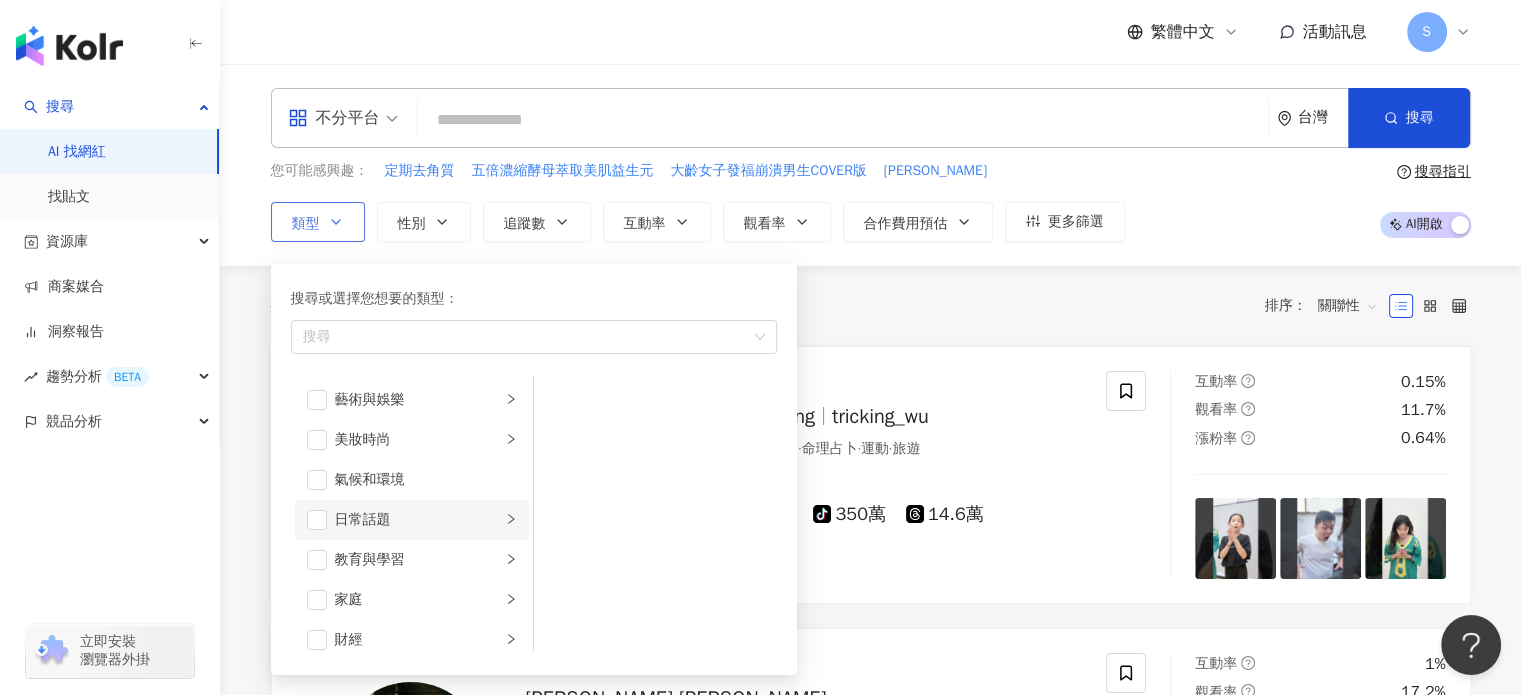 click on "日常話題" at bounding box center [412, 520] 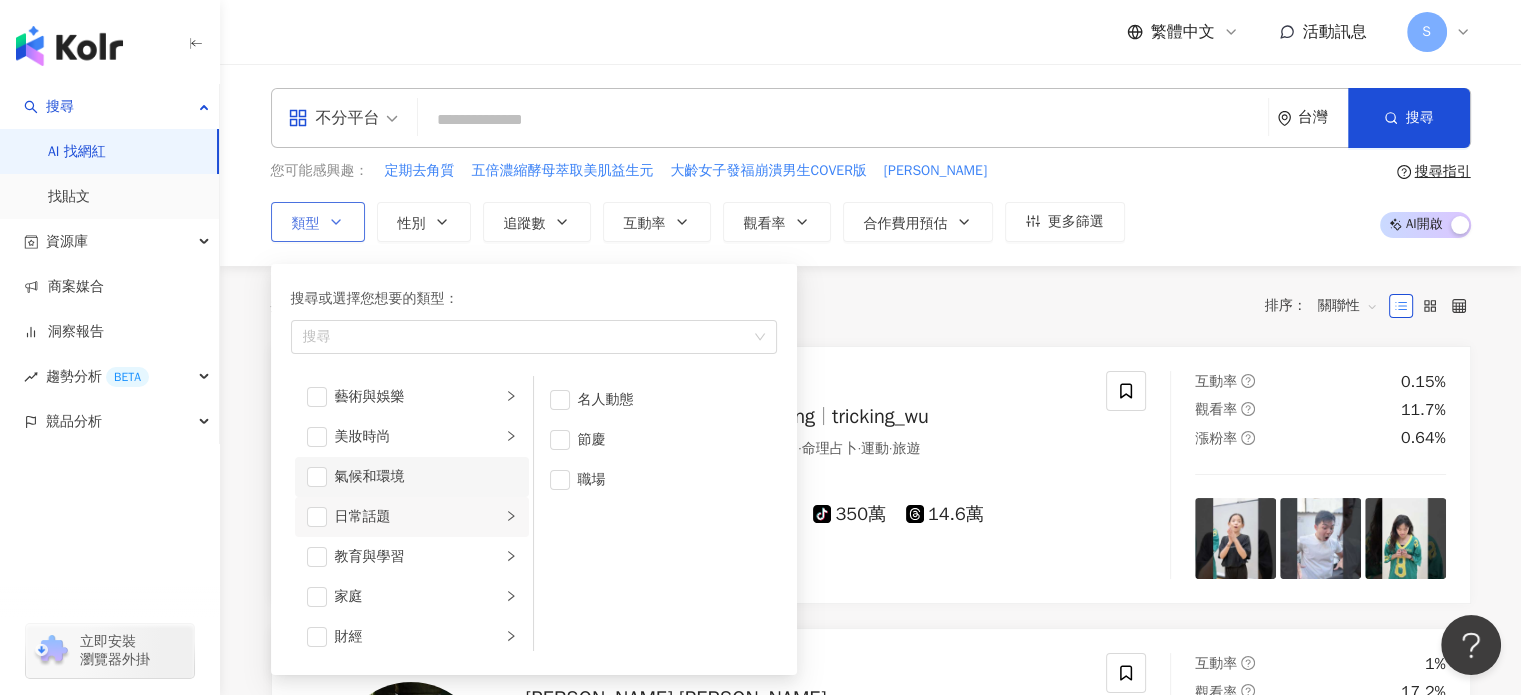 scroll, scrollTop: 0, scrollLeft: 0, axis: both 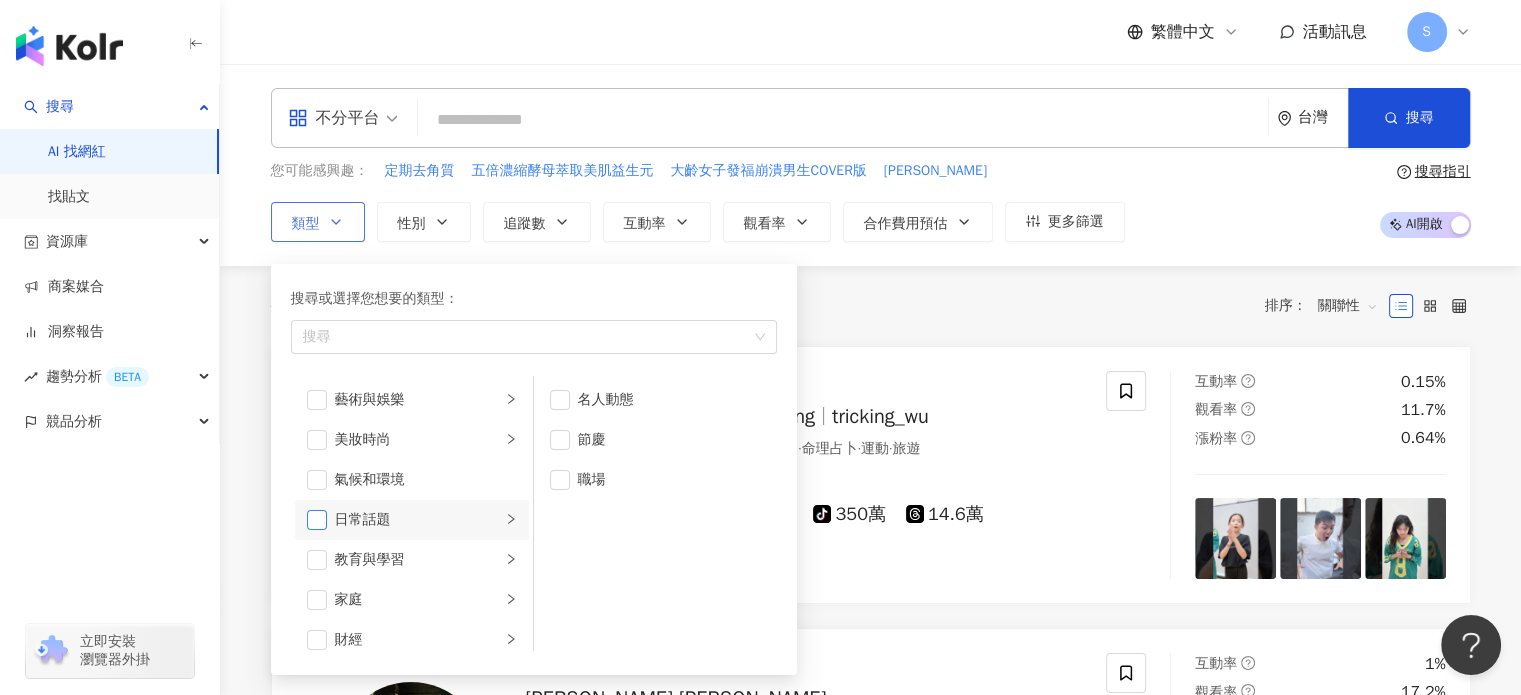 click at bounding box center (317, 520) 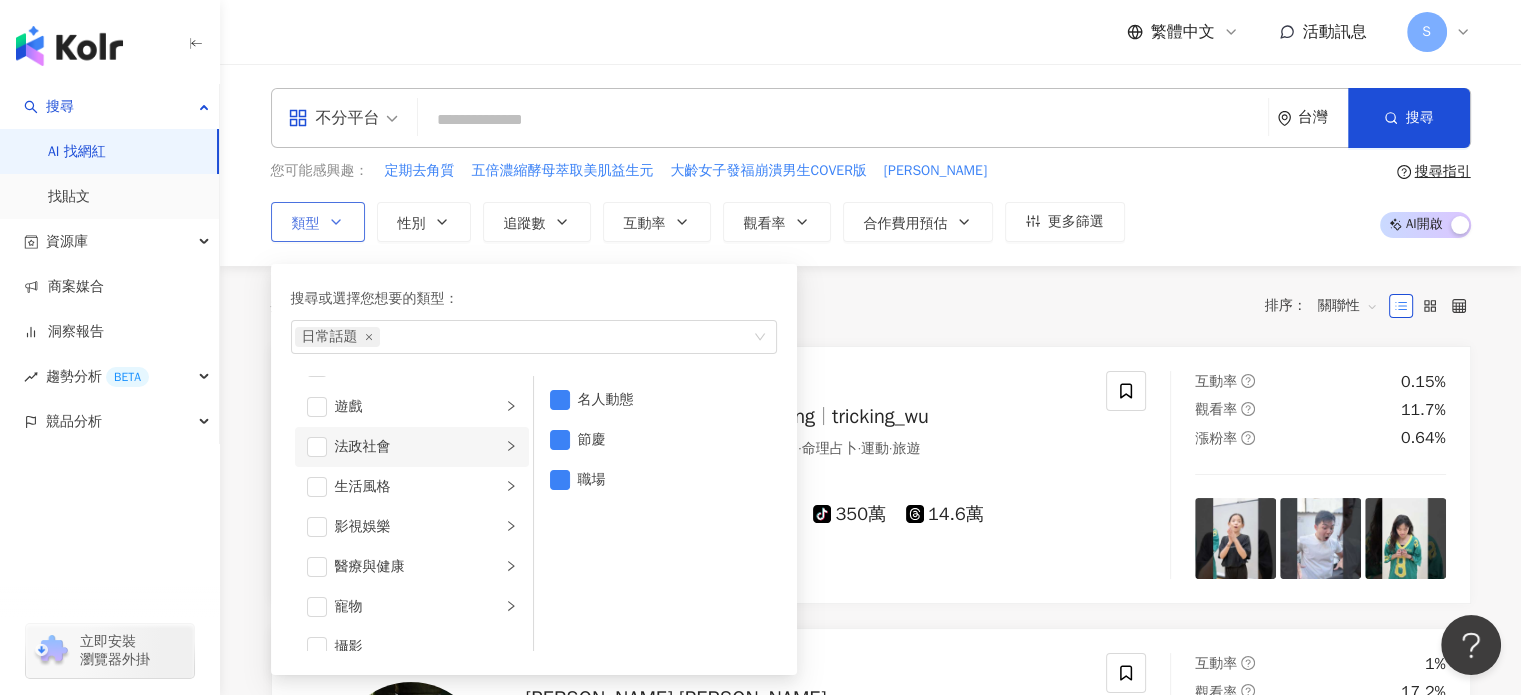 scroll, scrollTop: 400, scrollLeft: 0, axis: vertical 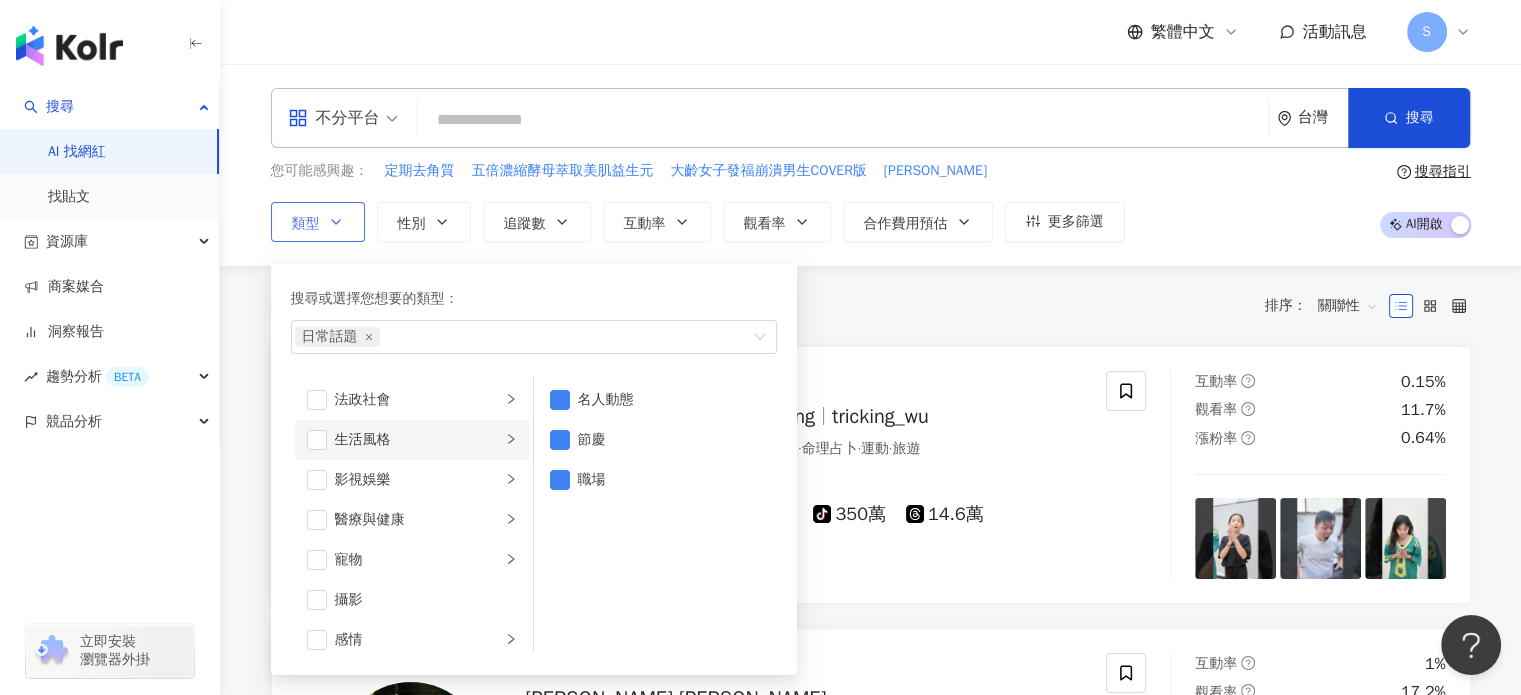 click on "生活風格" at bounding box center (412, 440) 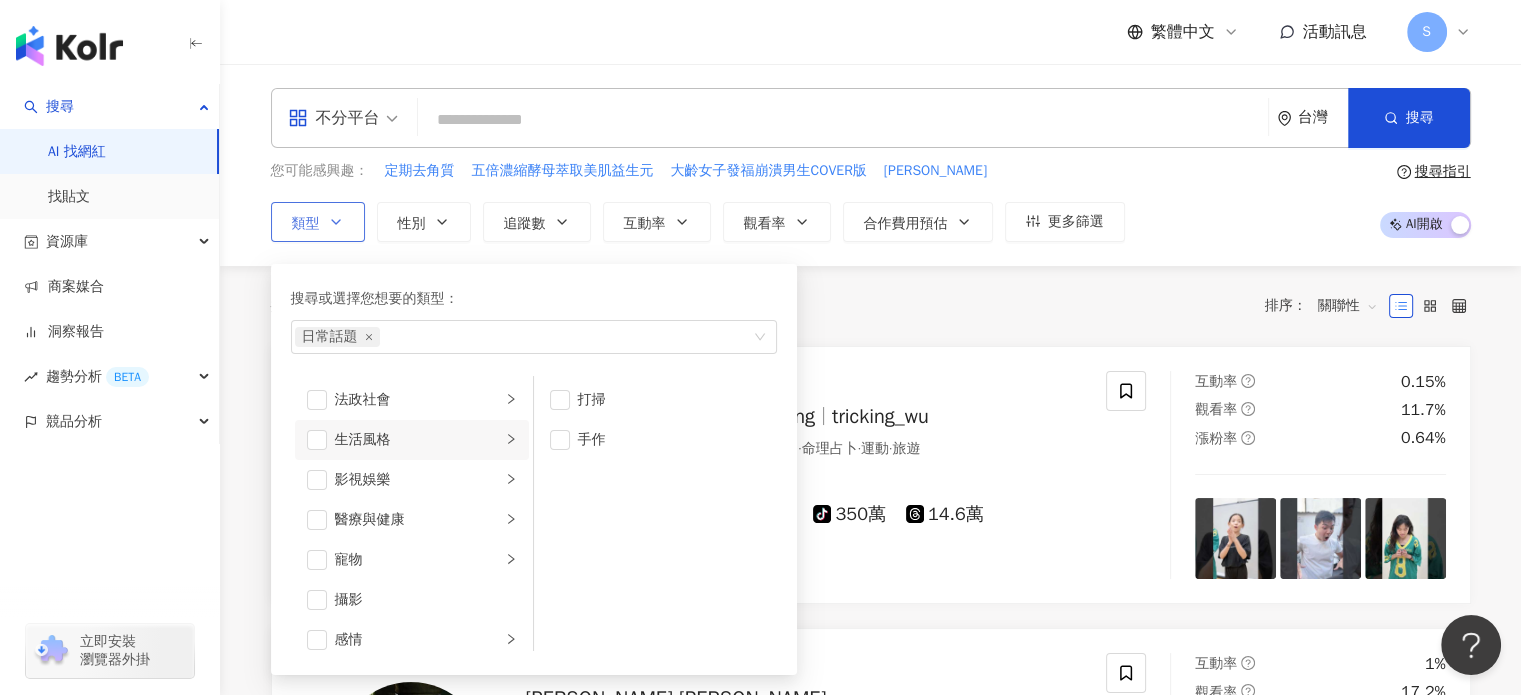 click on "生活風格" at bounding box center [412, 440] 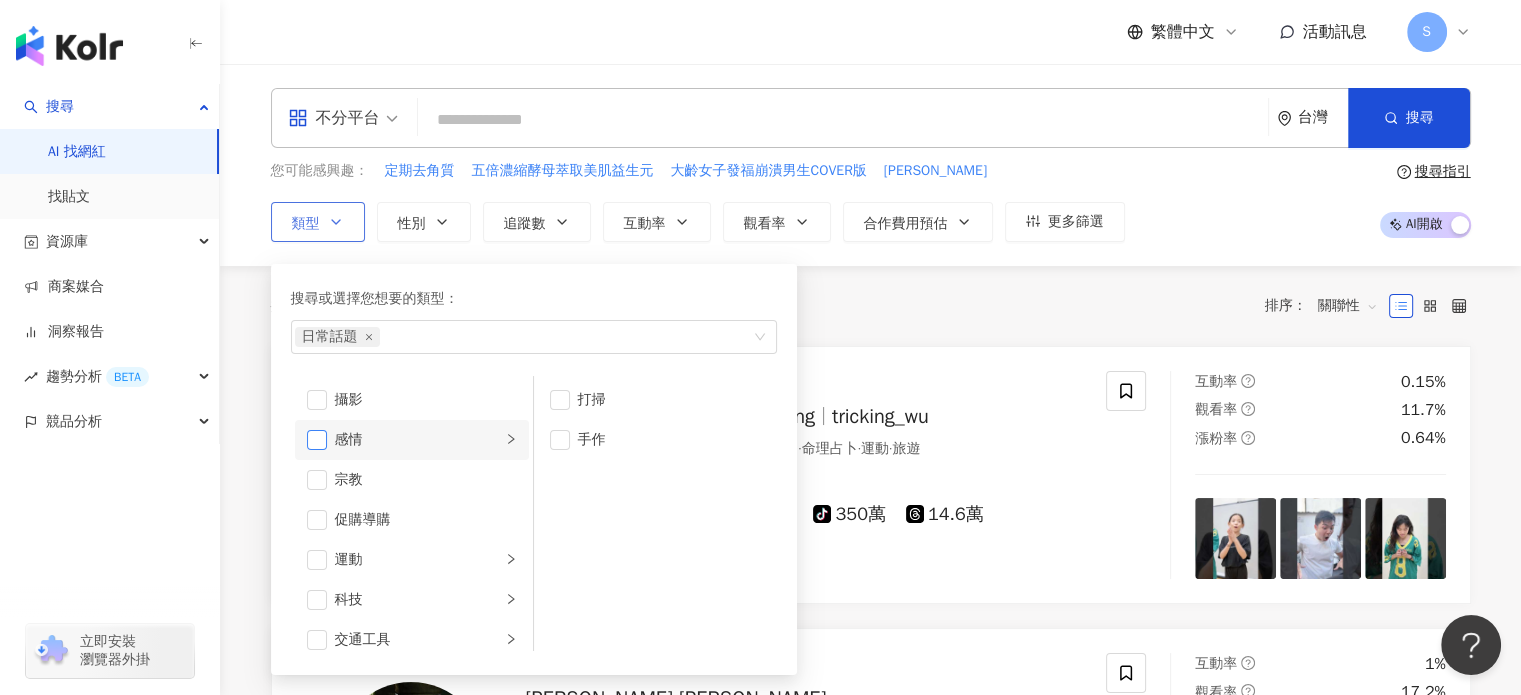 scroll, scrollTop: 692, scrollLeft: 0, axis: vertical 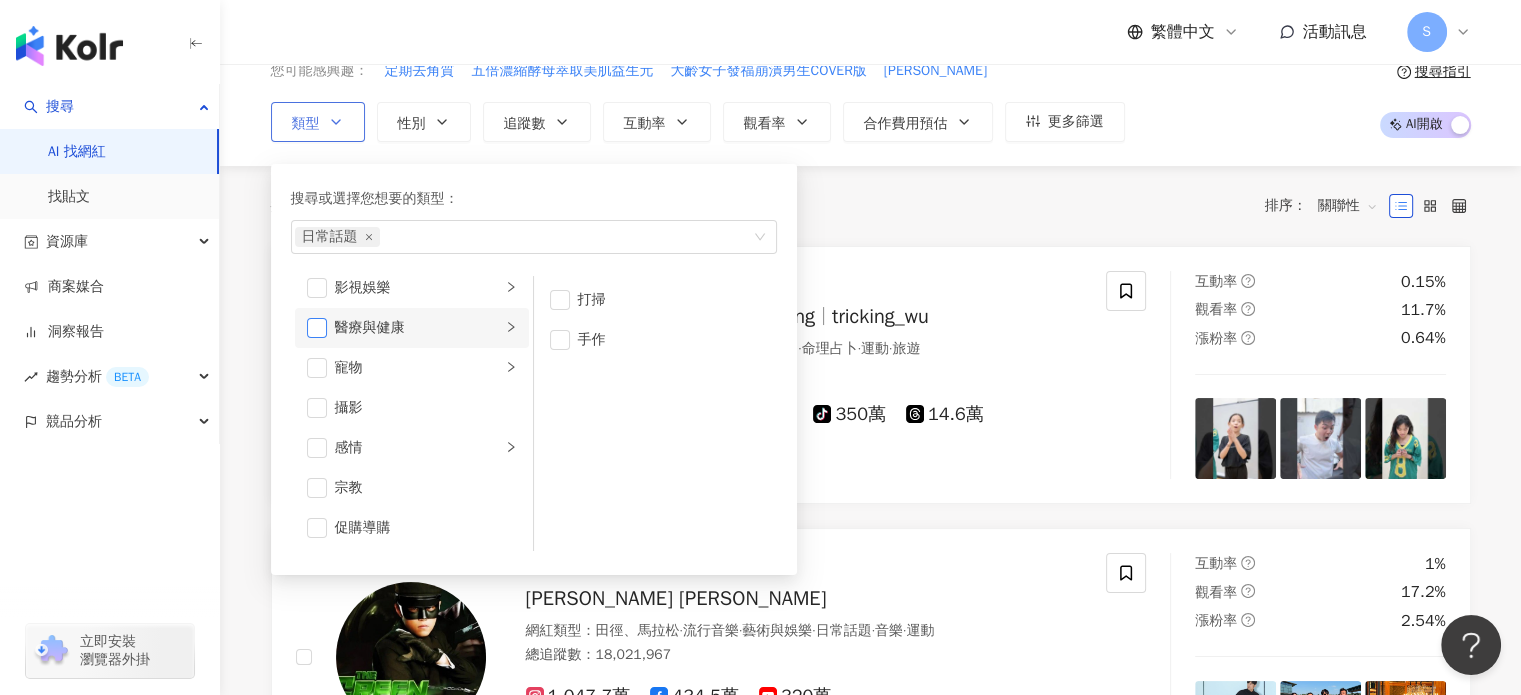 click at bounding box center (317, 328) 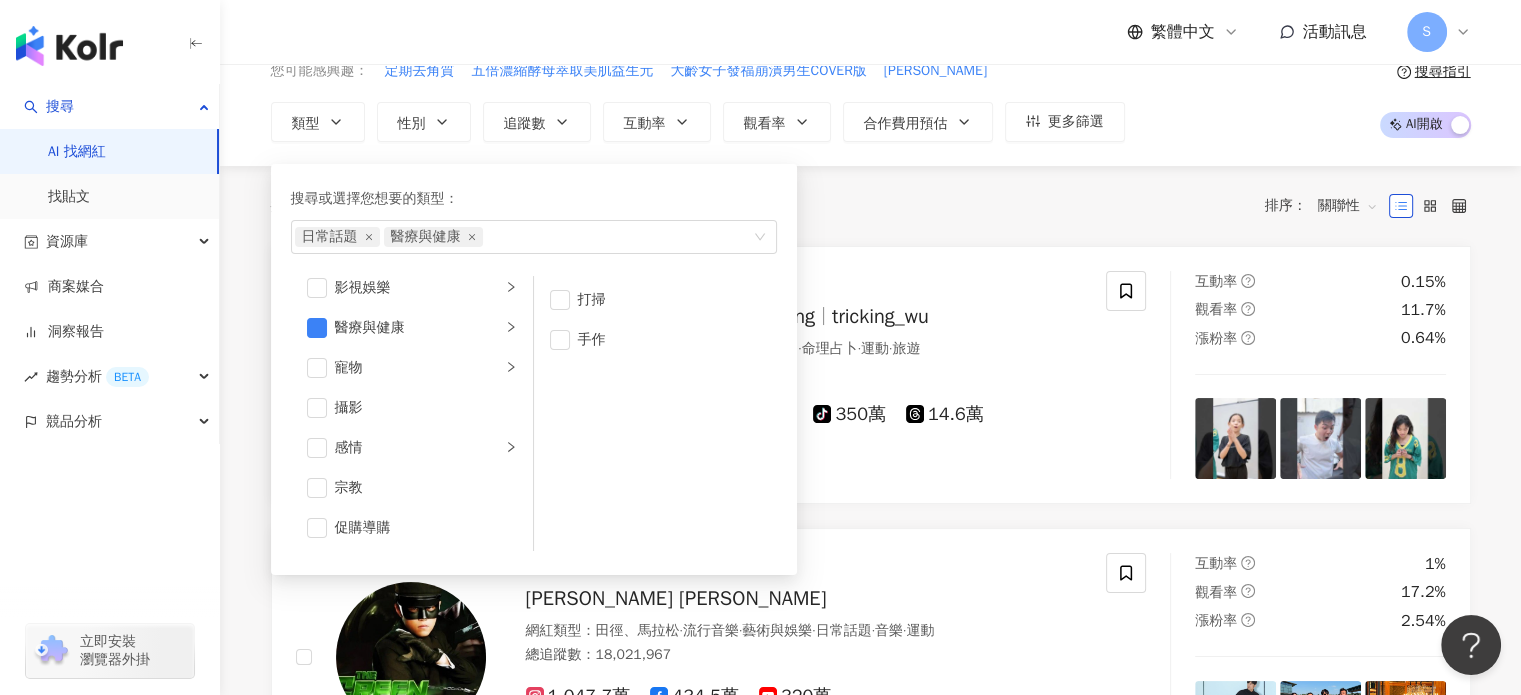 click on "共  10,000+  筆 排序： 關聯性" at bounding box center [871, 206] 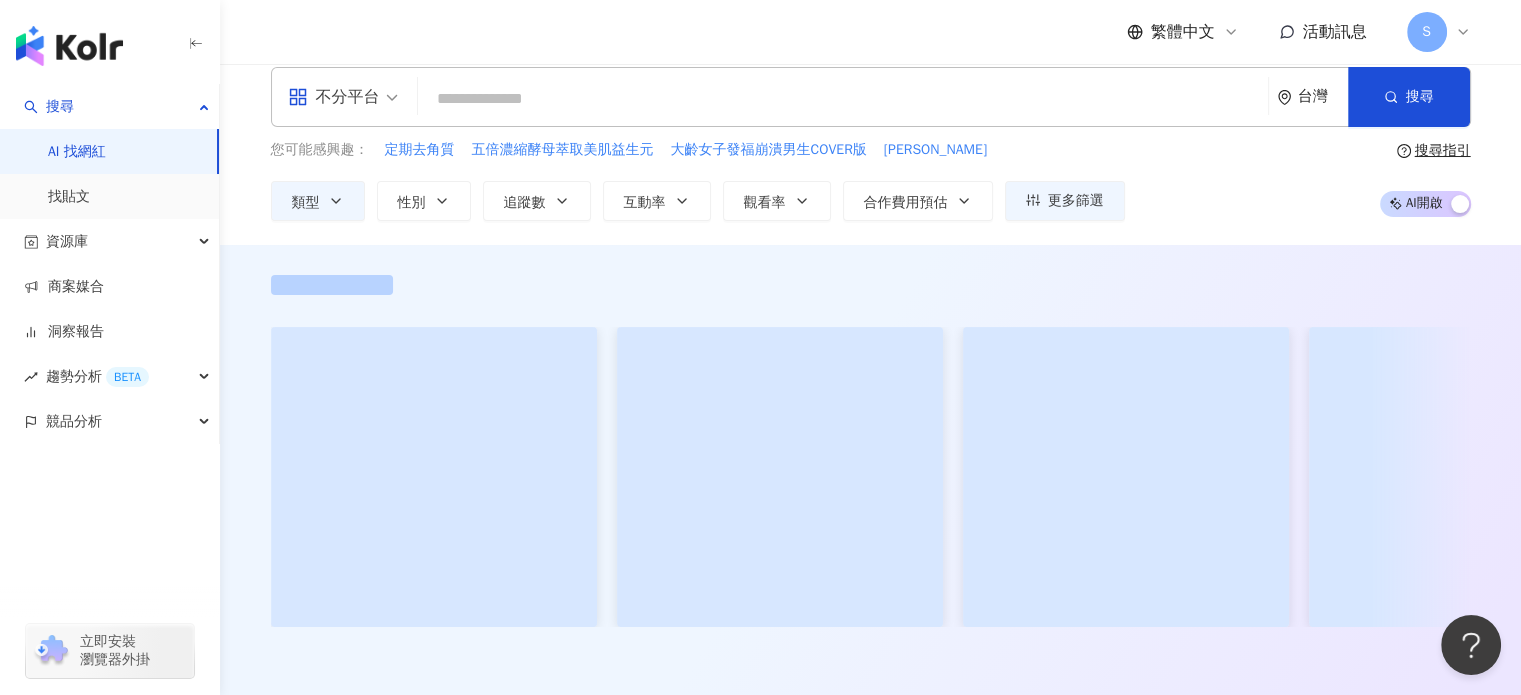 scroll, scrollTop: 0, scrollLeft: 0, axis: both 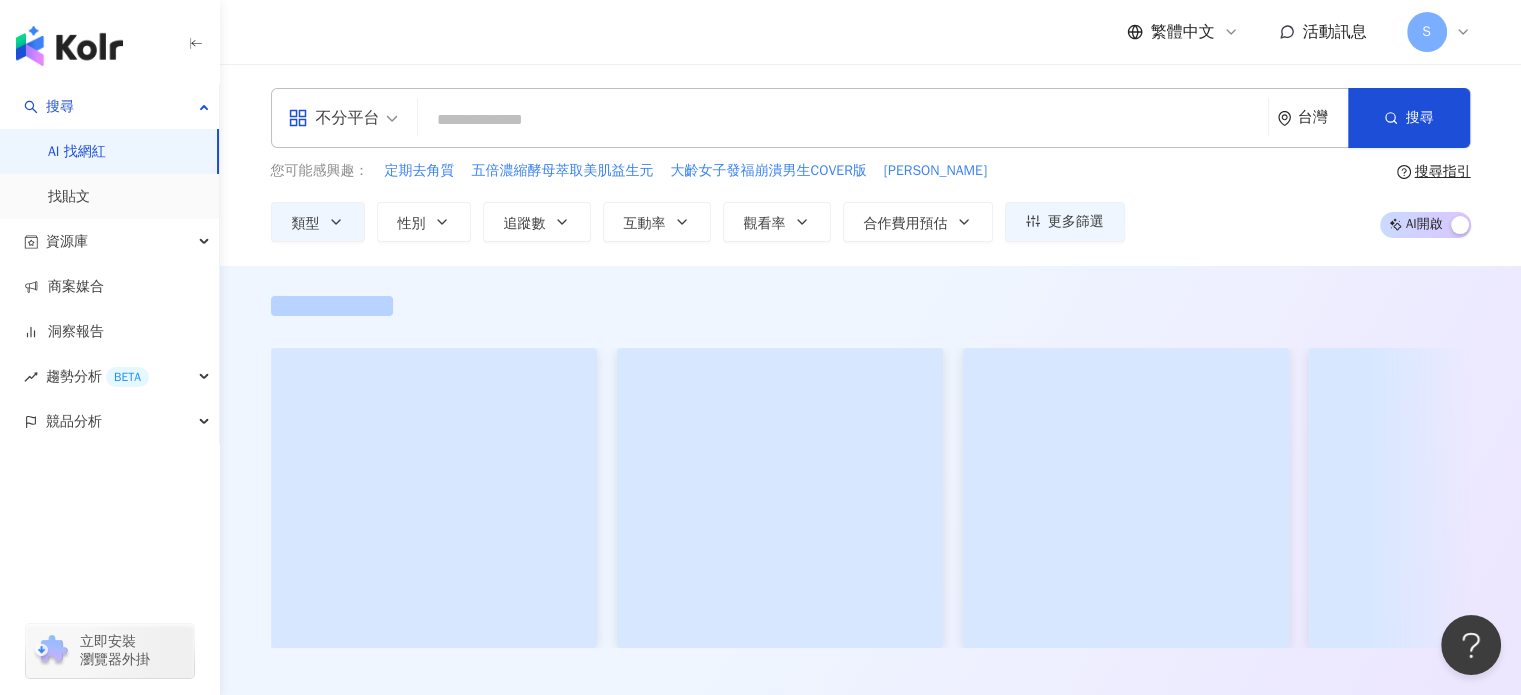 click on "不分平台" at bounding box center (343, 118) 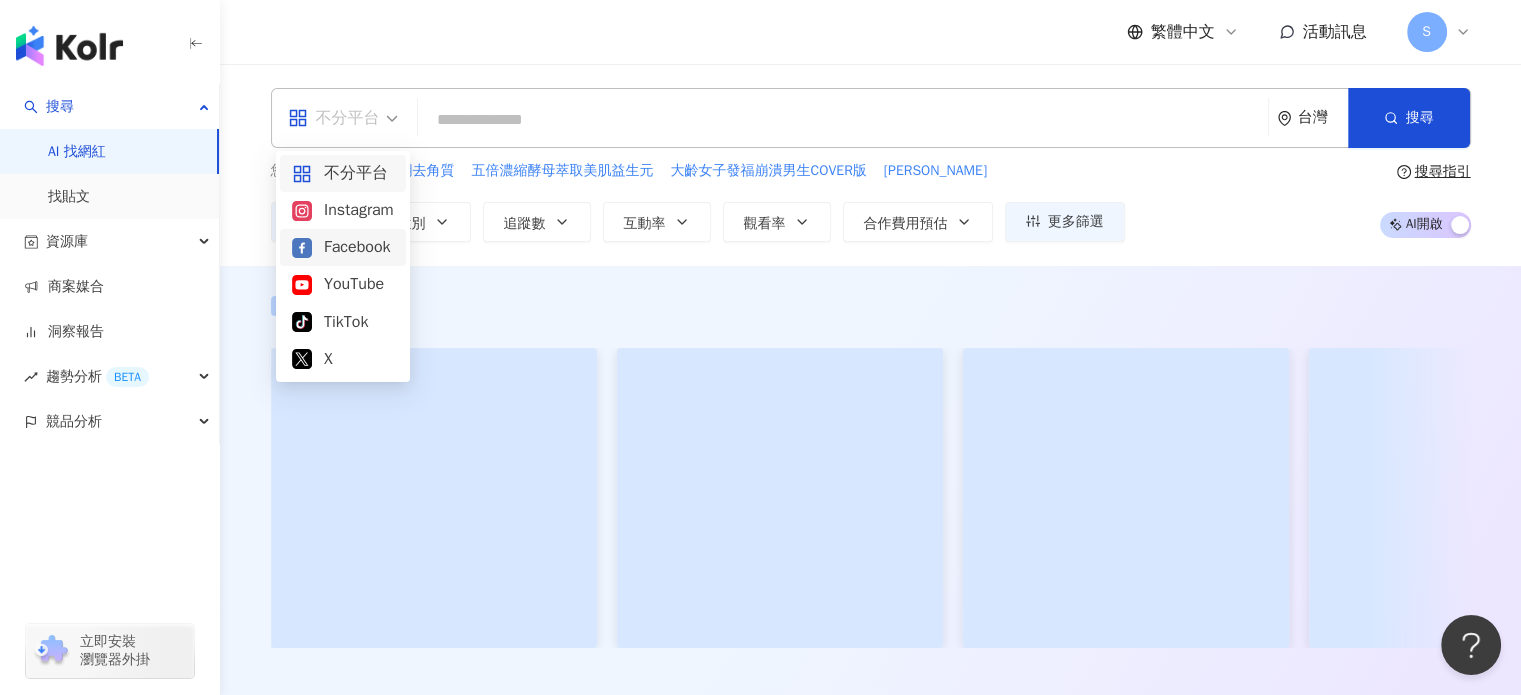 click on "Facebook" at bounding box center (343, 247) 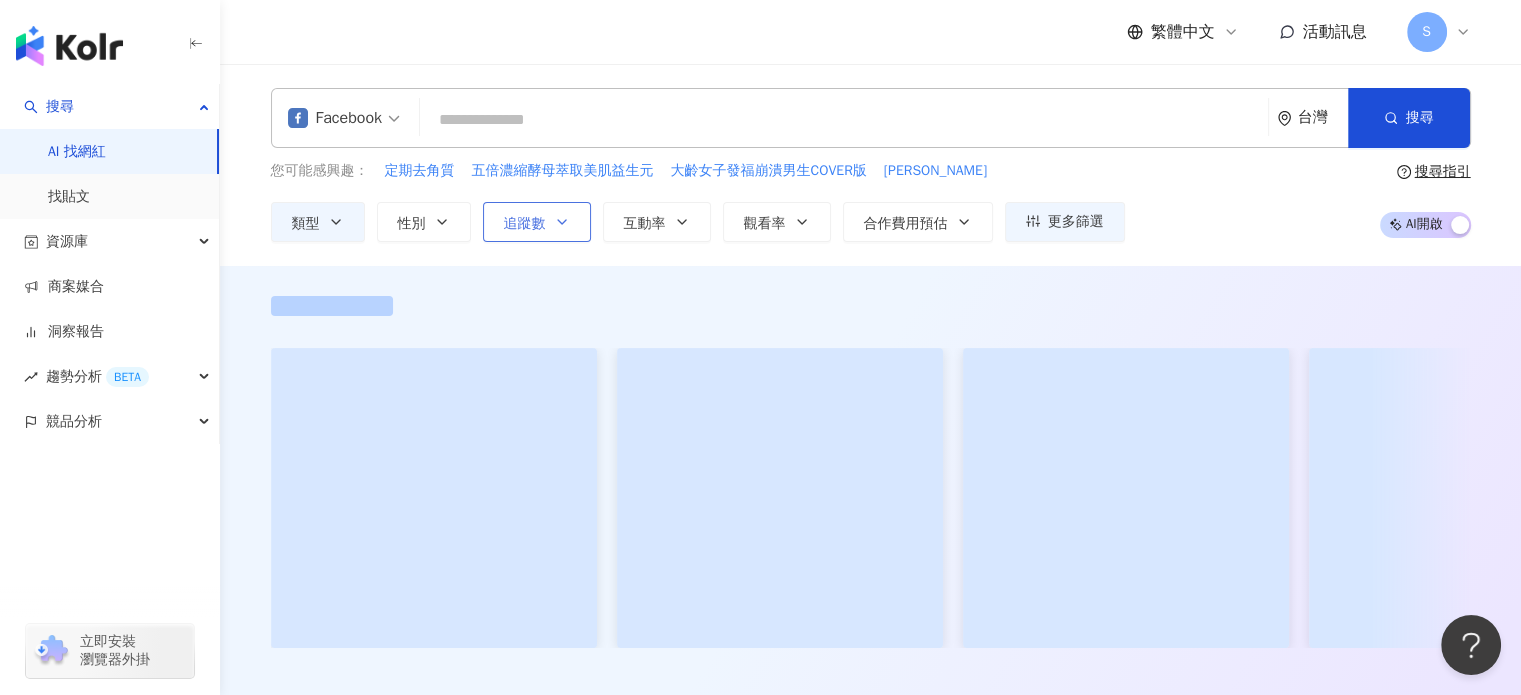 click on "追蹤數" at bounding box center (537, 222) 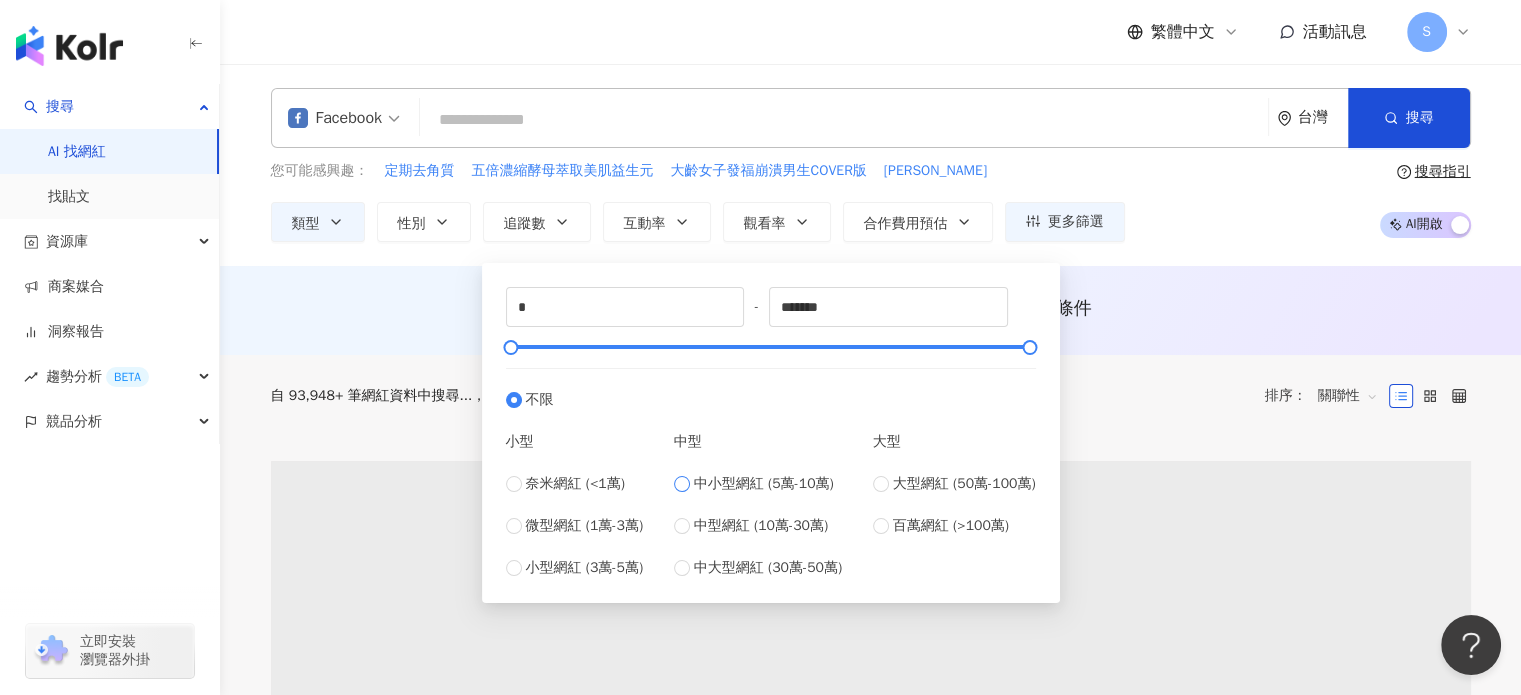click on "中小型網紅 (5萬-10萬)" at bounding box center (764, 484) 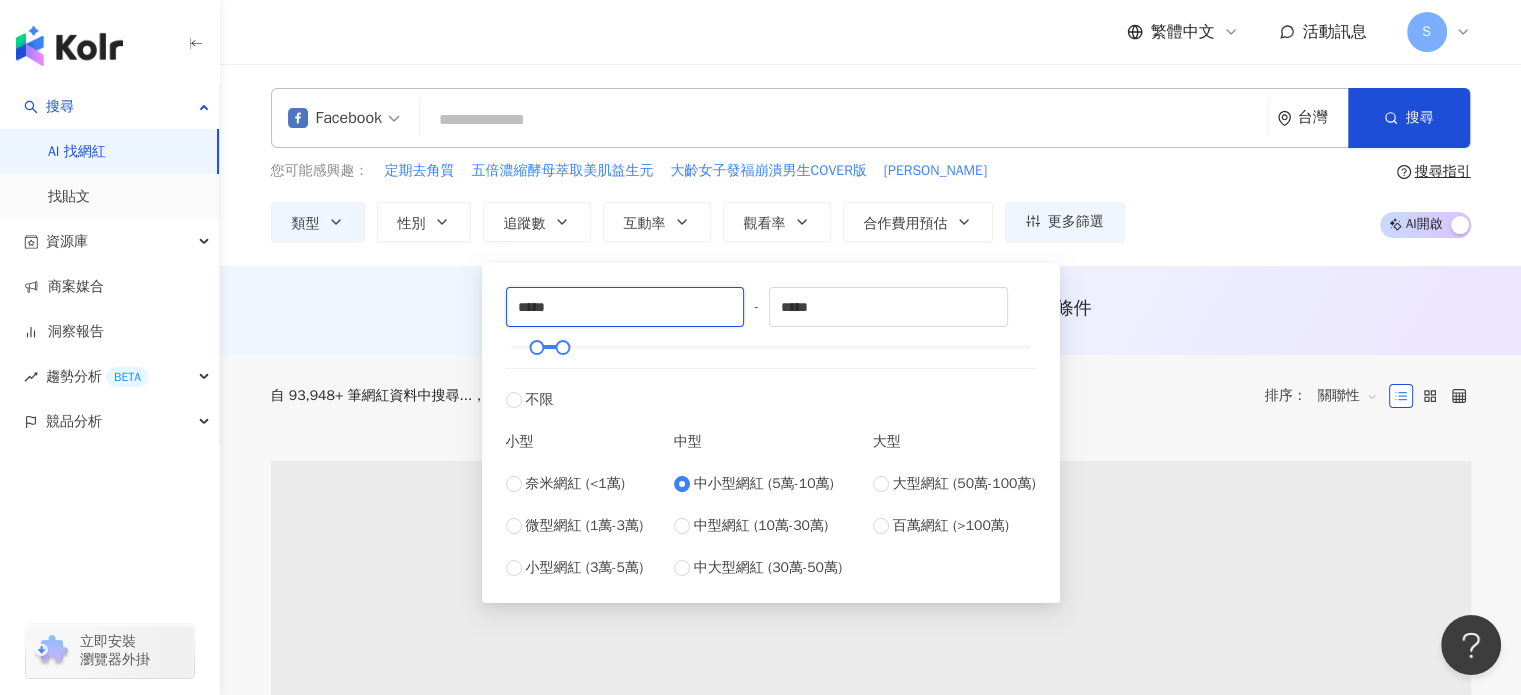 drag, startPoint x: 610, startPoint y: 311, endPoint x: 451, endPoint y: 328, distance: 159.90622 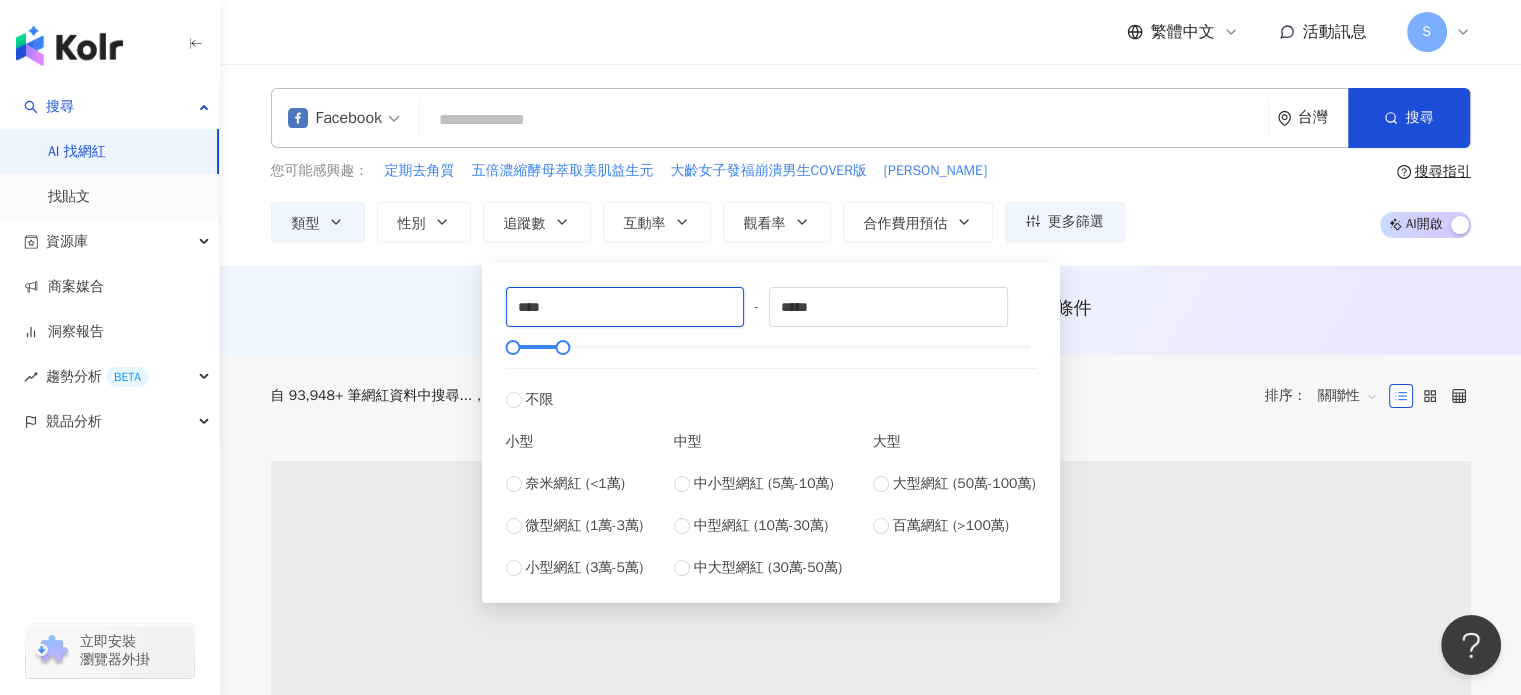 type on "****" 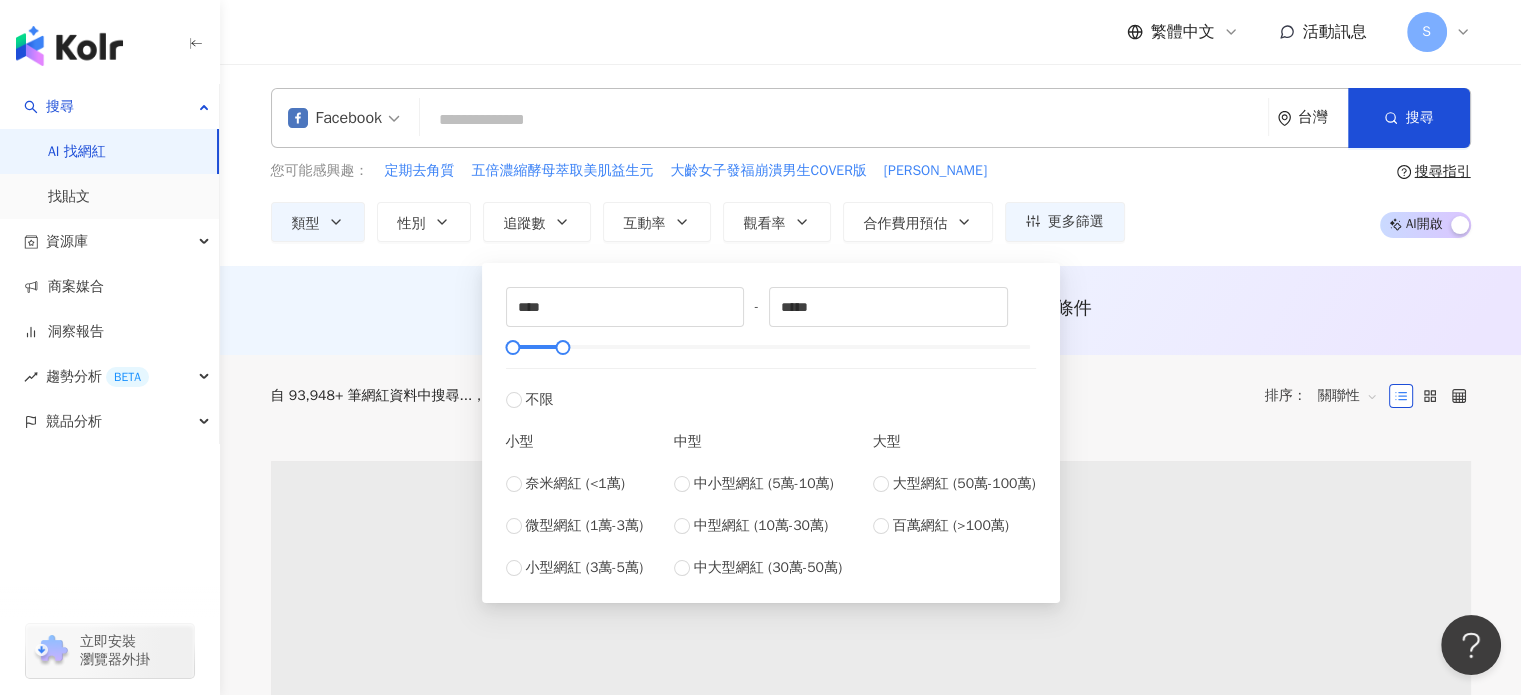 click on "自 93,948+ 筆網紅資料中搜尋... 條件 ： Facebook 日常話題, 醫療與健康 重置 排序： 關聯性" at bounding box center [871, 396] 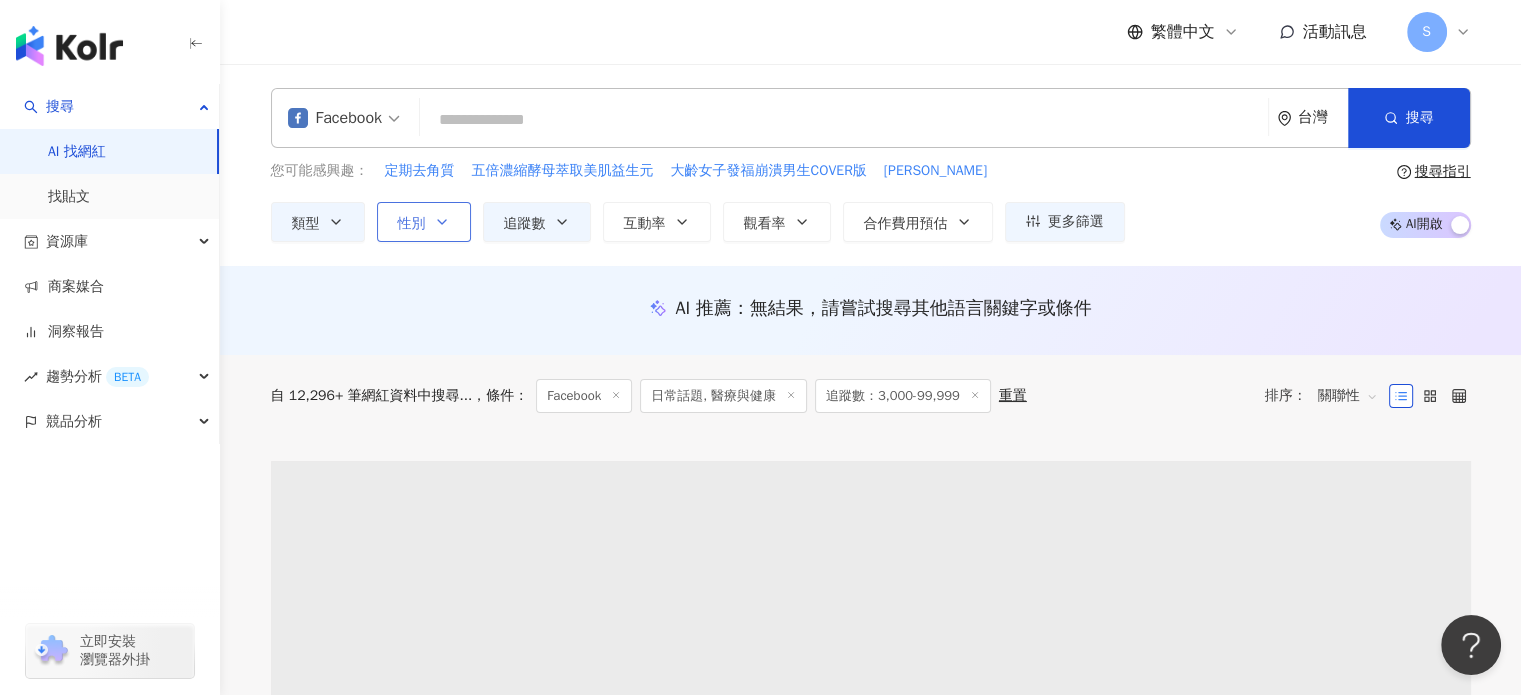 click on "性別" at bounding box center (412, 224) 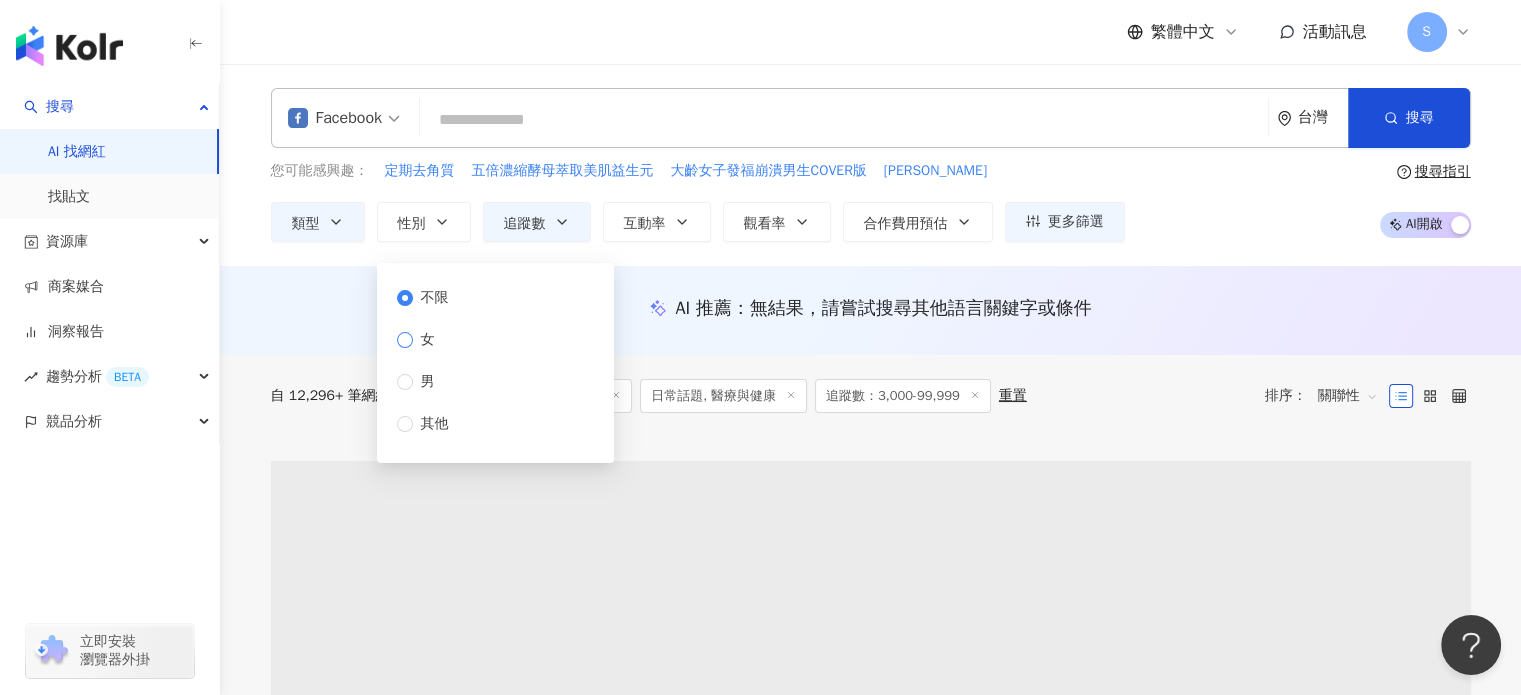 click on "女" at bounding box center [427, 340] 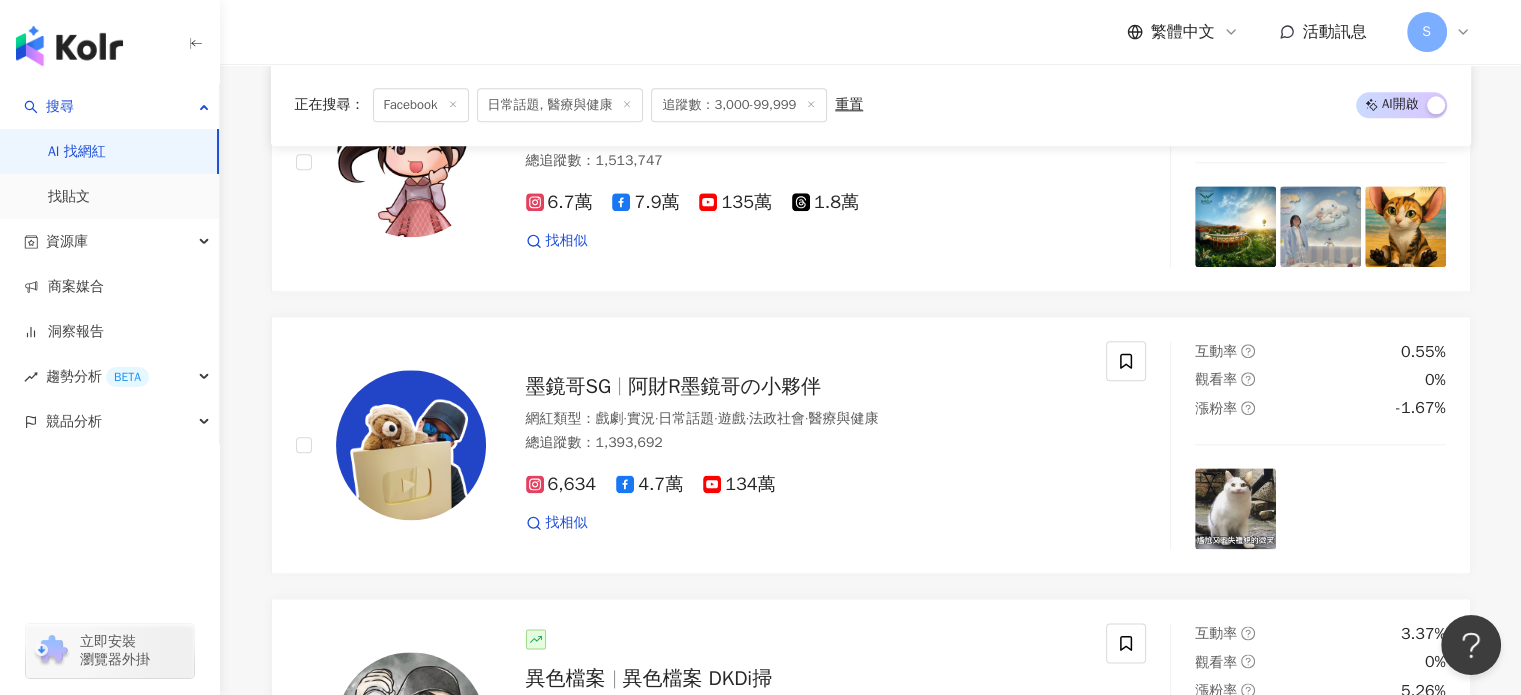 scroll, scrollTop: 2400, scrollLeft: 0, axis: vertical 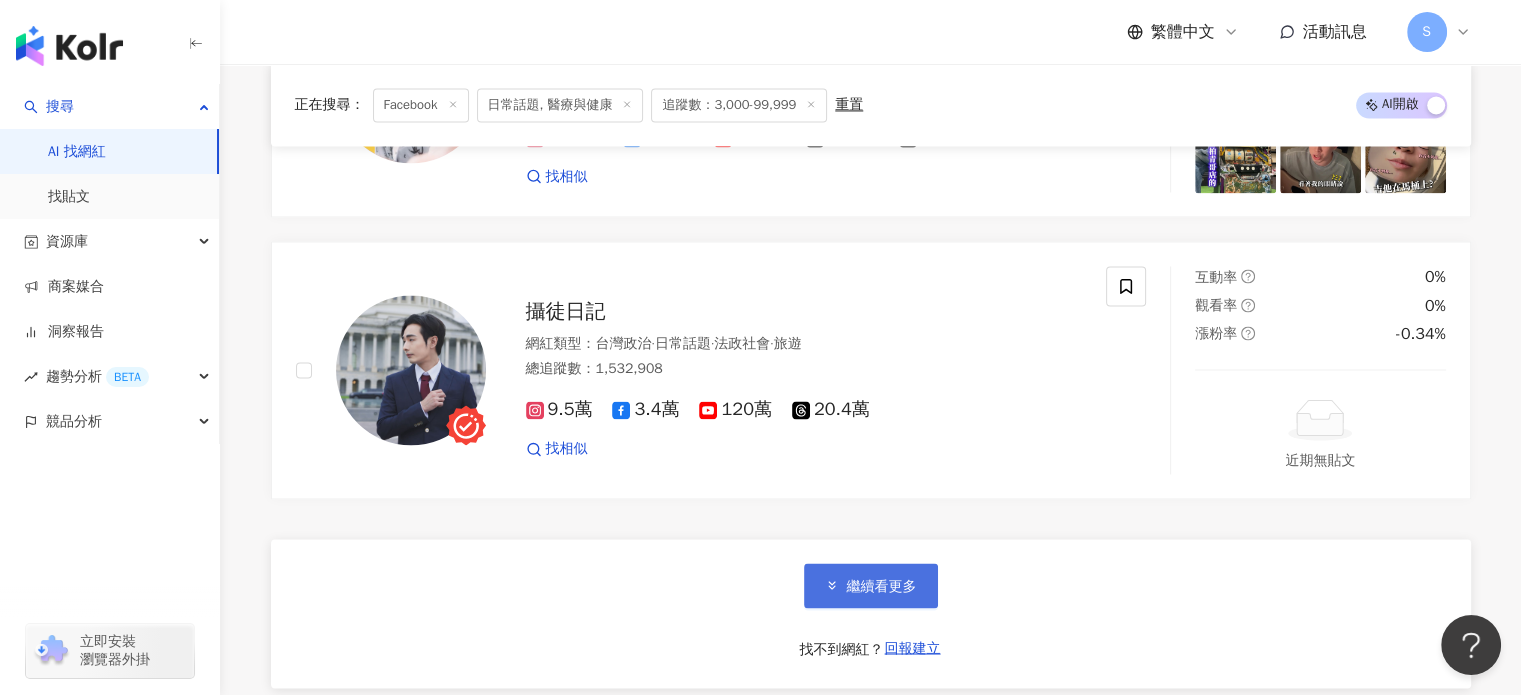 click on "繼續看更多" at bounding box center [871, 585] 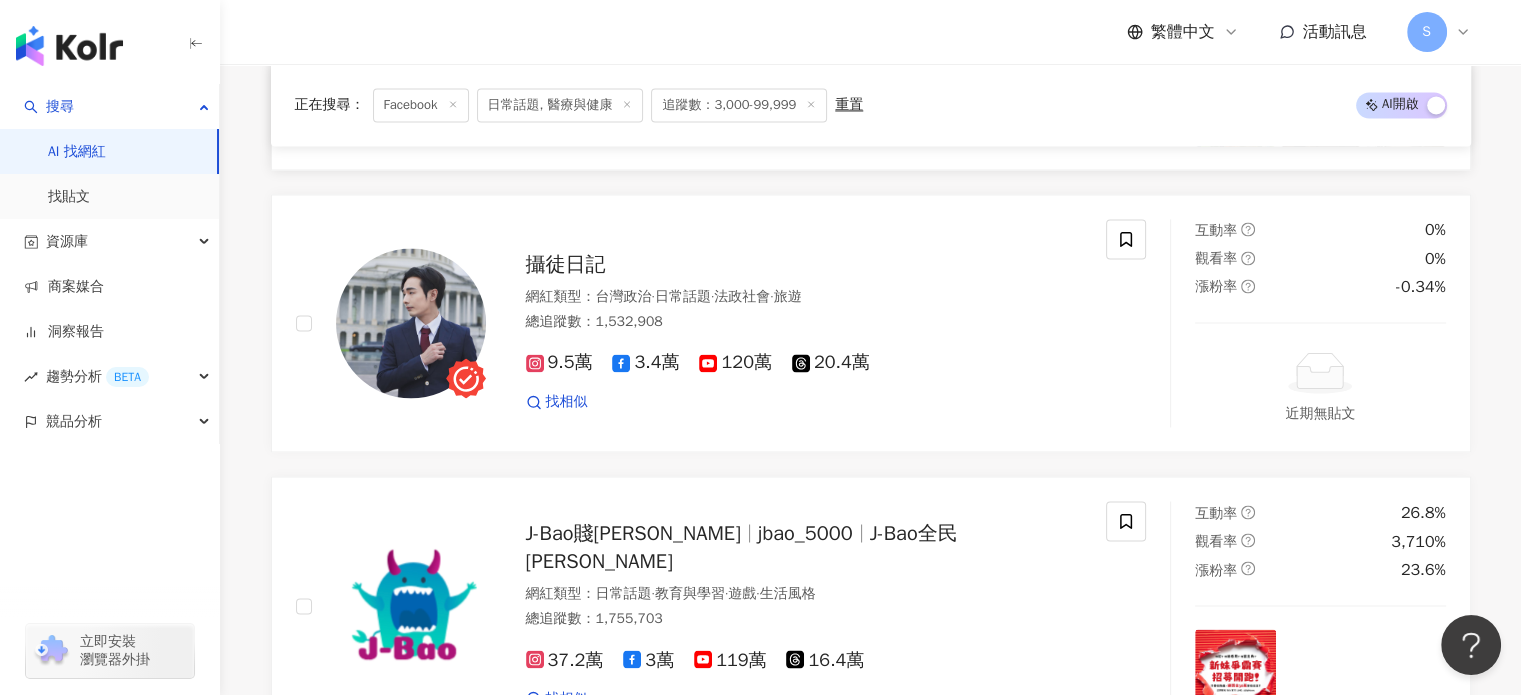 scroll, scrollTop: 3200, scrollLeft: 0, axis: vertical 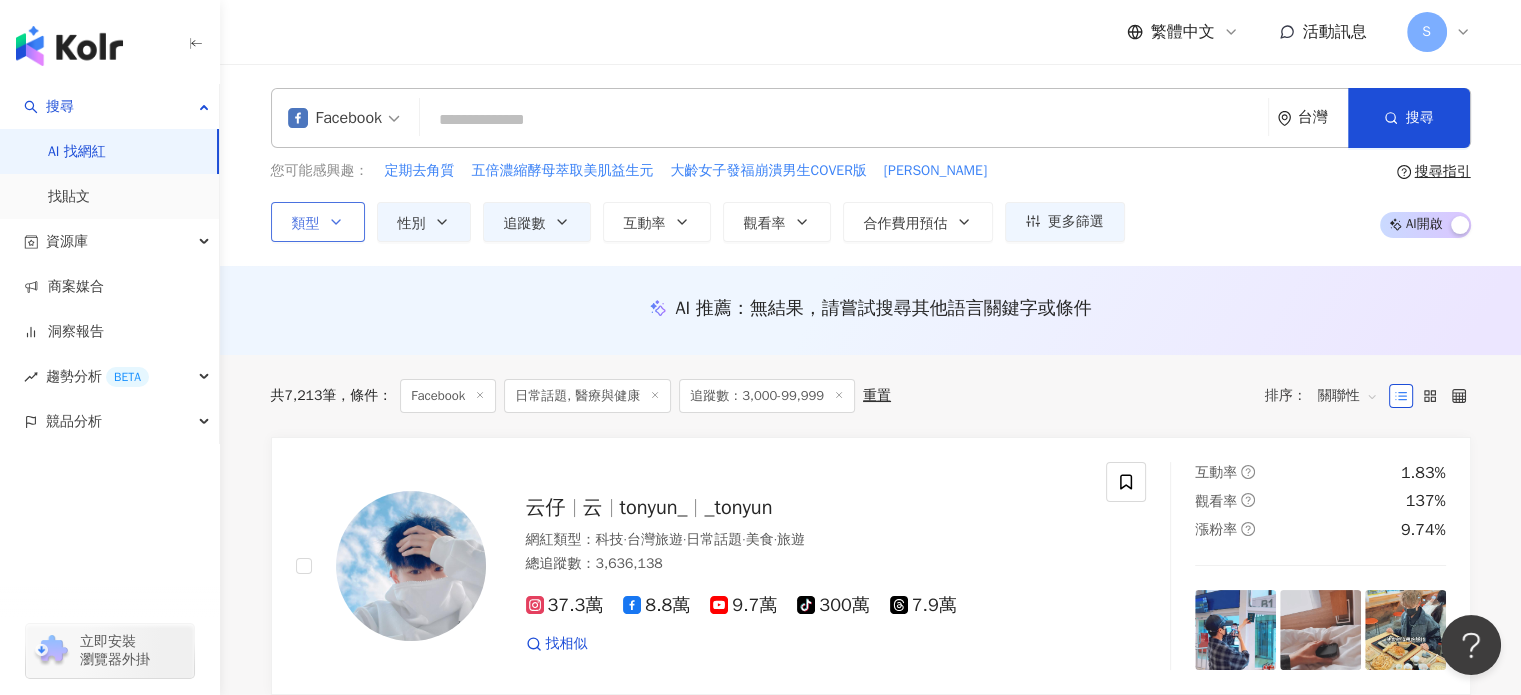 click on "類型" at bounding box center (306, 224) 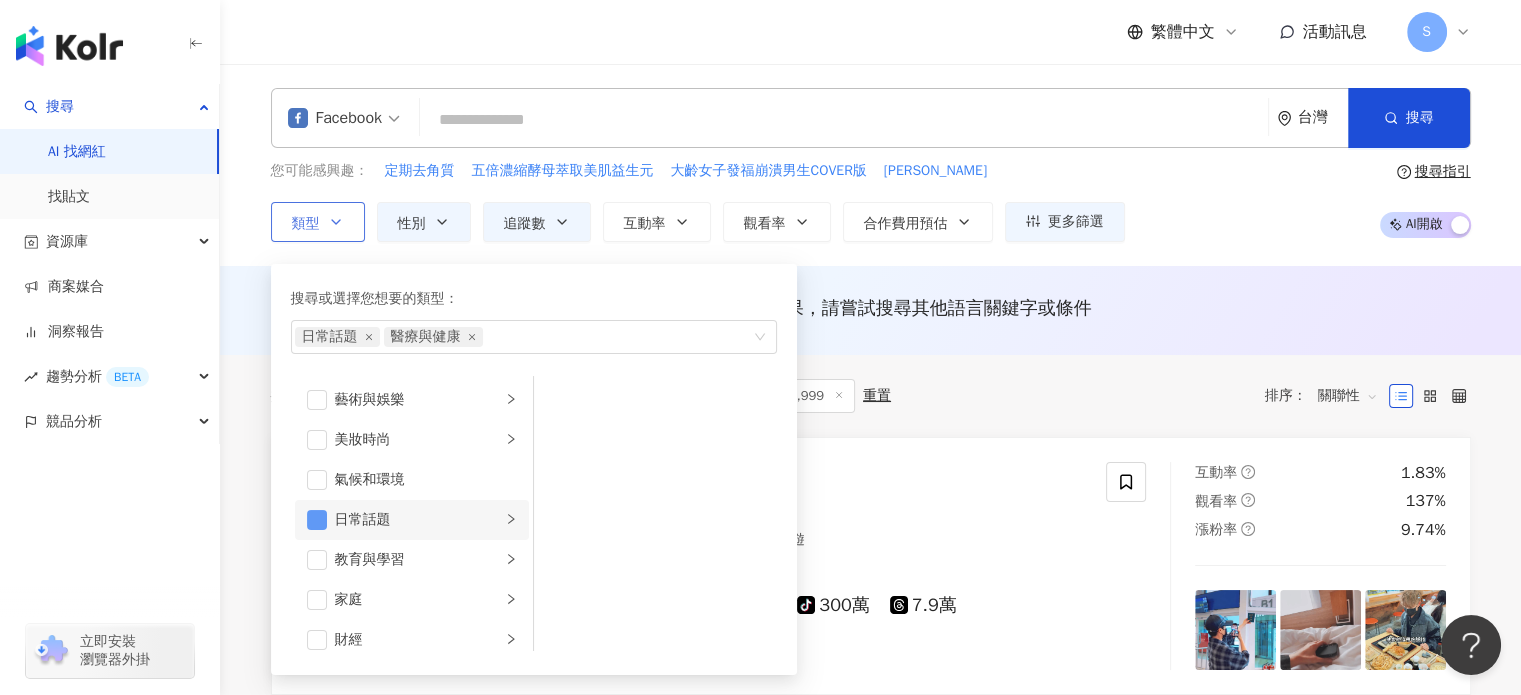 click at bounding box center (317, 520) 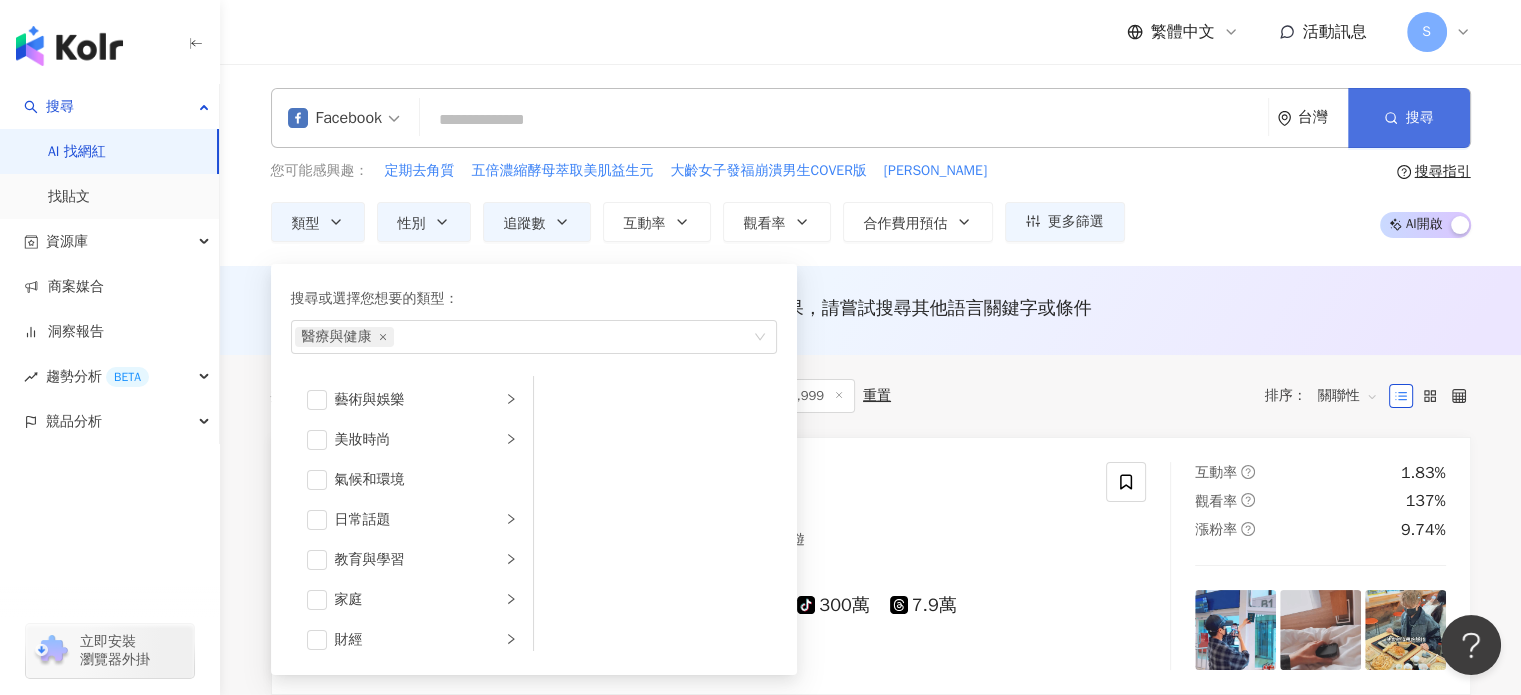 click on "搜尋" at bounding box center (1409, 118) 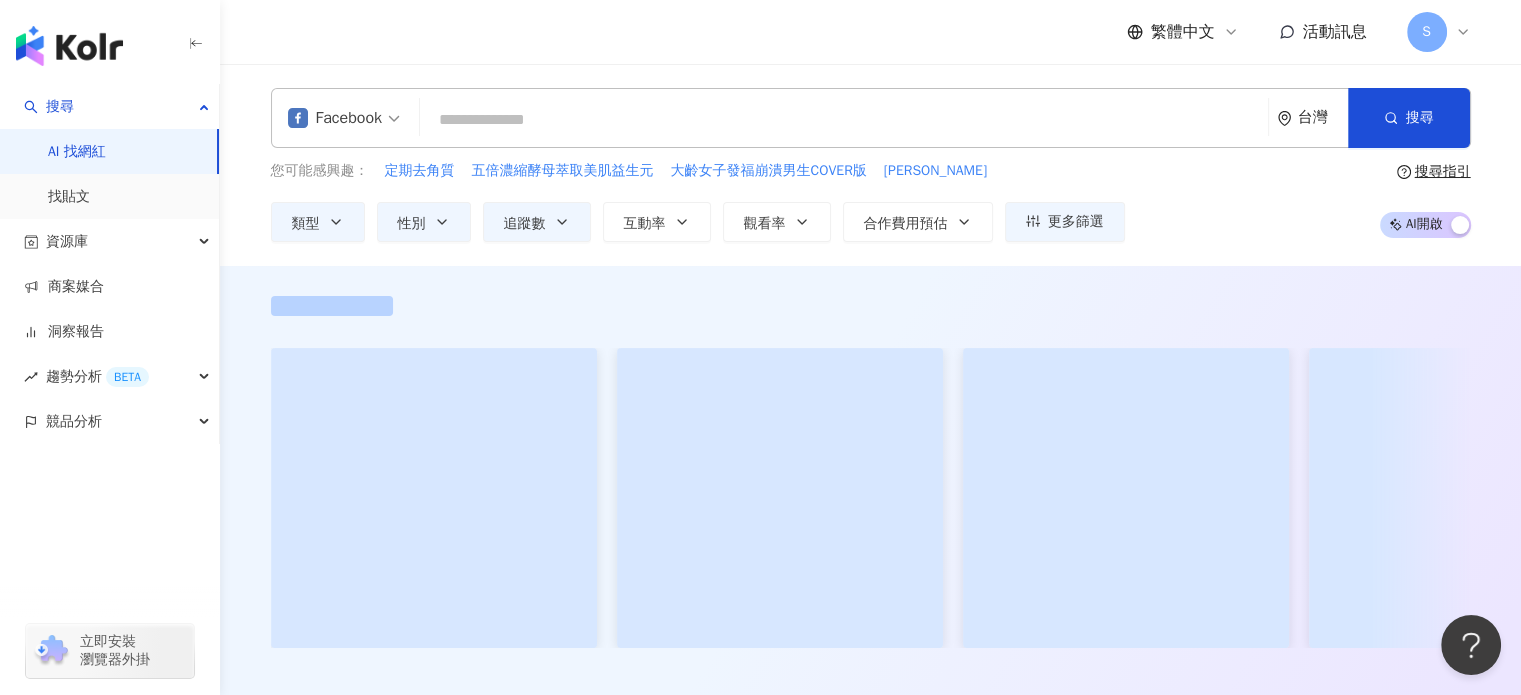 click at bounding box center [844, 120] 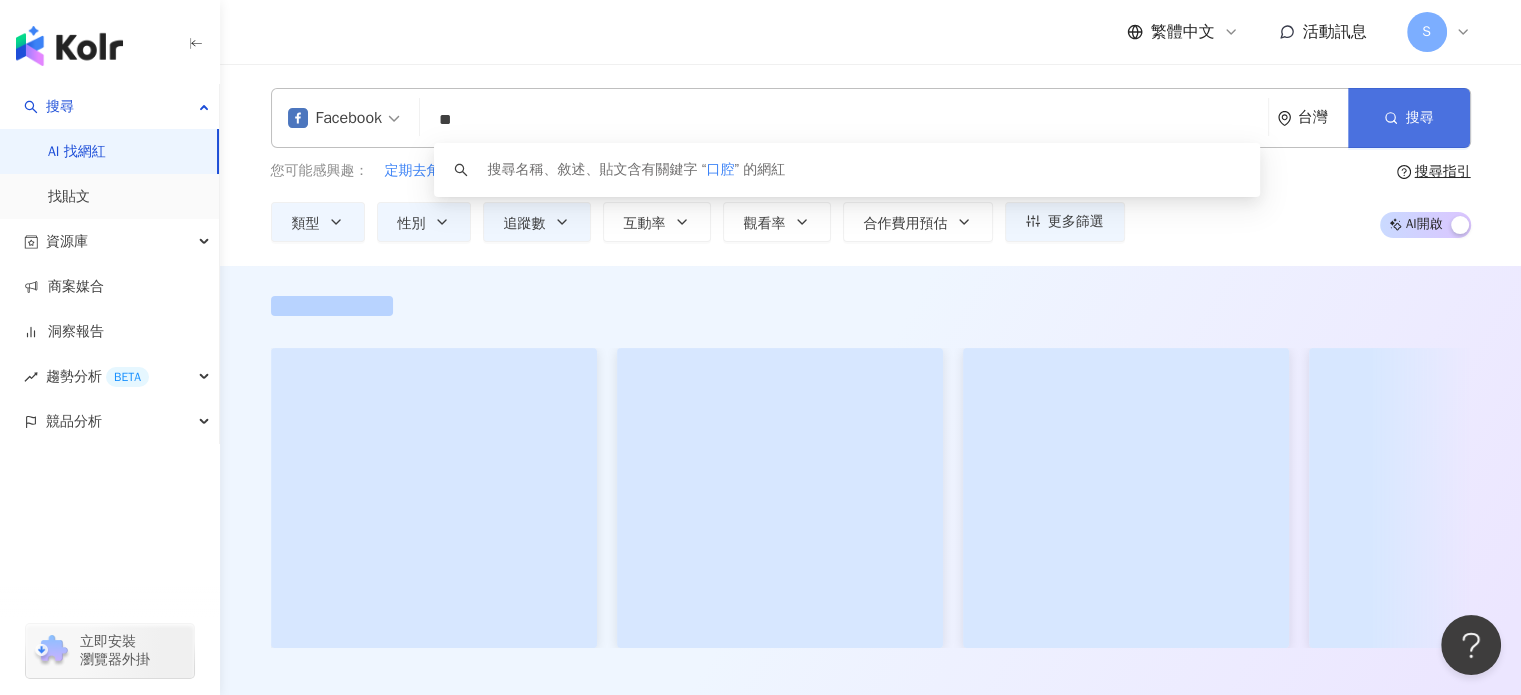 type on "**" 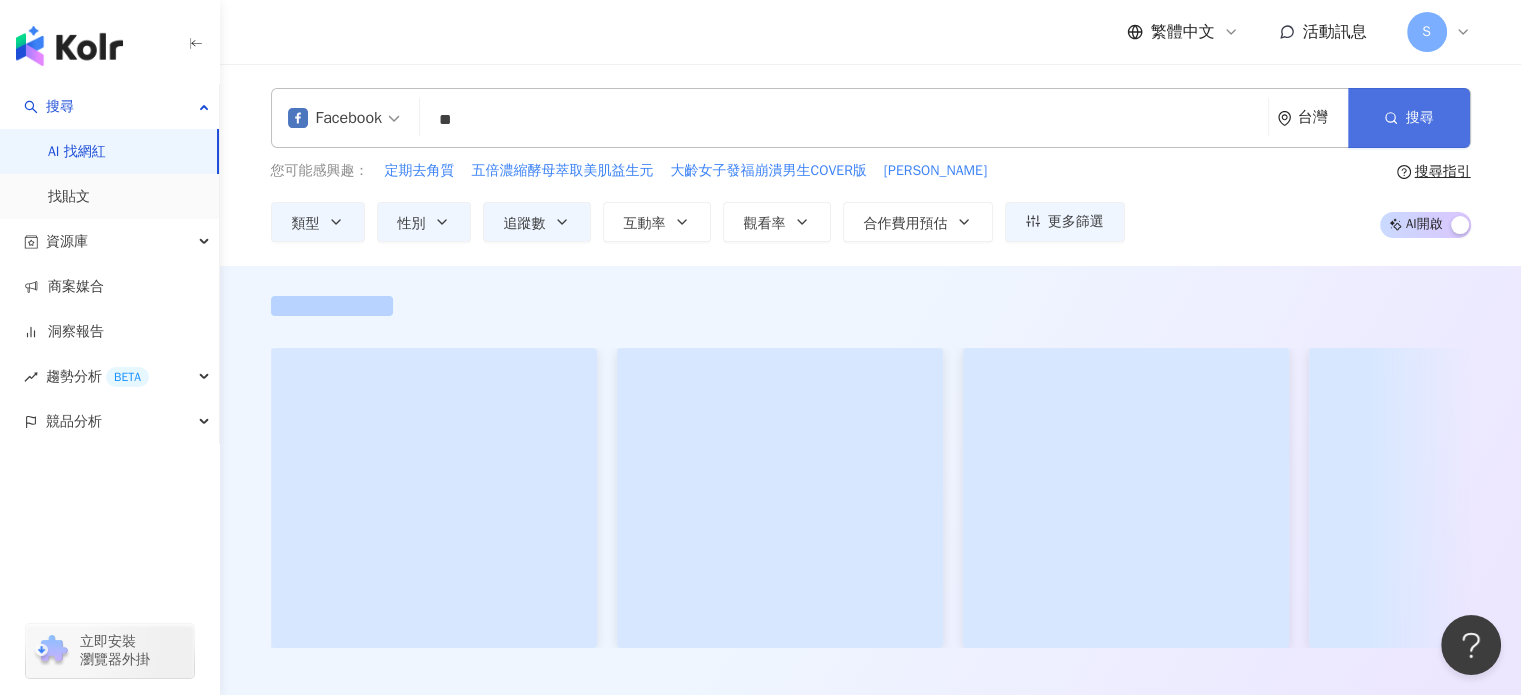 click 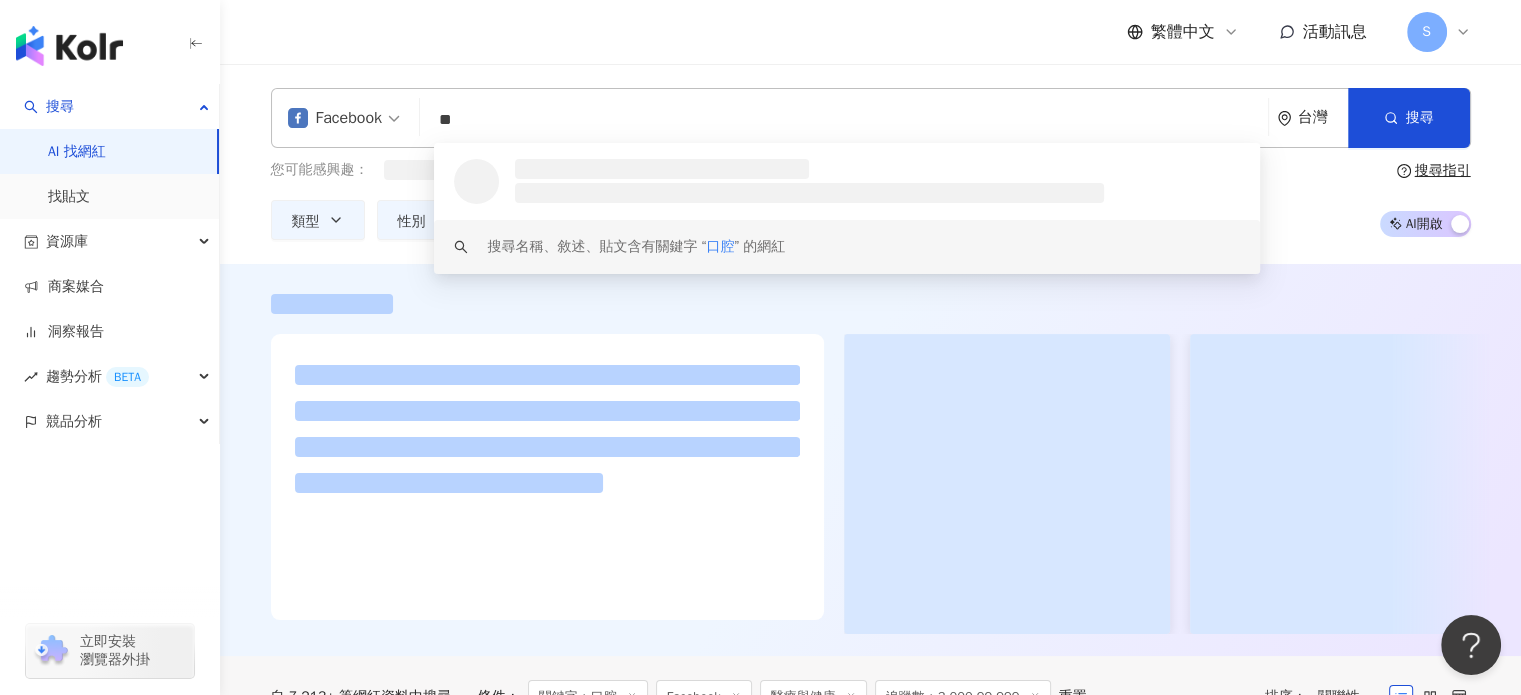 click at bounding box center (870, 460) 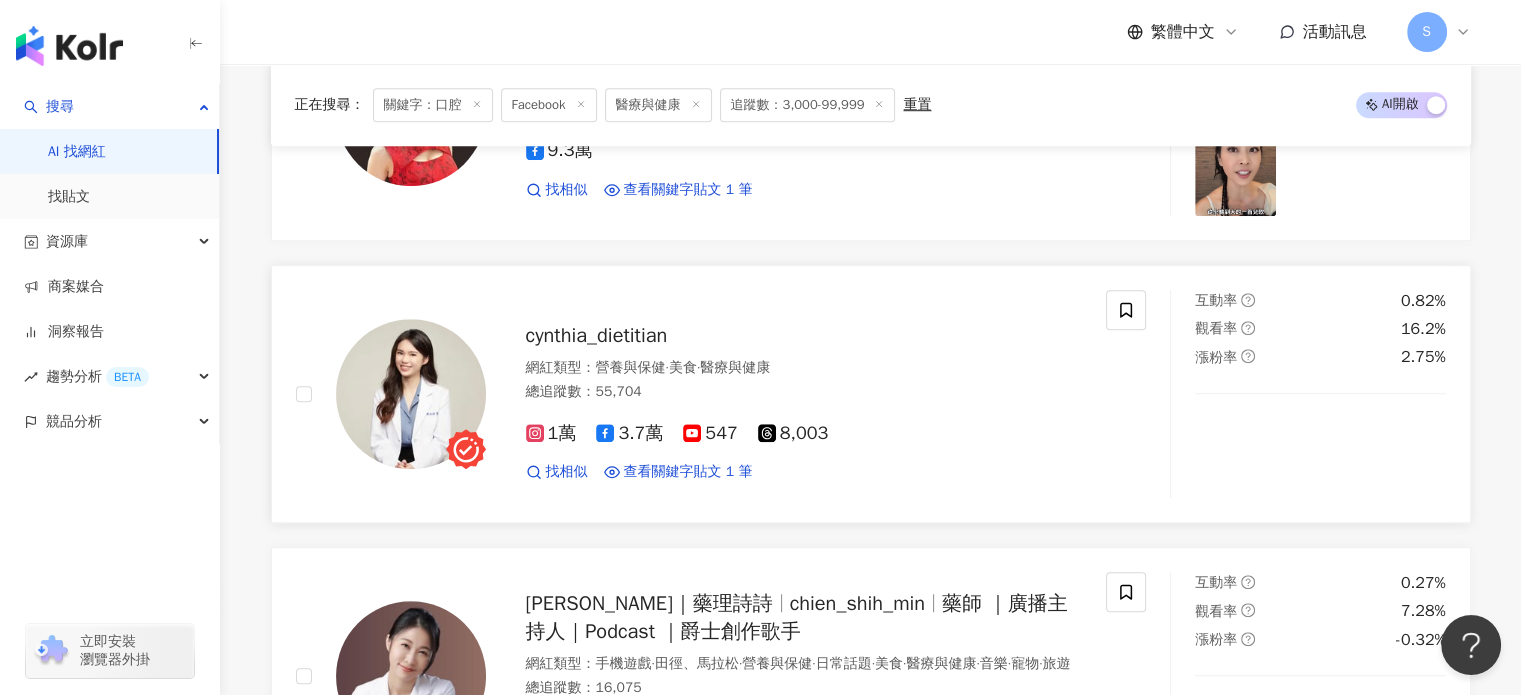 scroll, scrollTop: 1500, scrollLeft: 0, axis: vertical 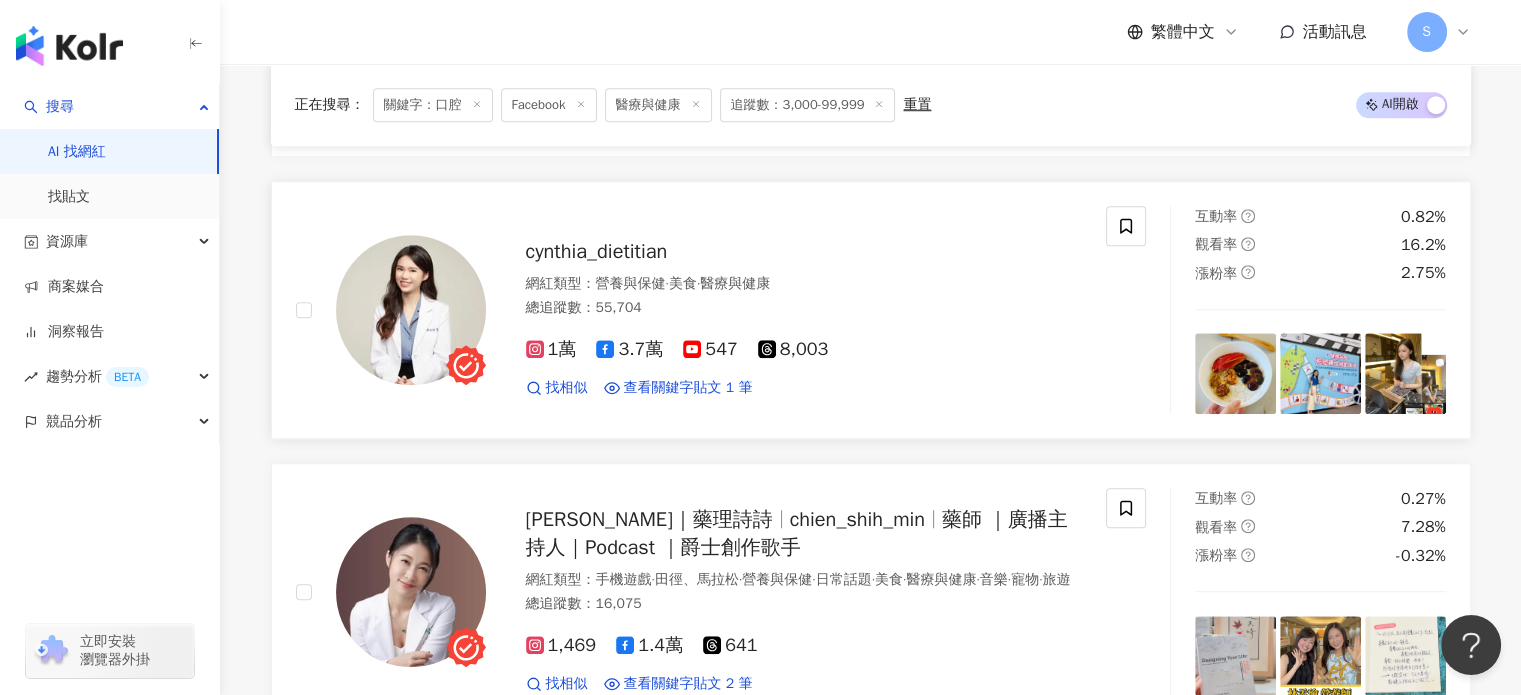 click on "網紅類型 ： 營養與保健  ·  美食  ·  醫療與健康" at bounding box center [804, 284] 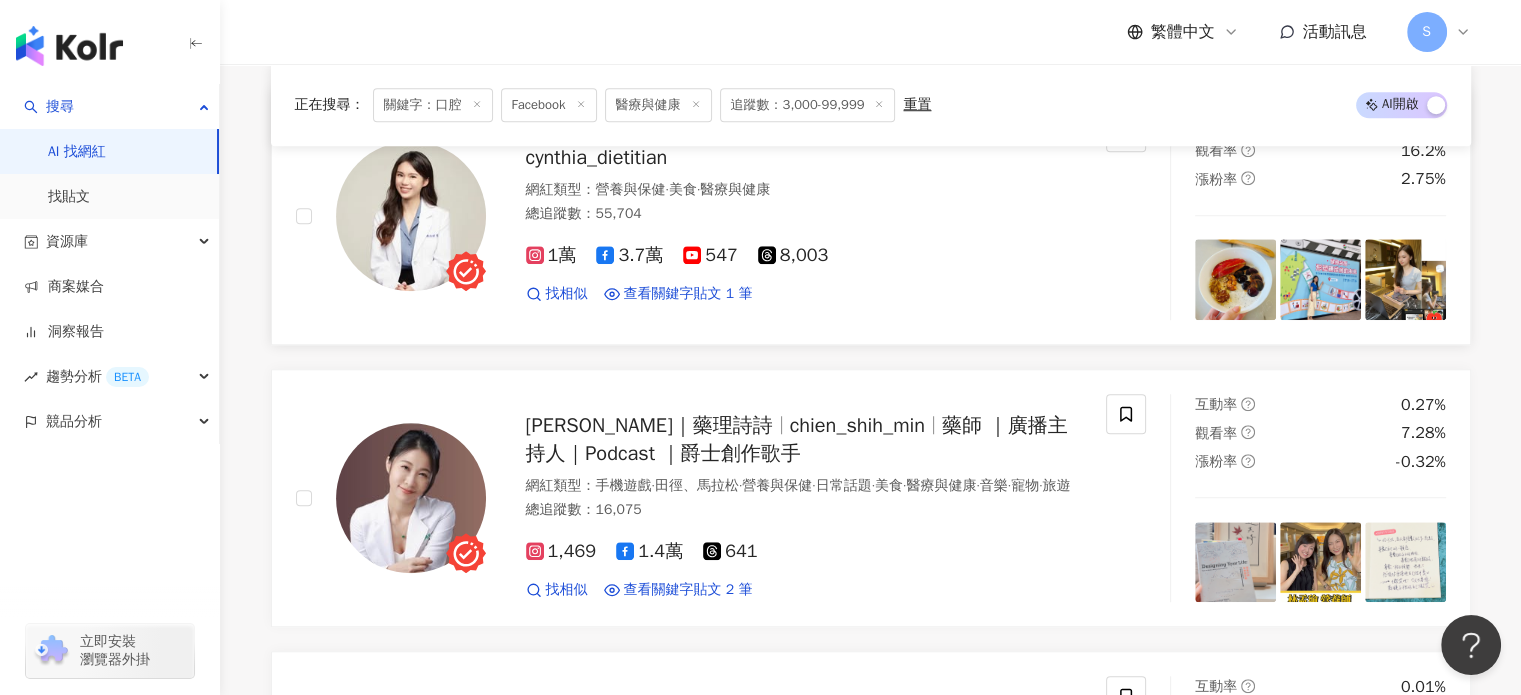 scroll, scrollTop: 1700, scrollLeft: 0, axis: vertical 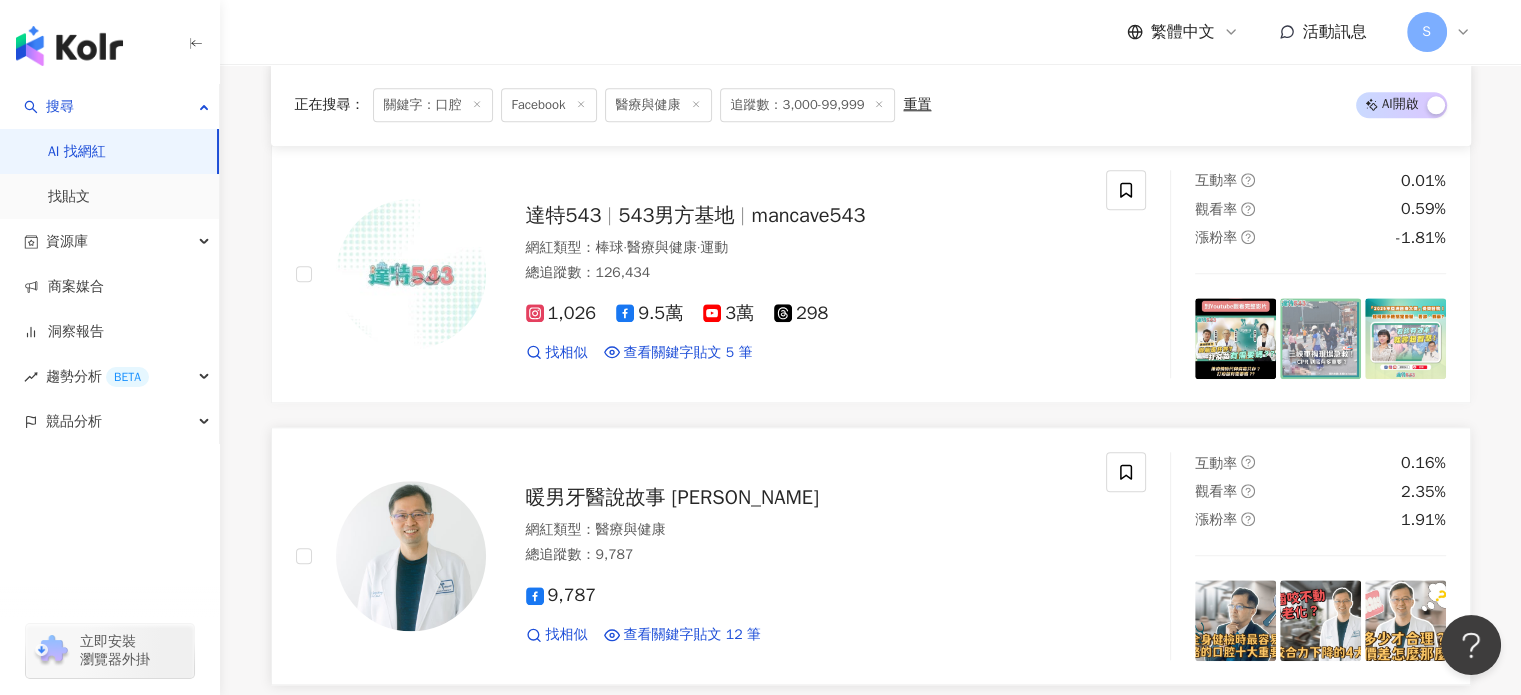 click on "暖男牙醫說故事 阿斌哥" at bounding box center [672, 497] 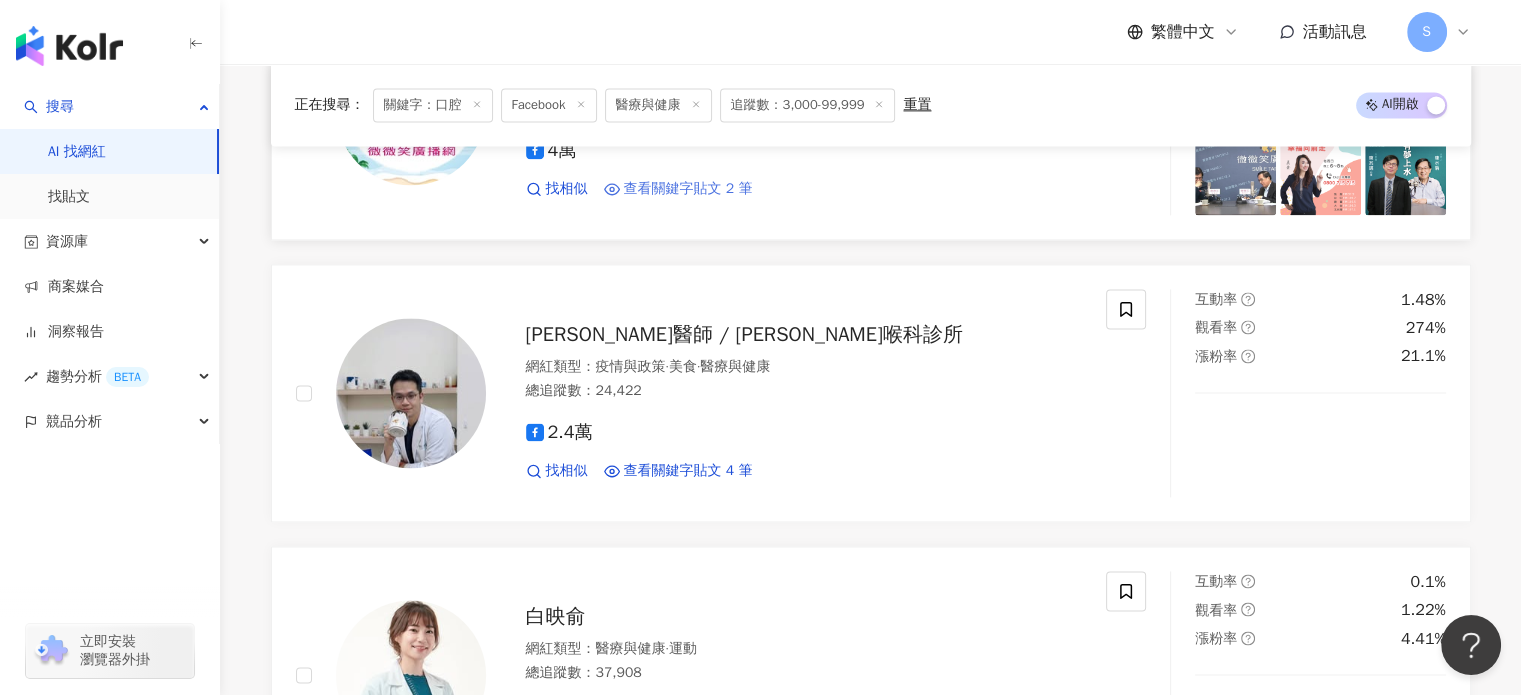 scroll, scrollTop: 3000, scrollLeft: 0, axis: vertical 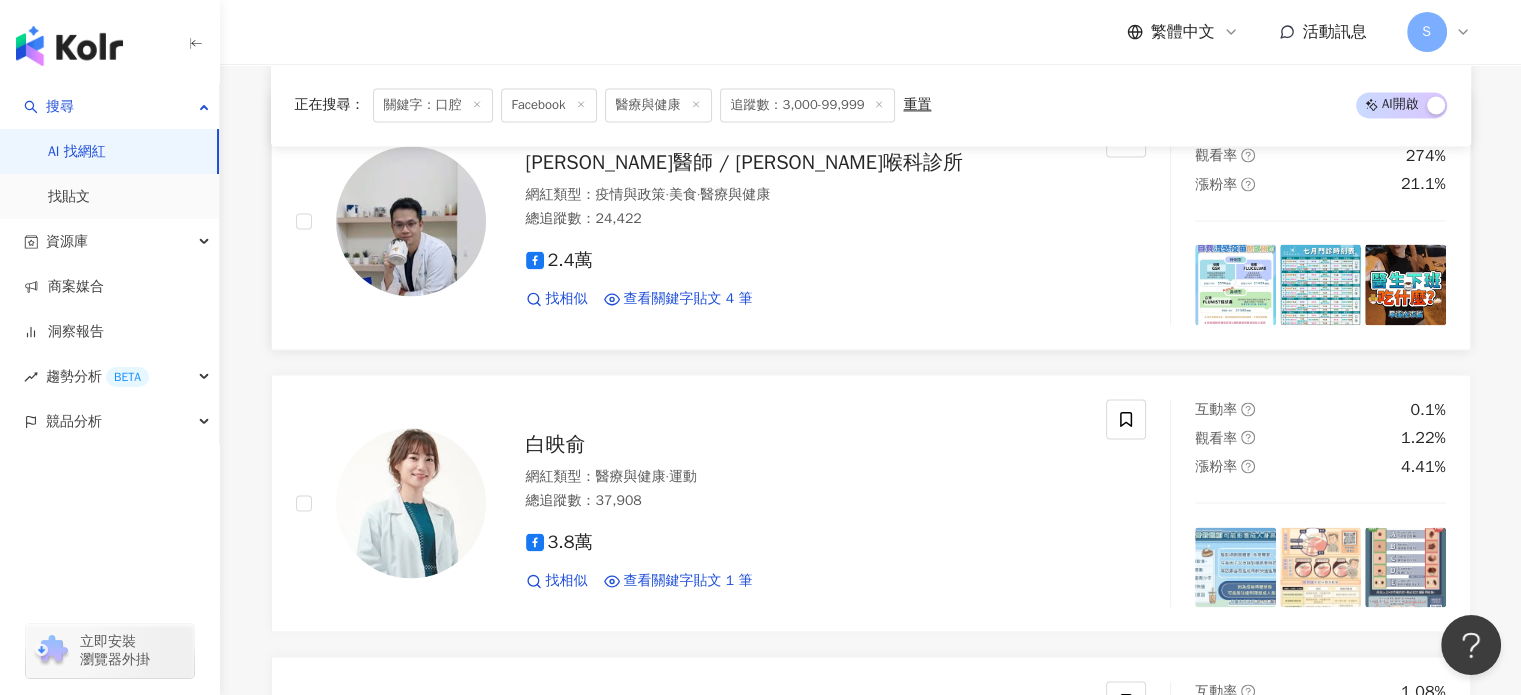 click on "·" at bounding box center (667, 194) 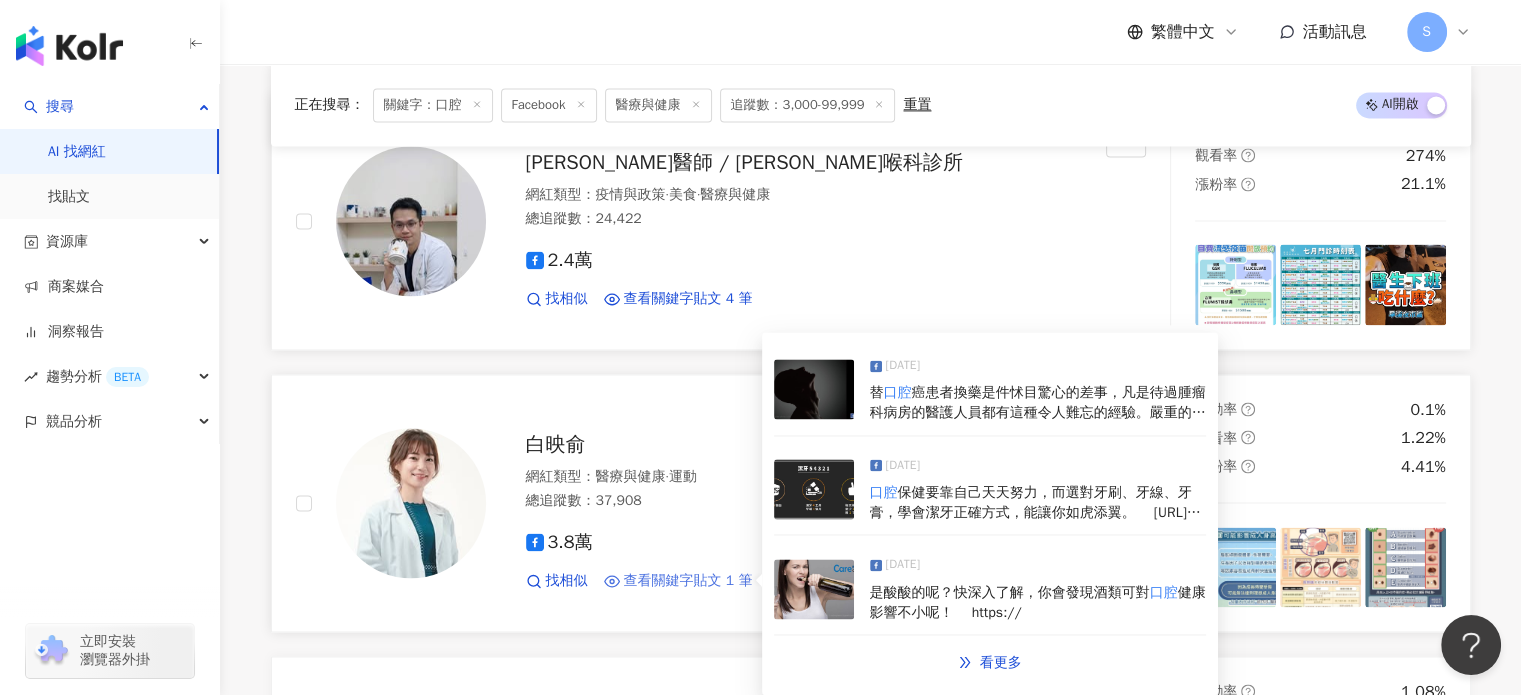 click on "查看關鍵字貼文 1 筆" at bounding box center [688, 581] 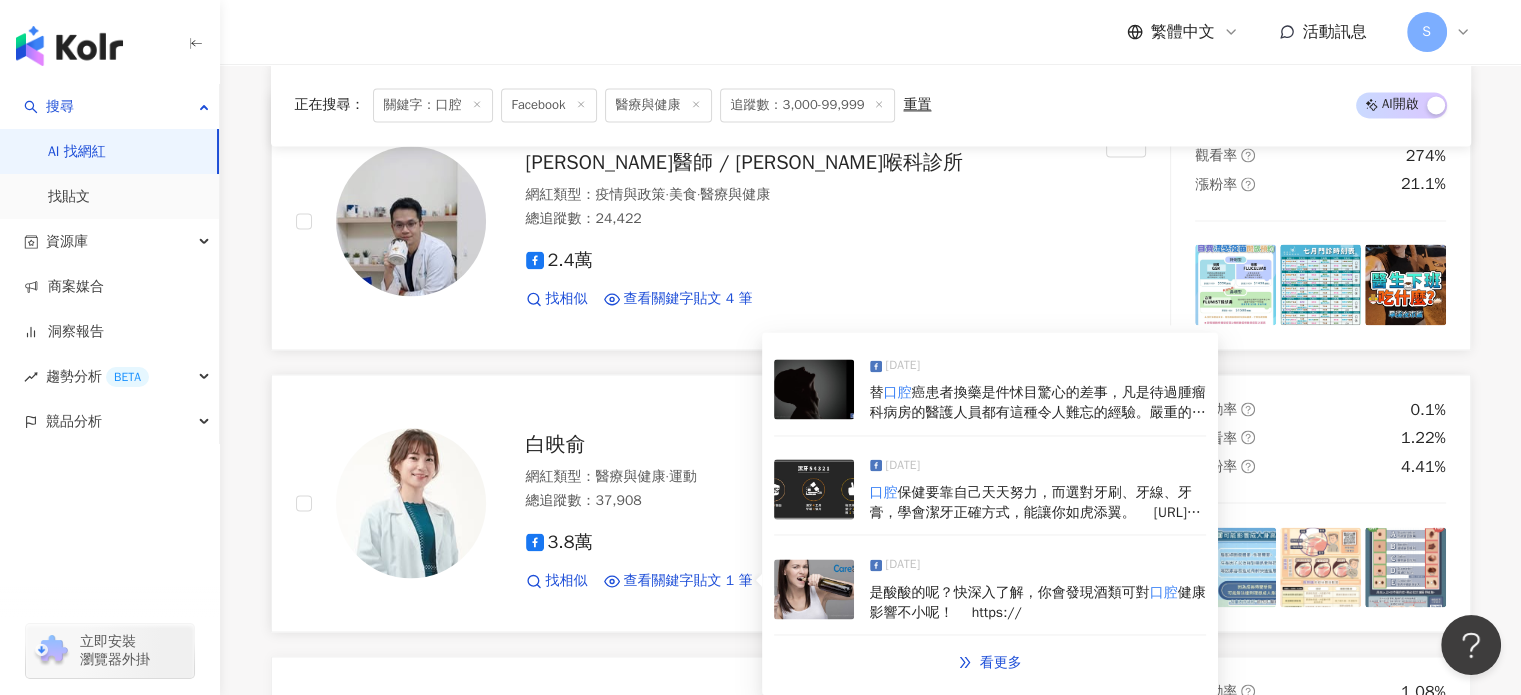 click at bounding box center (814, 489) 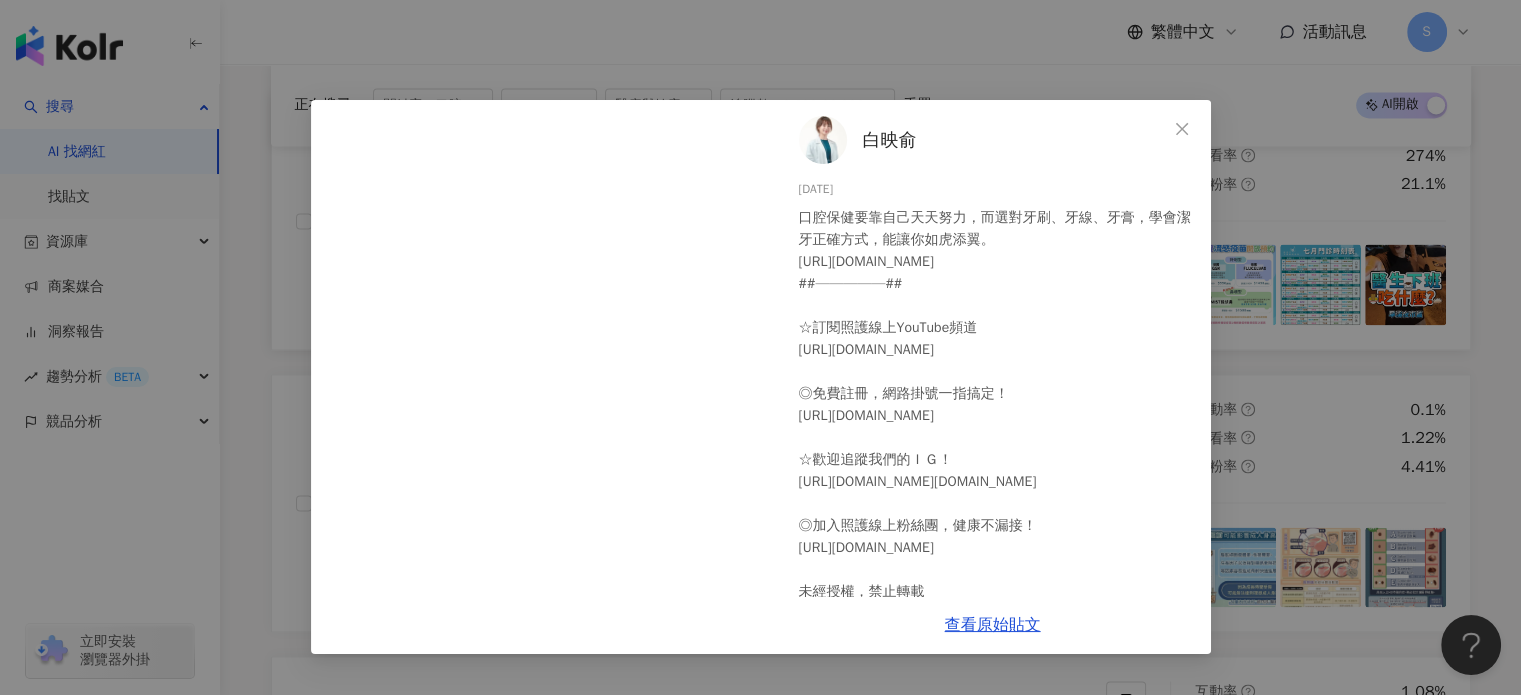 scroll, scrollTop: 36, scrollLeft: 0, axis: vertical 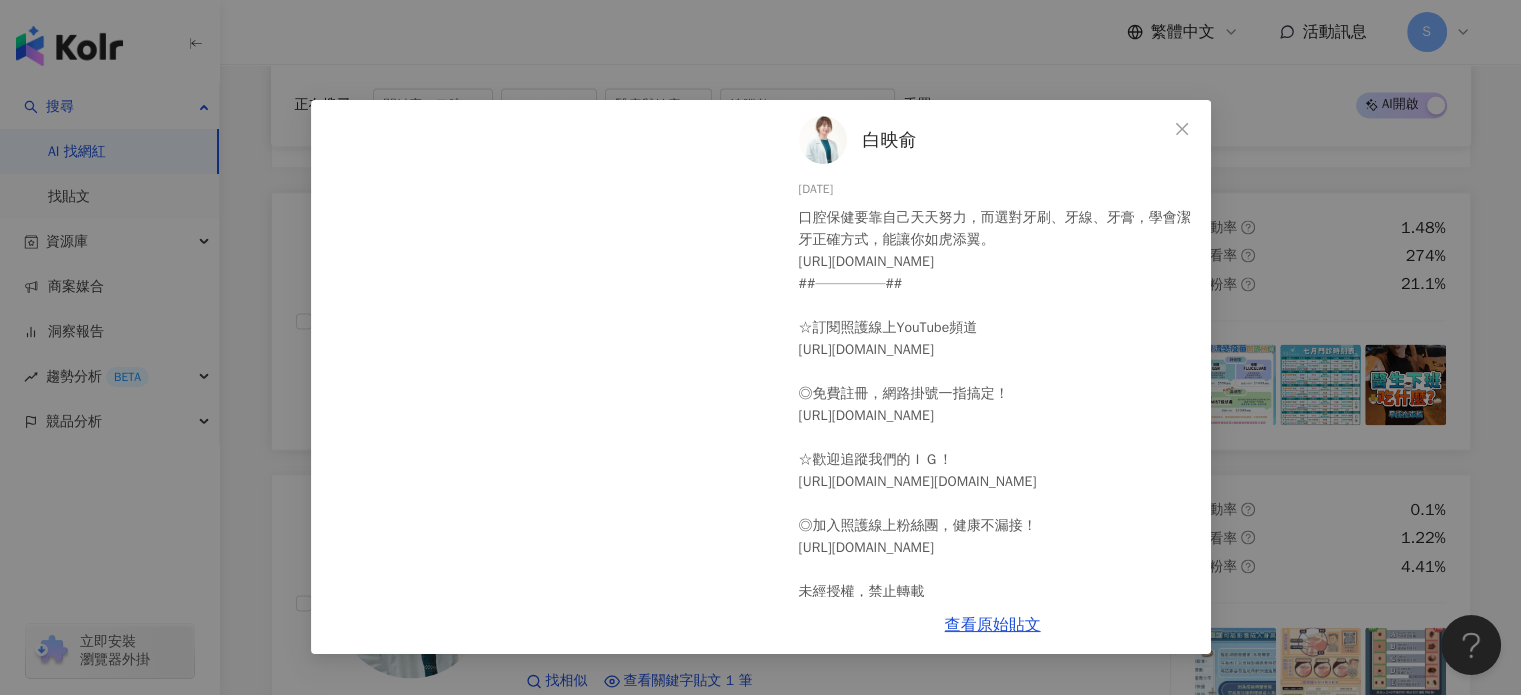 click on "白映俞 2025/4/29  口腔保健要靠自己天天努力，而選對牙刷、牙線、牙膏，學會潔牙正確方式，能讓你如虎添翼。
https://www.careonline.com.tw/2019/05/teeth.html
##—————##
☆訂閱照護線上YouTube頻道
https://bit.ly/3VEK7k6
◎免費註冊，網路掛號一指搞定！
https://www.careonline.com.tw/p/map.html
☆歡迎追蹤我們的ＩＧ！
https://www.instagram.com/surgeon.life/
◎加入照護線上粉絲團，健康不漏接！
https://www.facebook.com/careonlinetw
未經授權，禁止轉載 4 1 查看原始貼文" at bounding box center [760, 347] 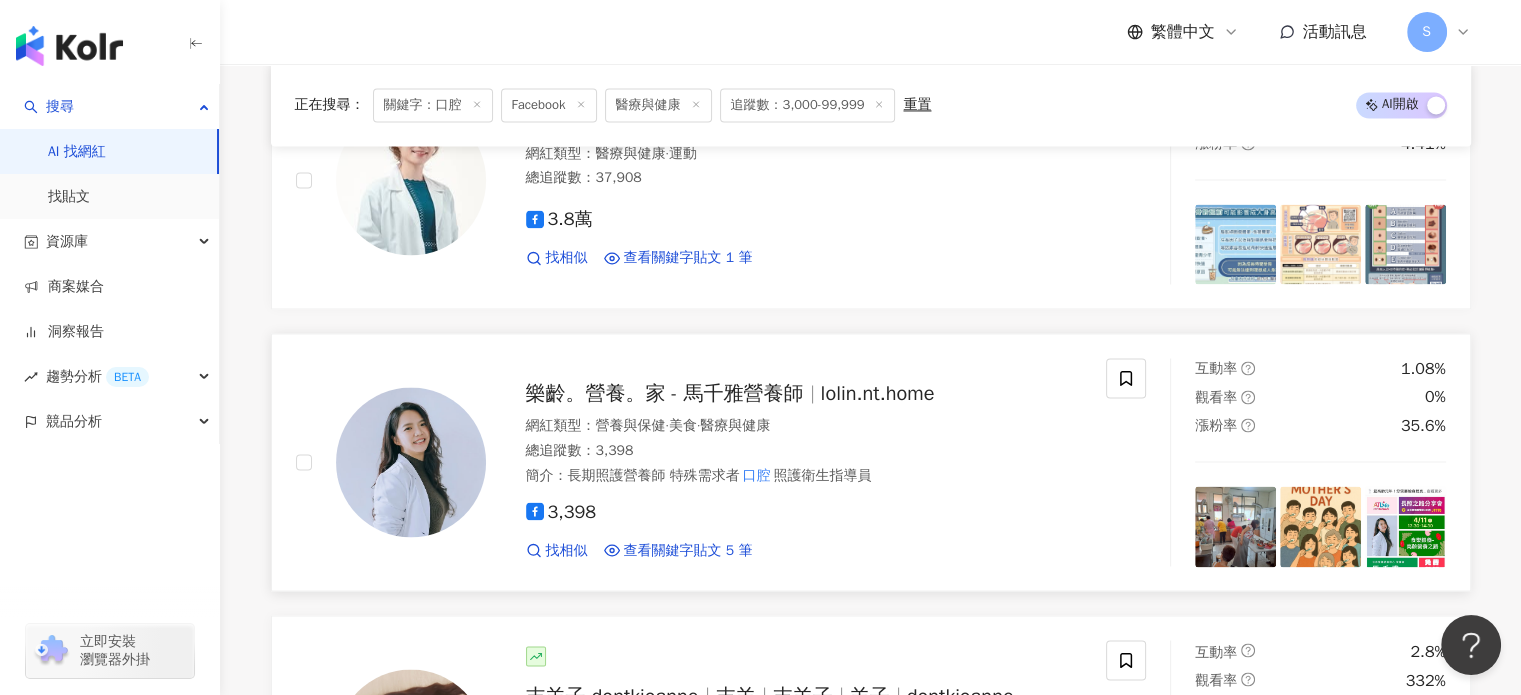 scroll, scrollTop: 3400, scrollLeft: 0, axis: vertical 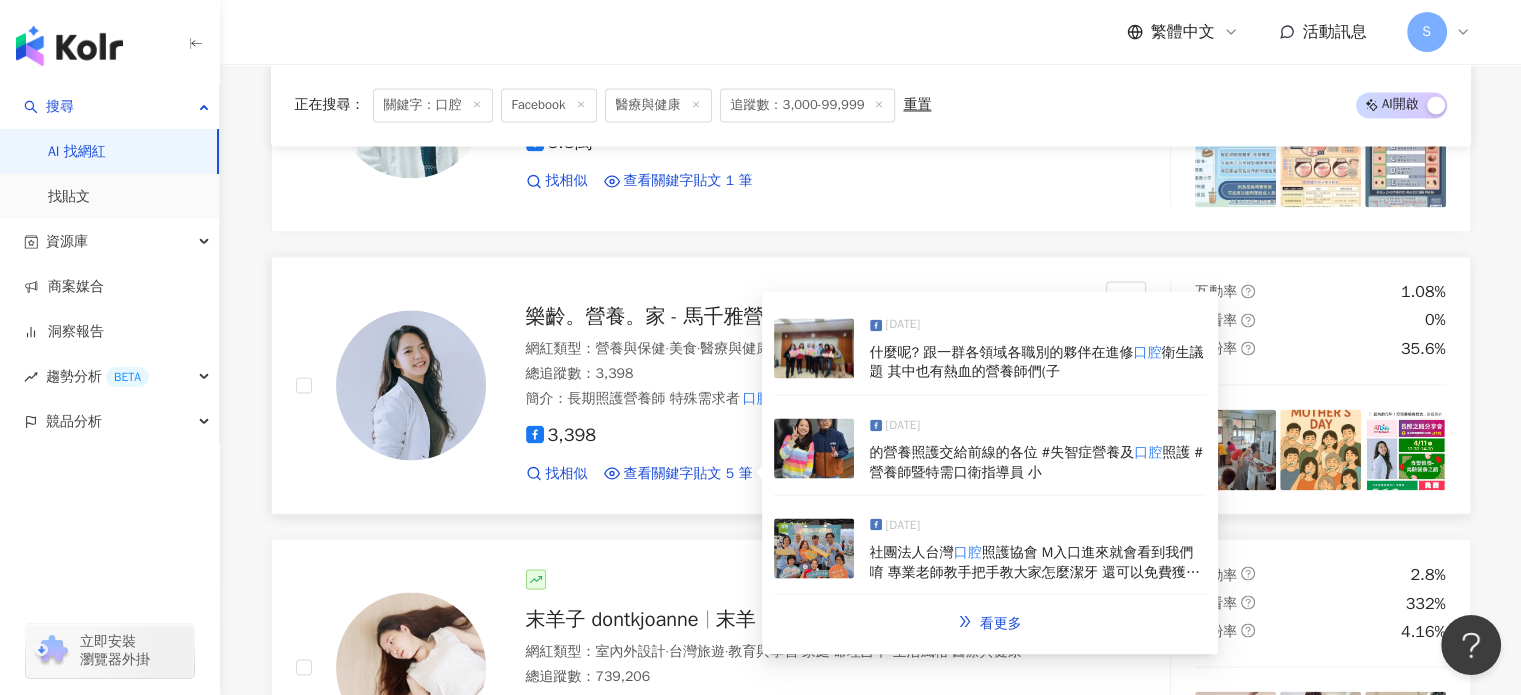 click at bounding box center [814, 348] 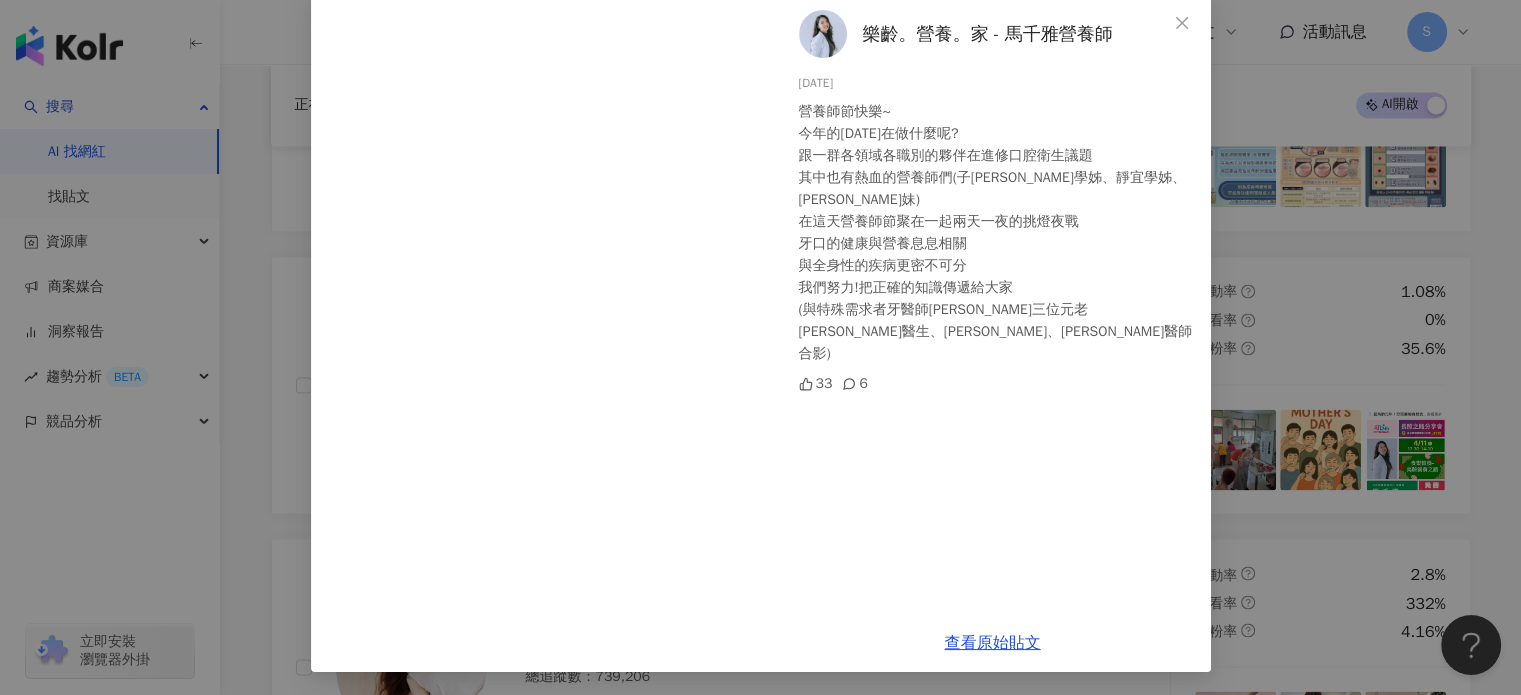 scroll, scrollTop: 107, scrollLeft: 0, axis: vertical 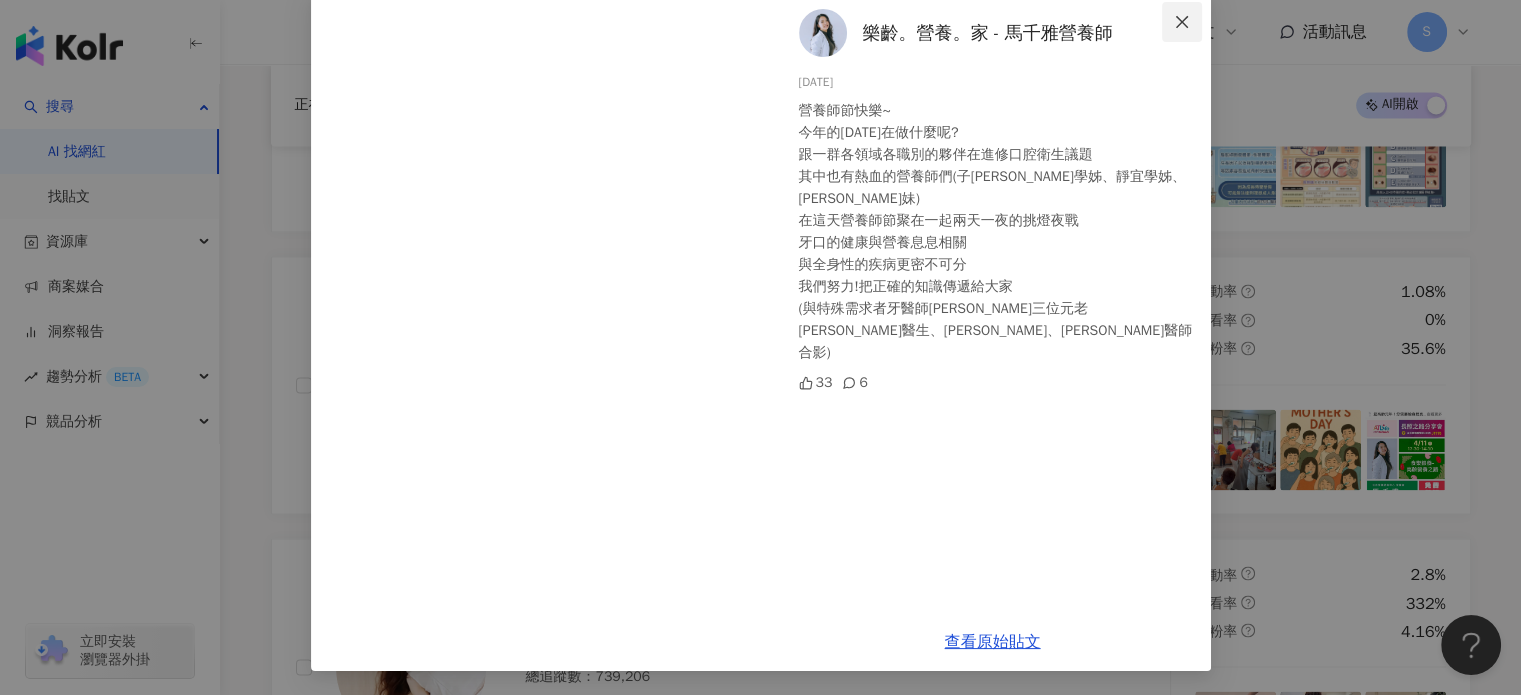 click 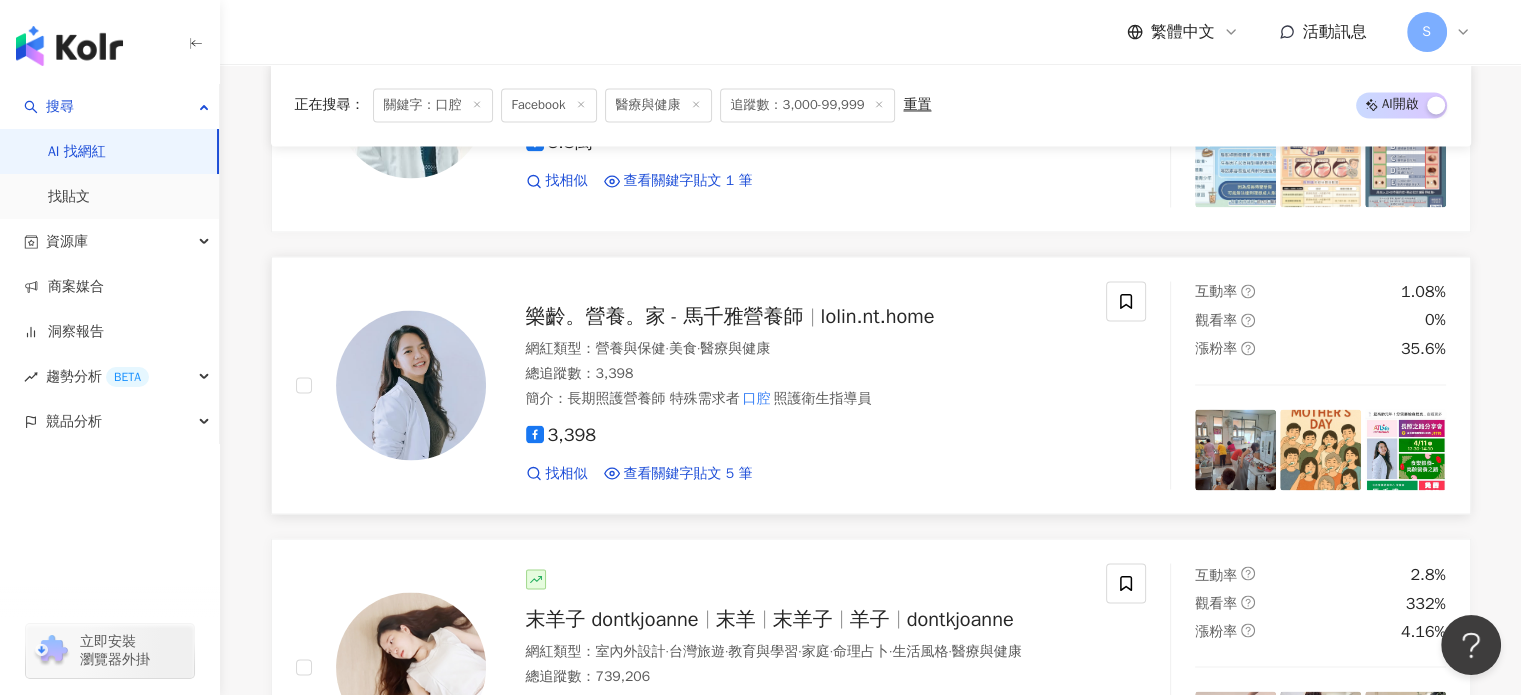 click on "樂齡。營養。家 - 馬千雅營養師" at bounding box center (665, 316) 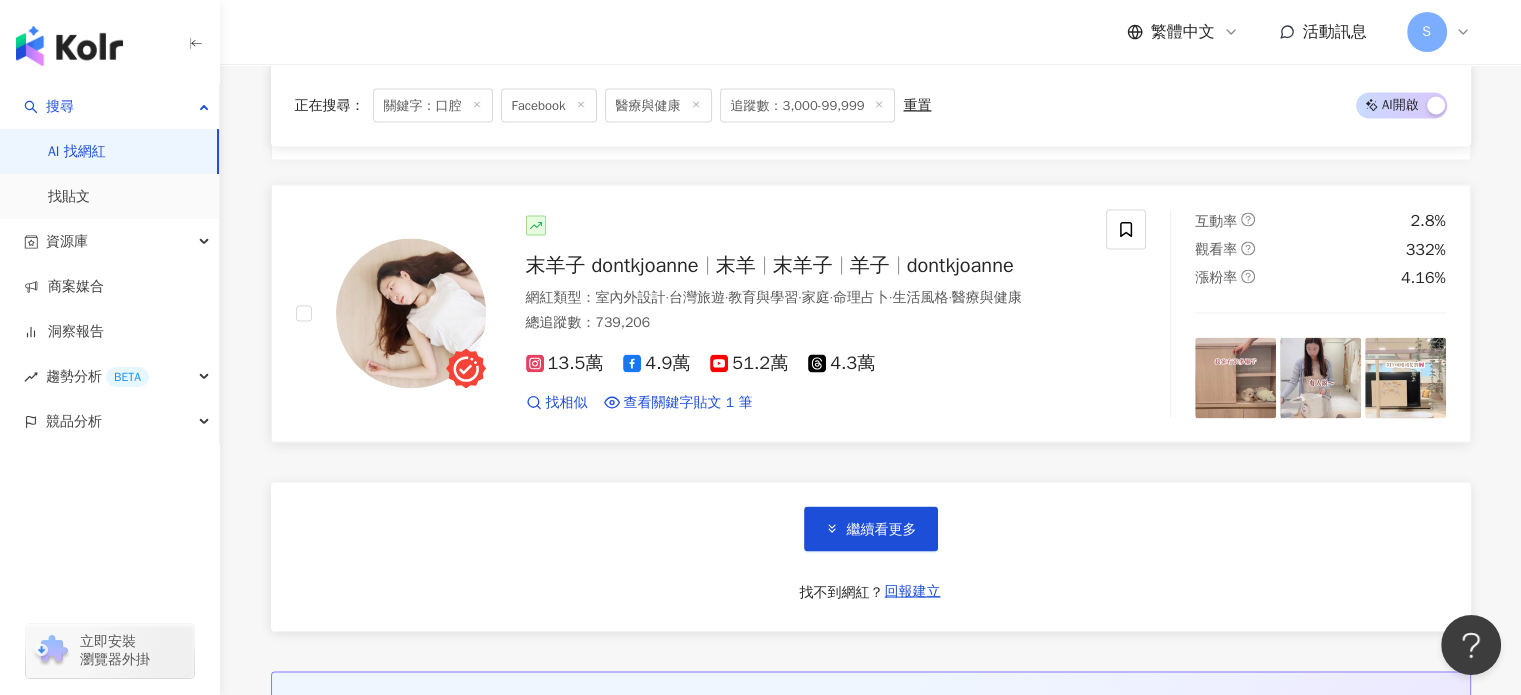 scroll, scrollTop: 3800, scrollLeft: 0, axis: vertical 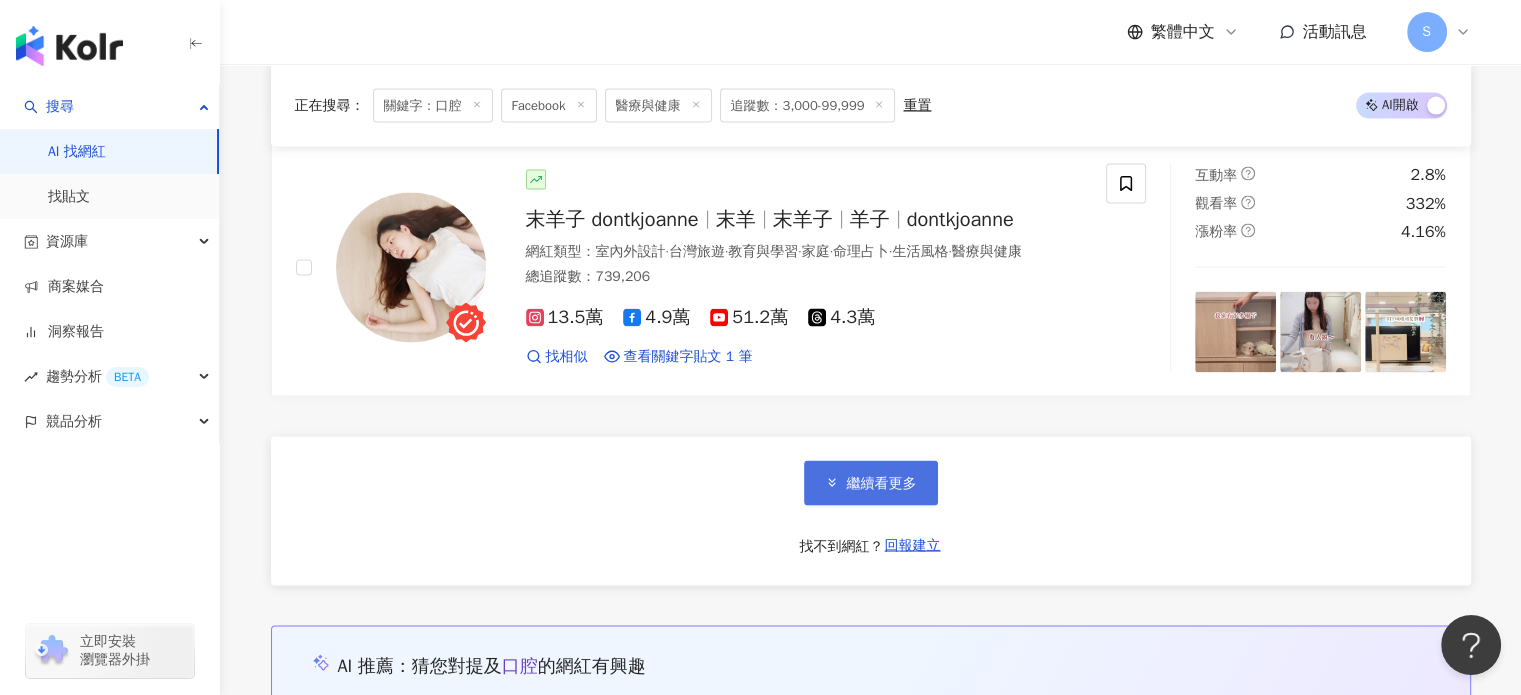 click on "繼續看更多" at bounding box center (882, 483) 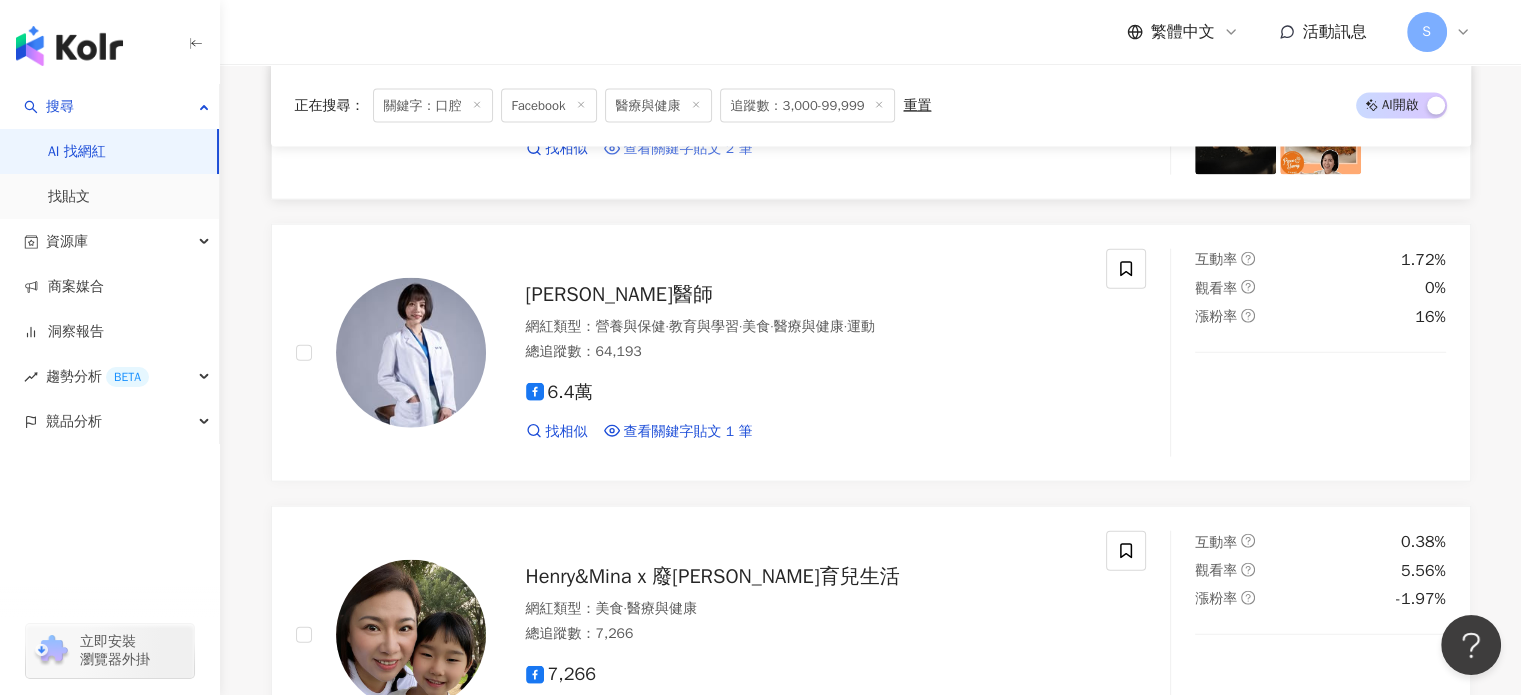 scroll, scrollTop: 4700, scrollLeft: 0, axis: vertical 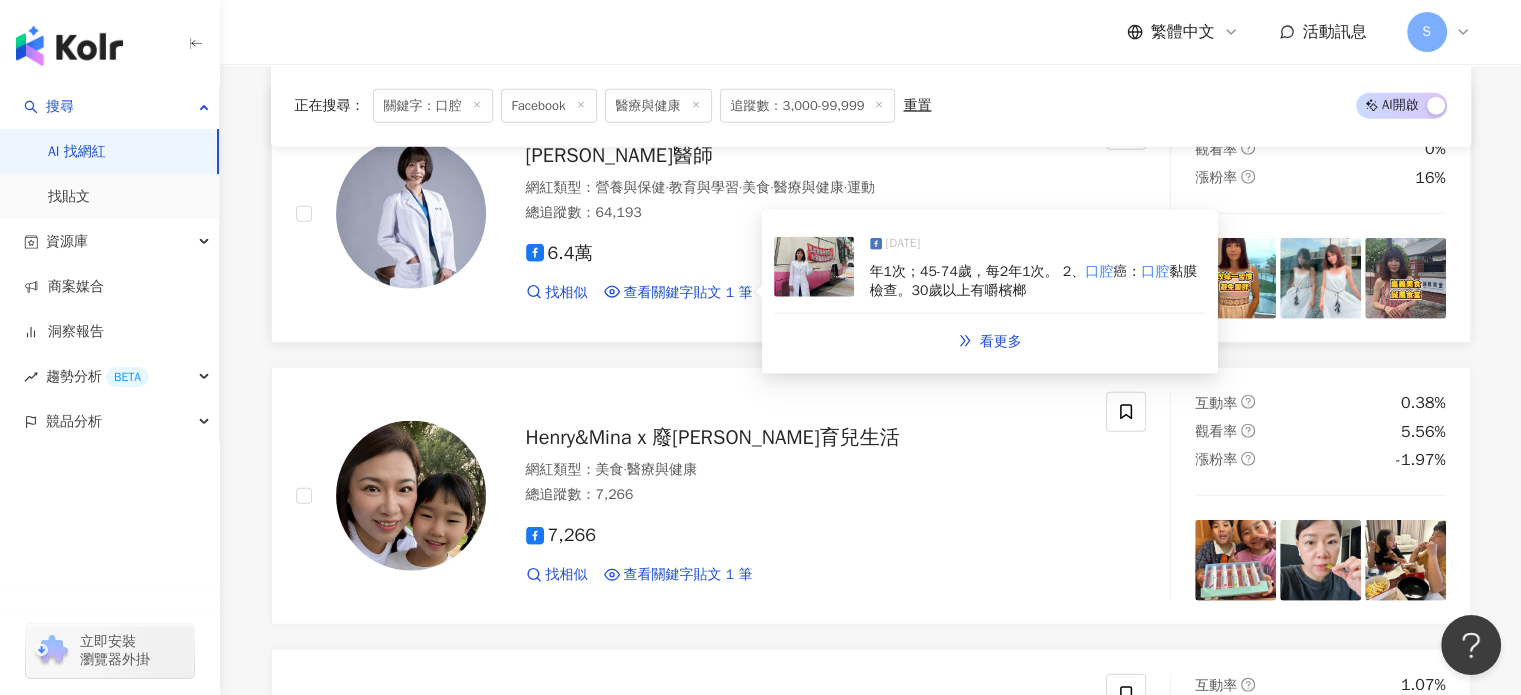 click at bounding box center (814, 267) 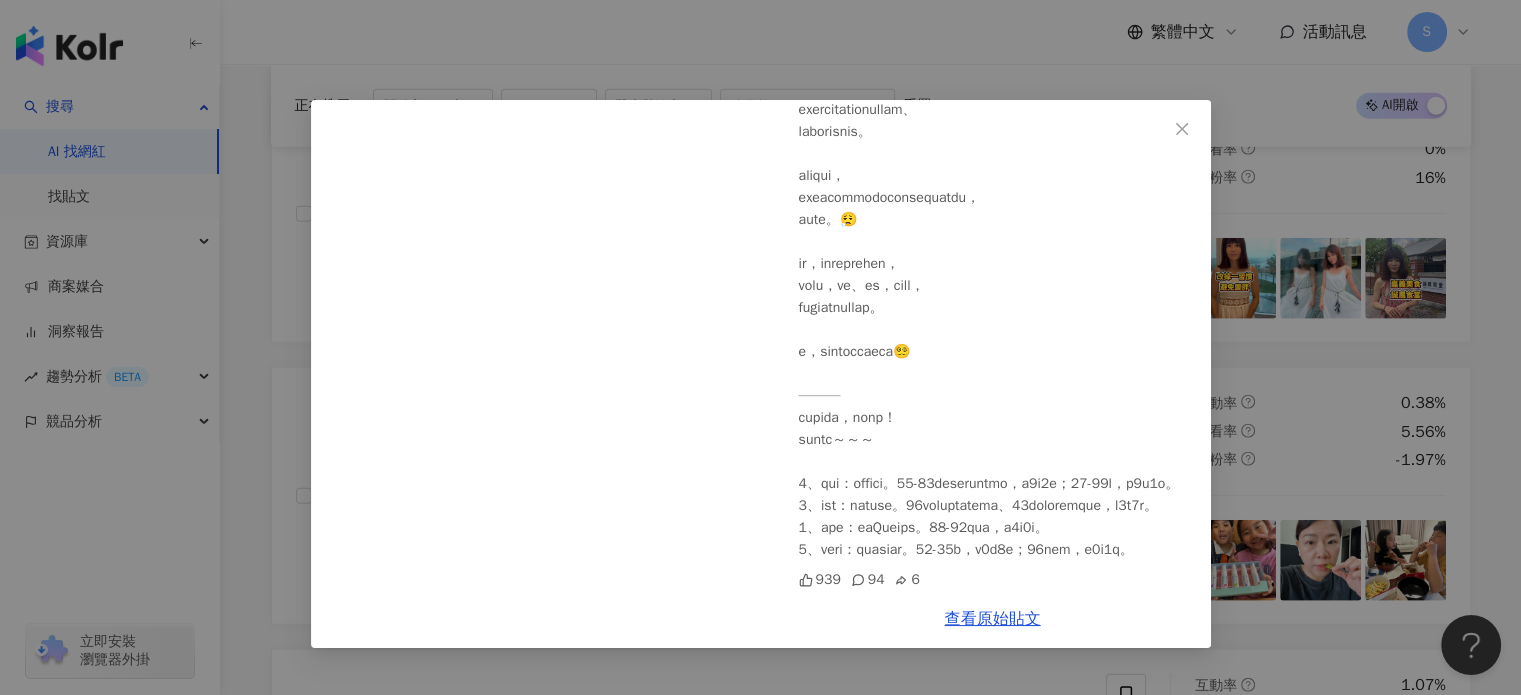scroll, scrollTop: 437, scrollLeft: 0, axis: vertical 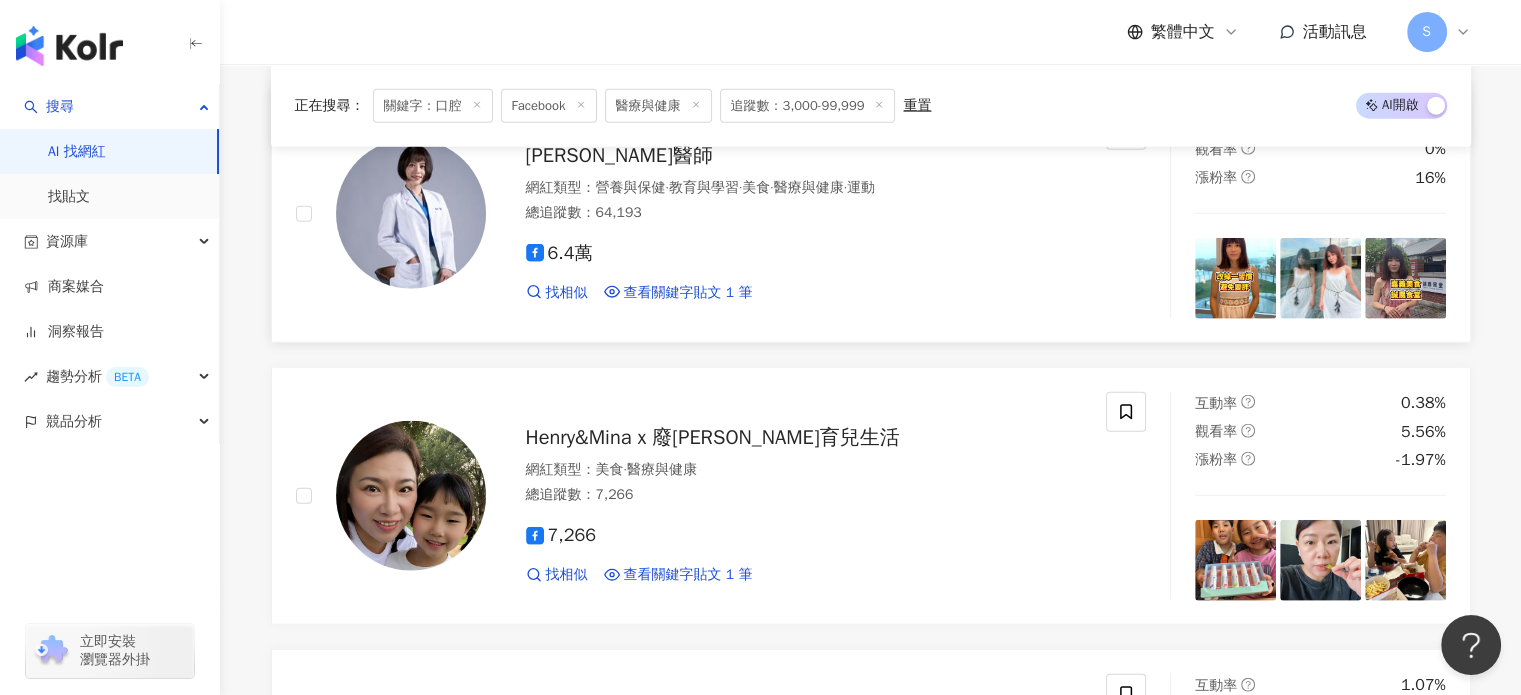 click on "安欣瑜醫師" at bounding box center (619, 155) 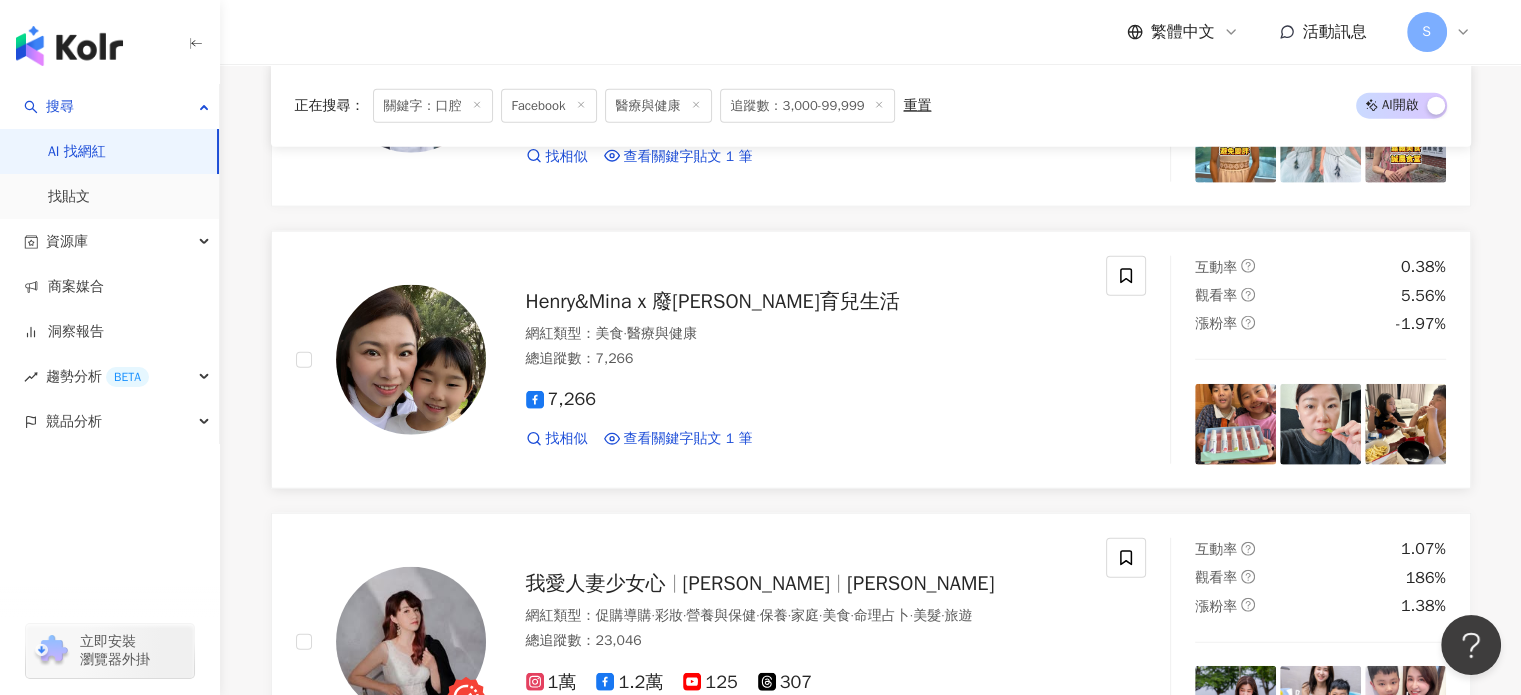 scroll, scrollTop: 4800, scrollLeft: 0, axis: vertical 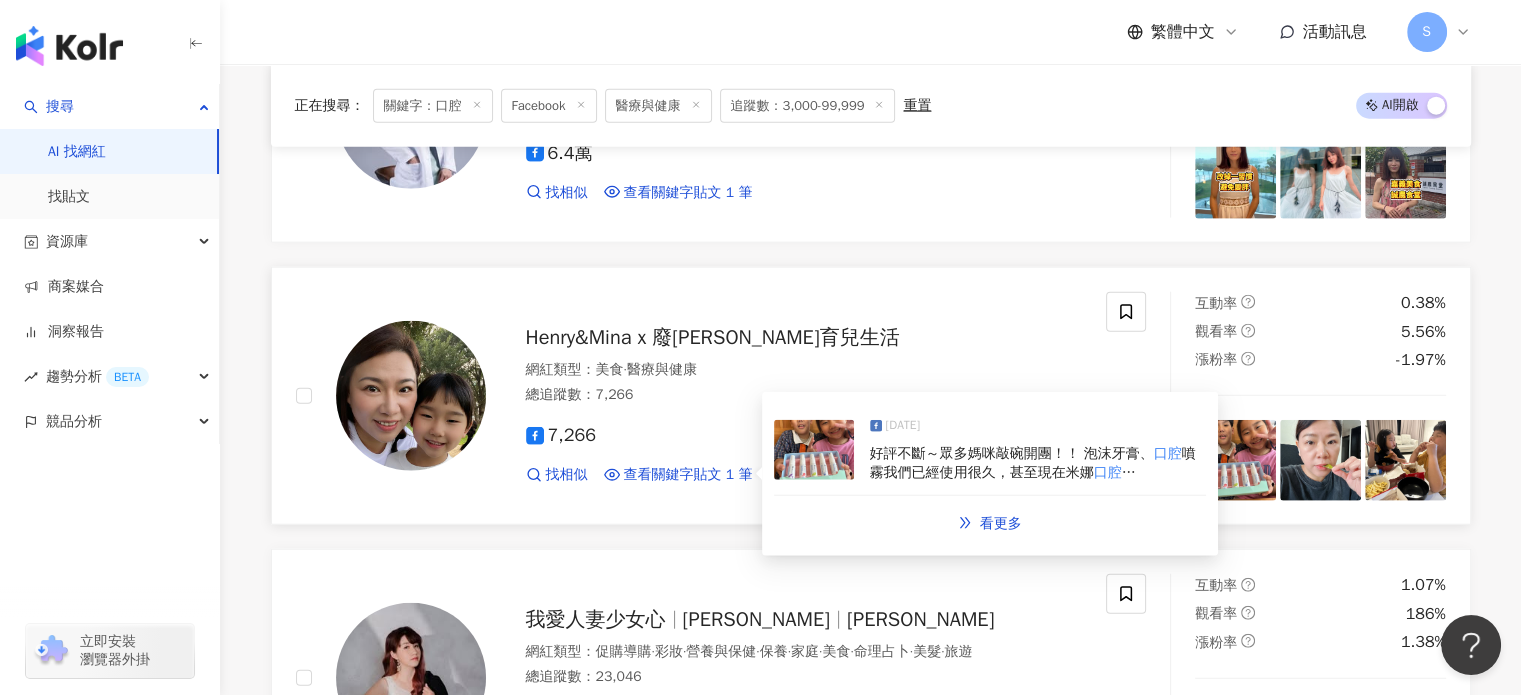 click at bounding box center [814, 450] 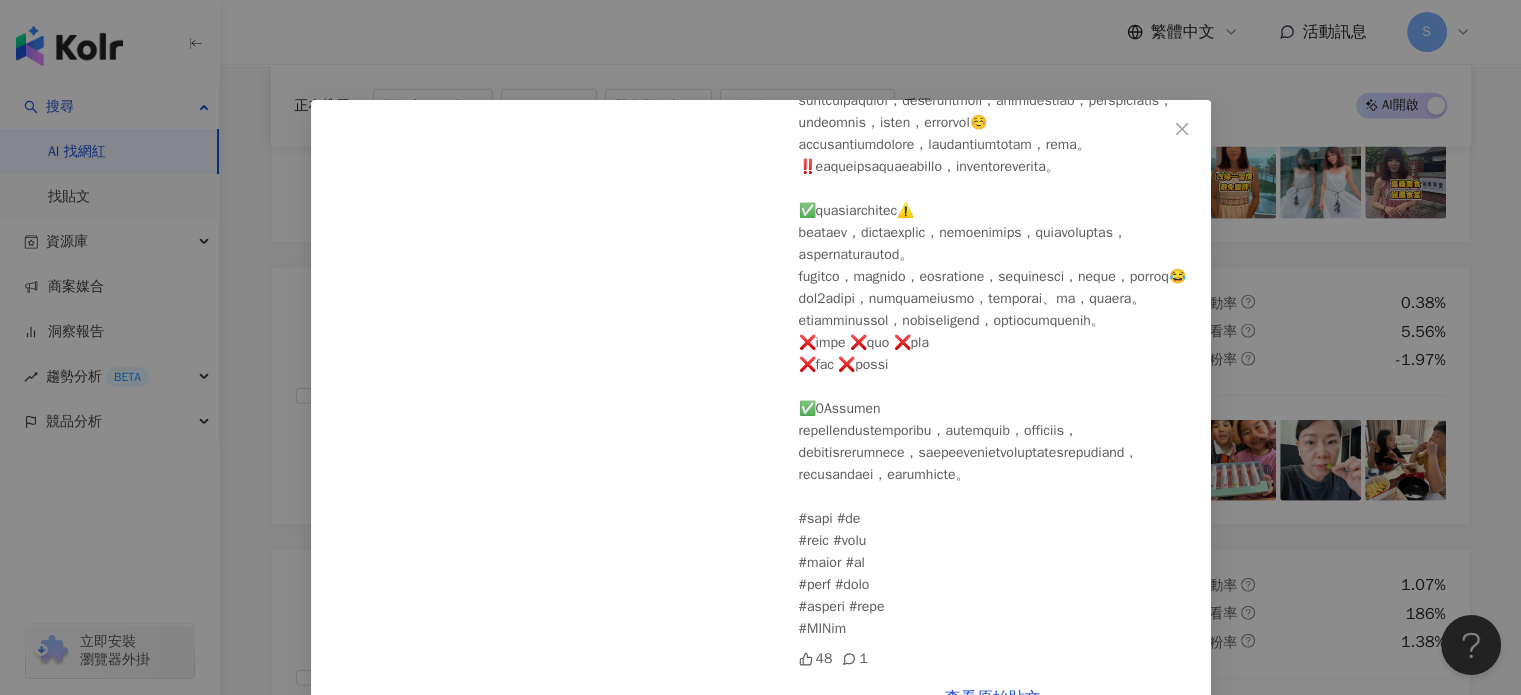 scroll, scrollTop: 623, scrollLeft: 0, axis: vertical 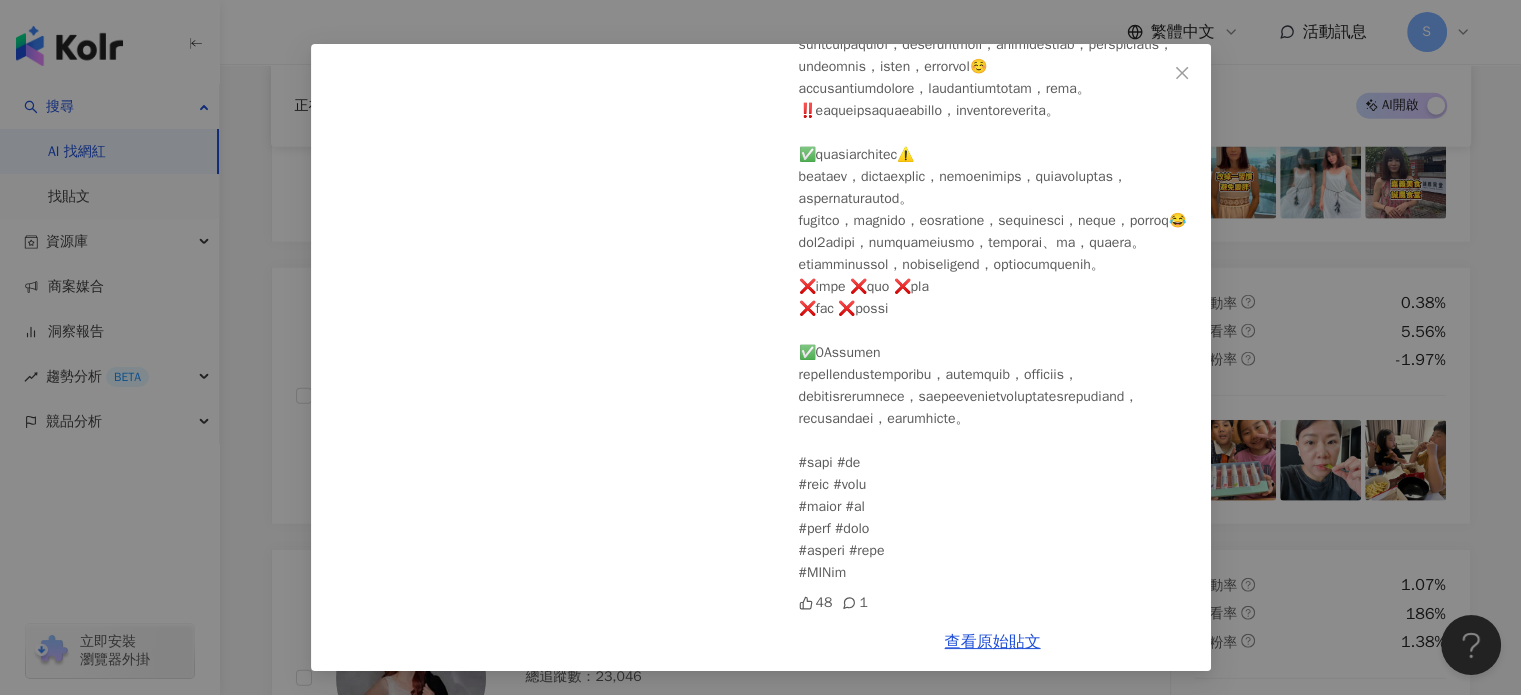 click on "Henry&Mina x 廢柴太太育兒生活 2025/6/18 48 1 查看原始貼文" at bounding box center (760, 347) 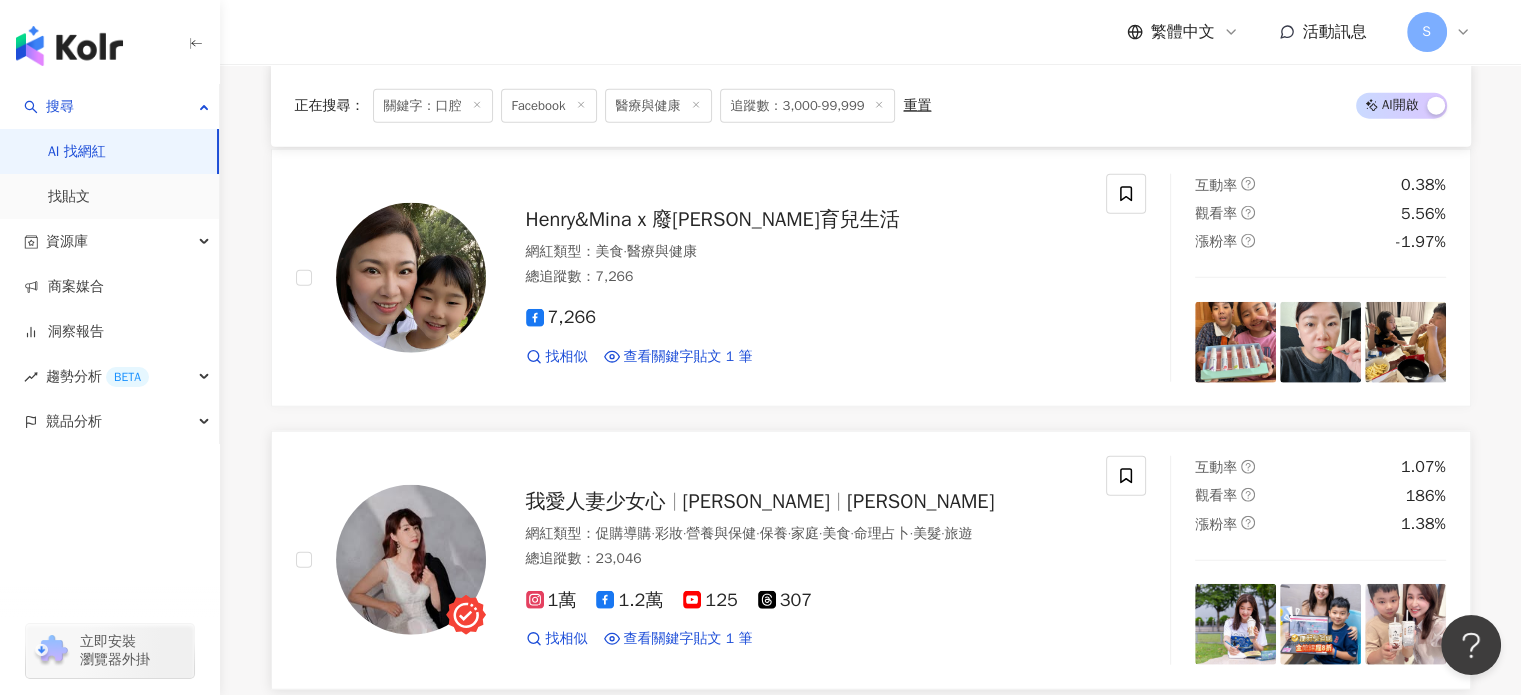 scroll, scrollTop: 5100, scrollLeft: 0, axis: vertical 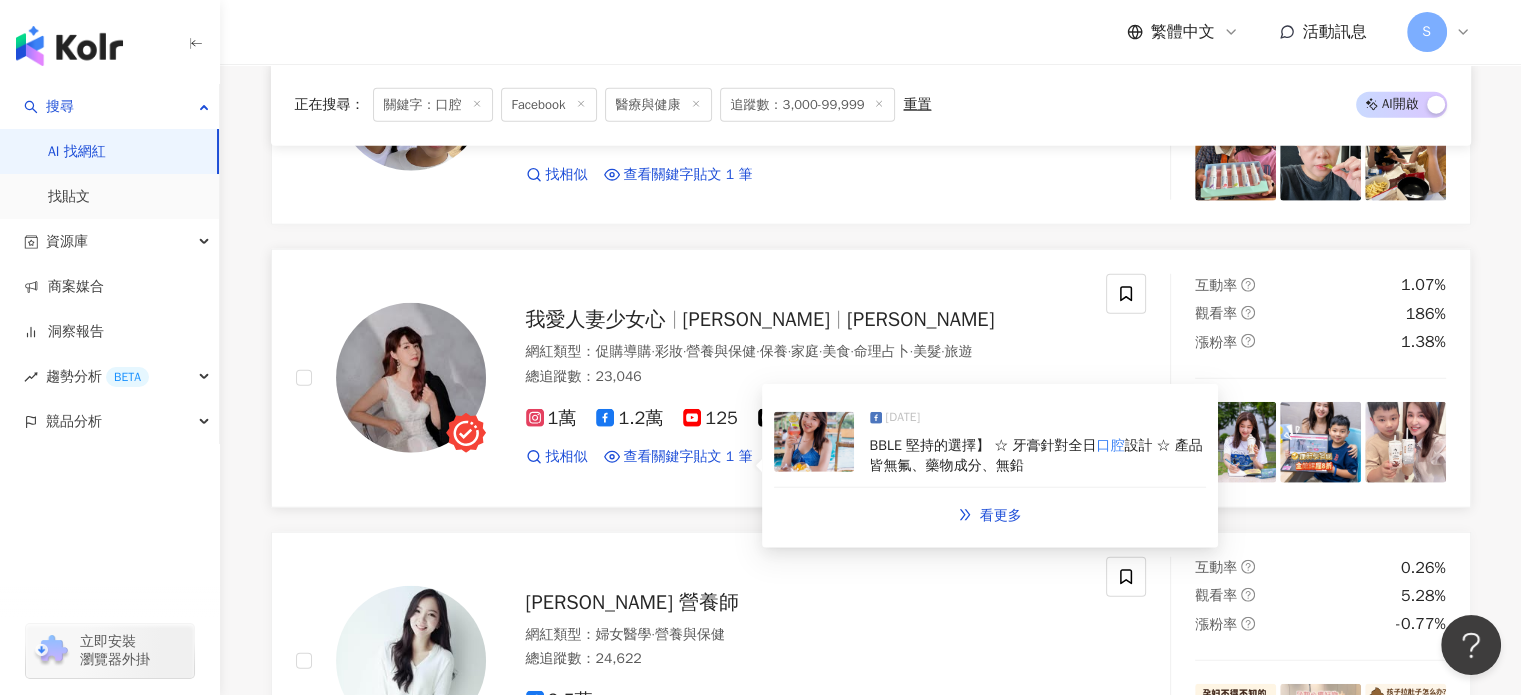 click at bounding box center [814, 442] 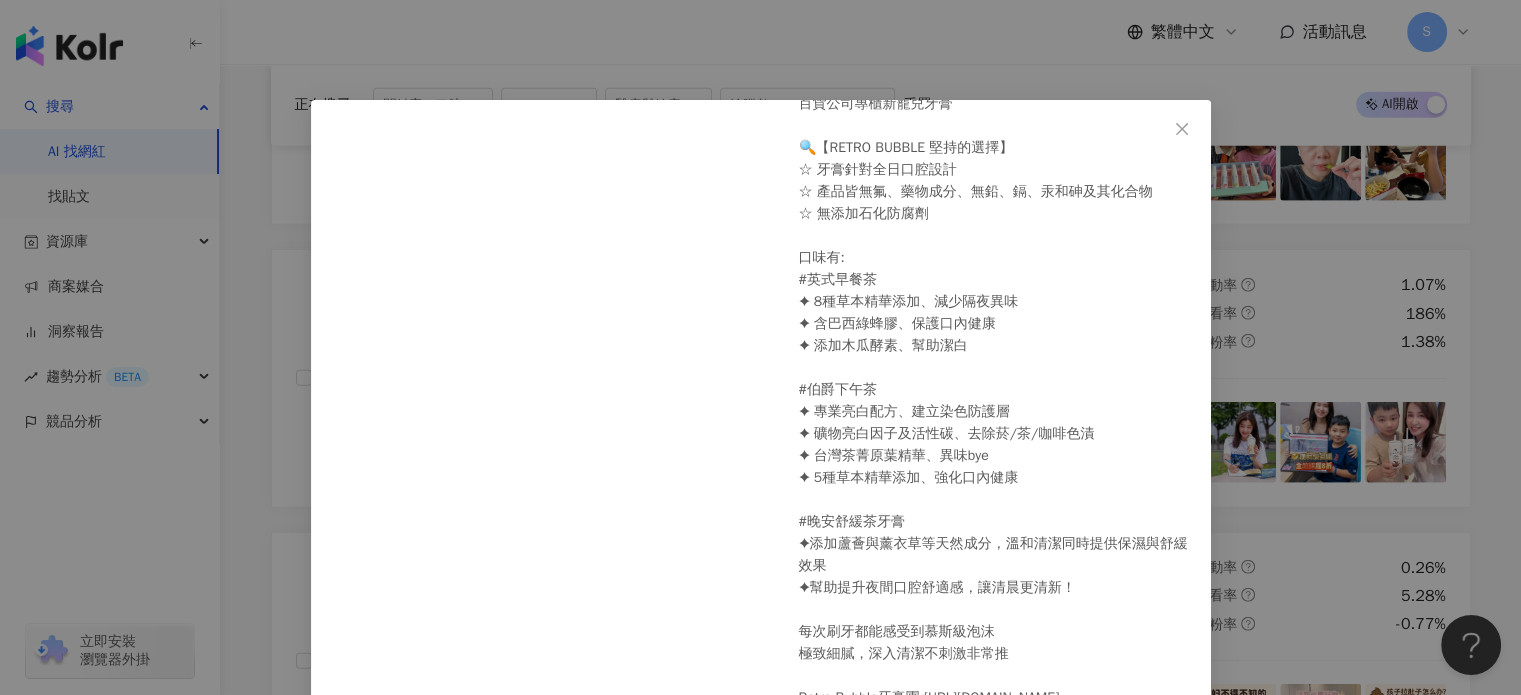 scroll, scrollTop: 211, scrollLeft: 0, axis: vertical 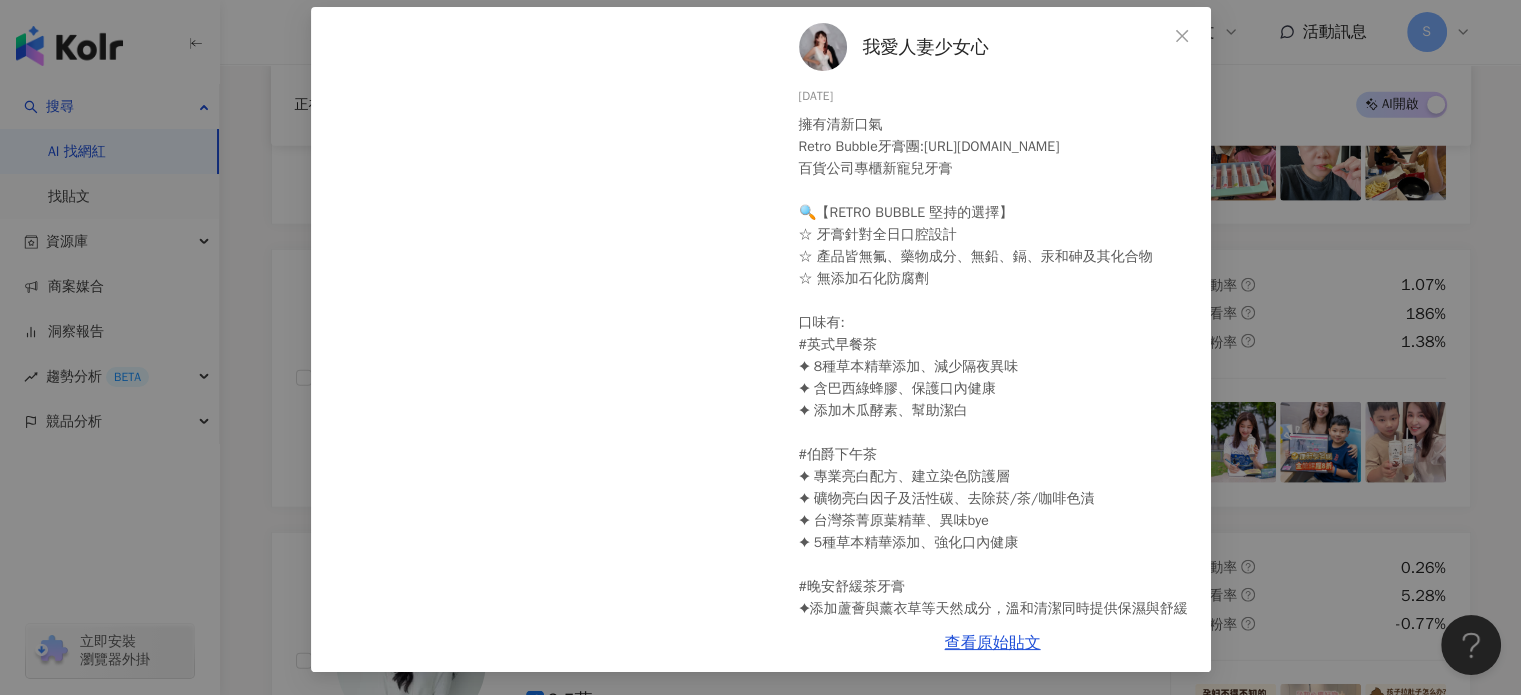 click at bounding box center (823, 47) 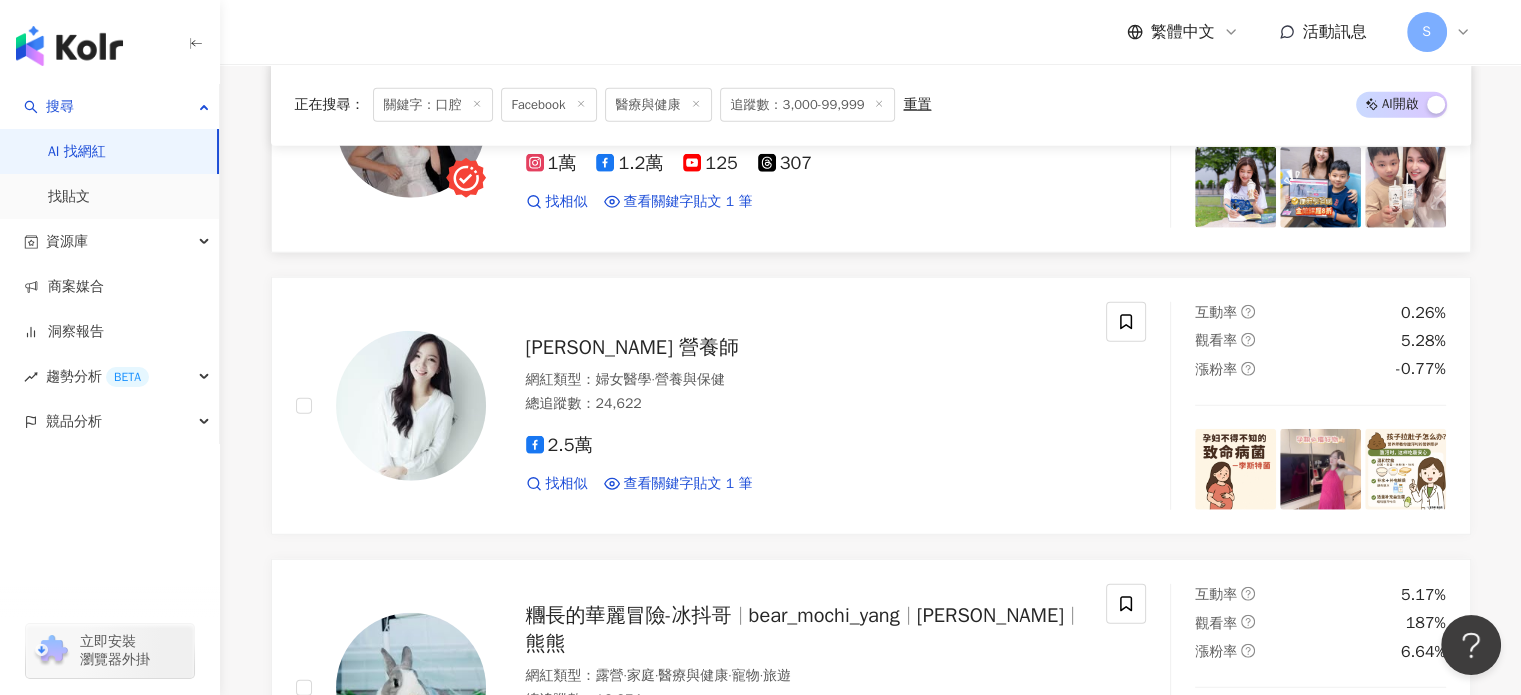 scroll, scrollTop: 5500, scrollLeft: 0, axis: vertical 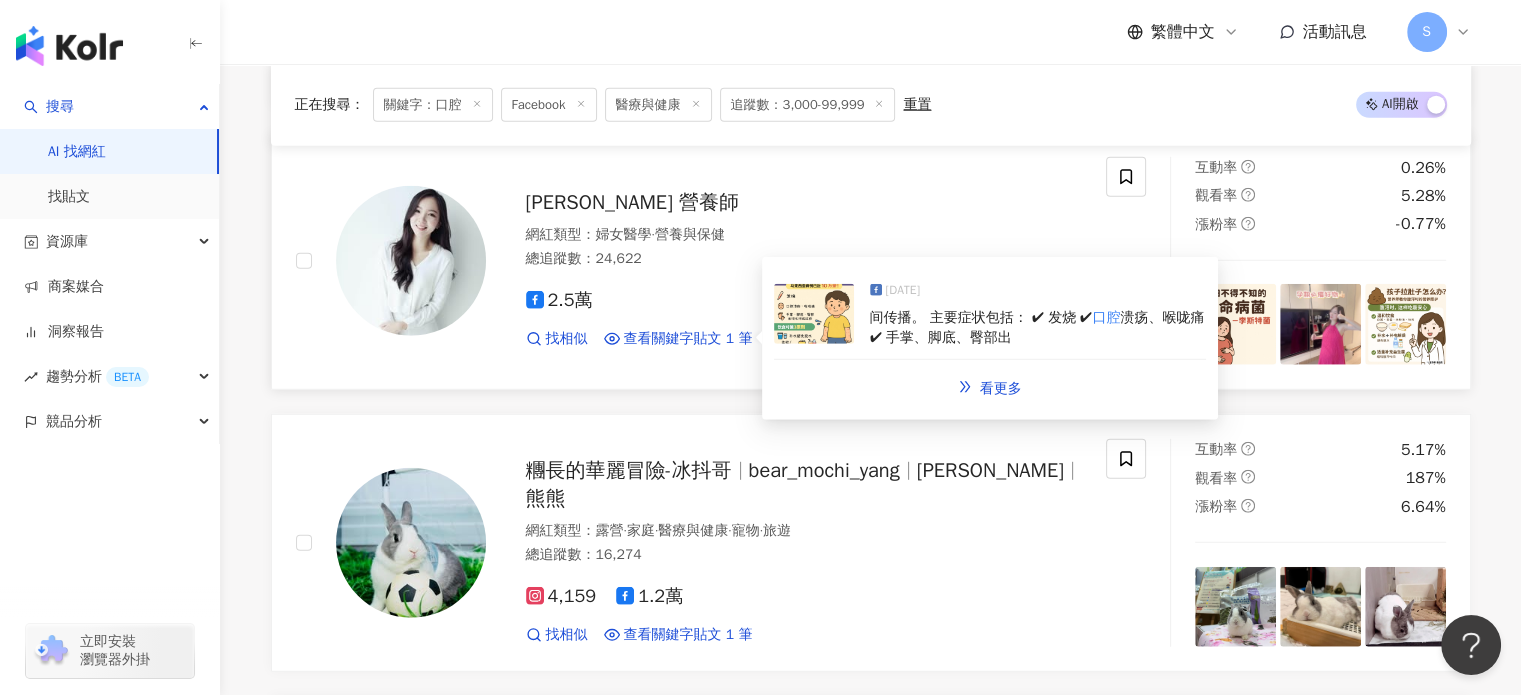 click at bounding box center [814, 314] 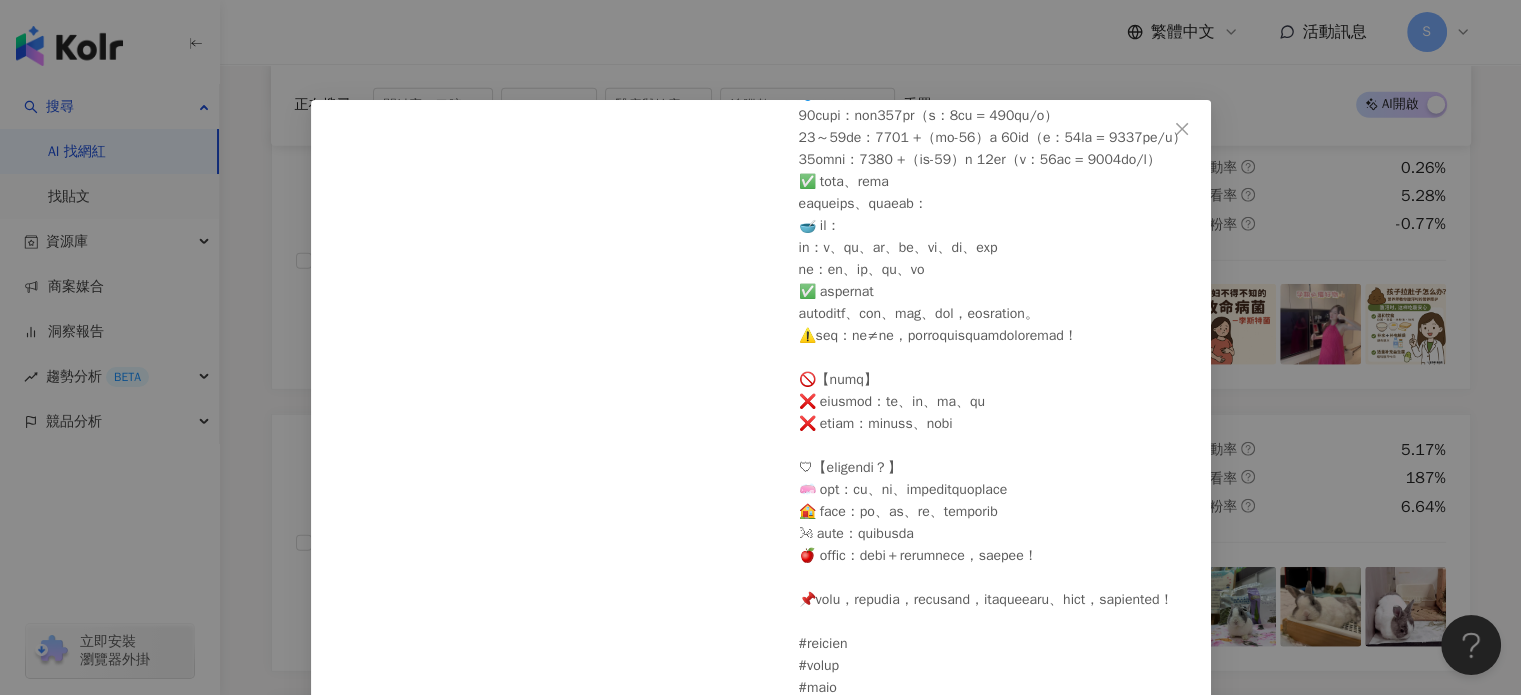 scroll, scrollTop: 630, scrollLeft: 0, axis: vertical 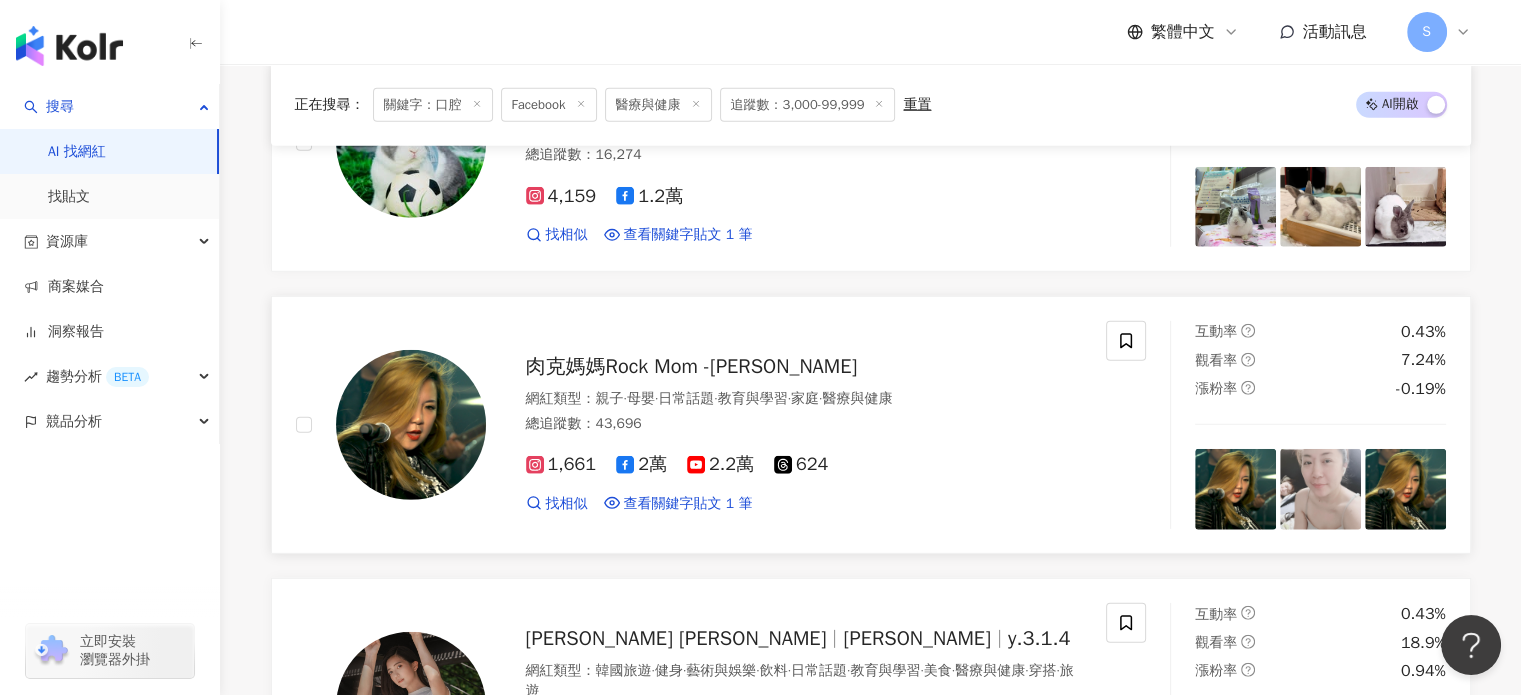 click on "找相似 查看關鍵字貼文 1 筆 2025/5/10 配方更適合現代的3C兒童
還能維持視力x 口腔 健康~~也太棒了吧👍
這次肉克媽  看更多" at bounding box center [804, 504] 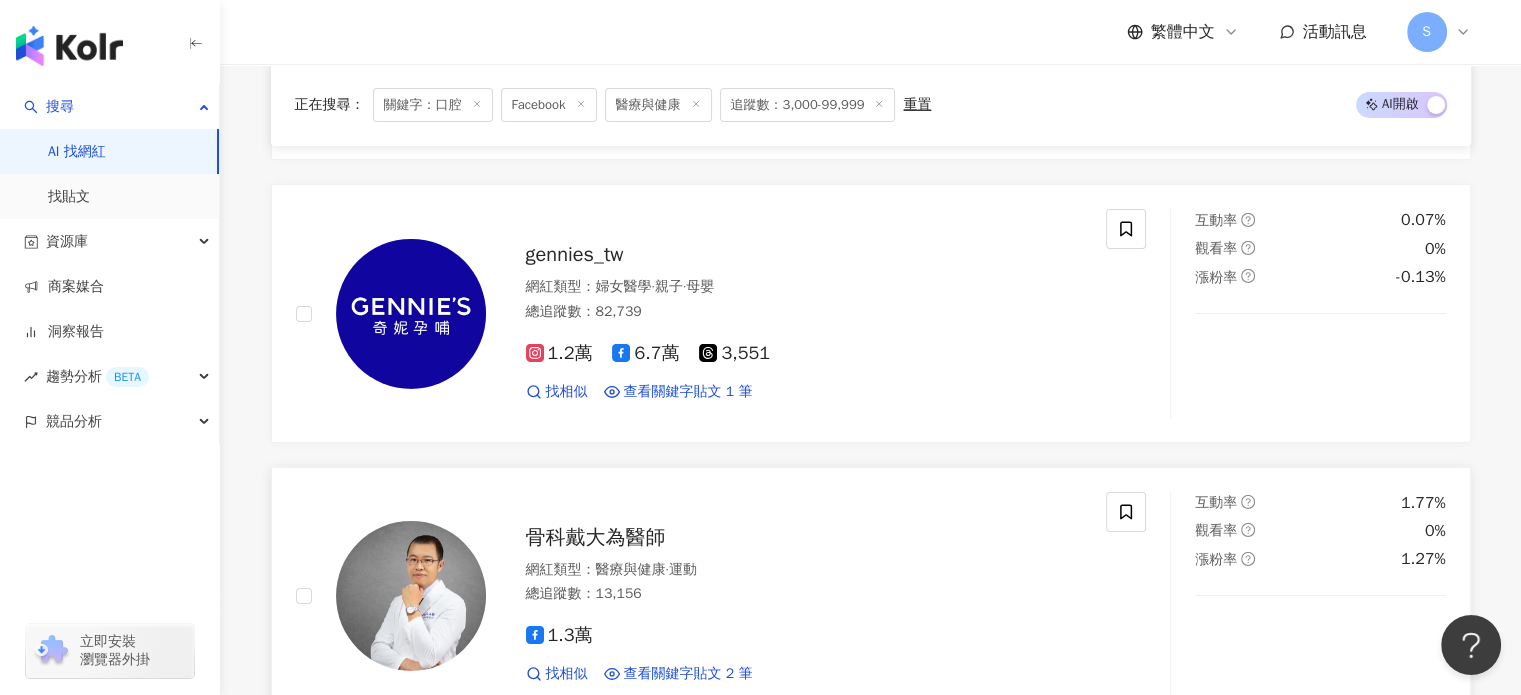 scroll, scrollTop: 6700, scrollLeft: 0, axis: vertical 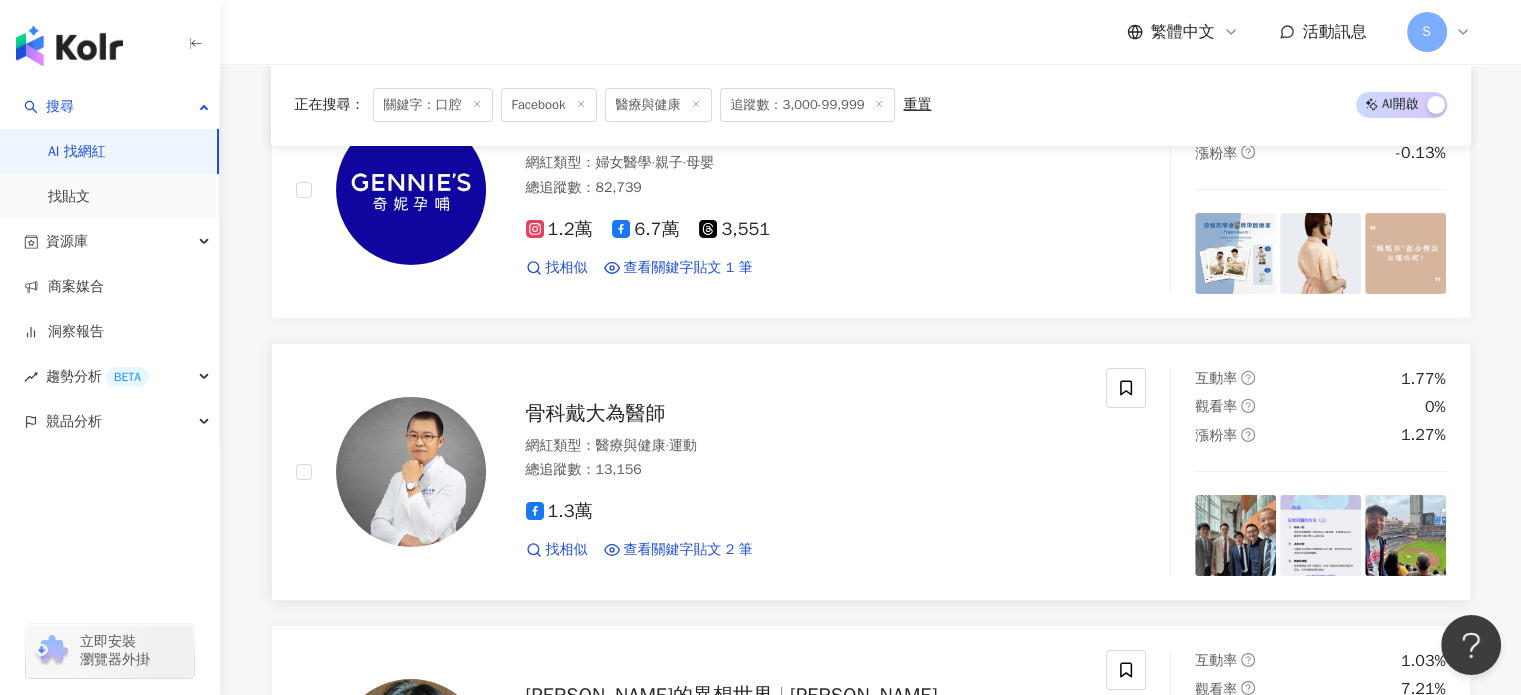 drag, startPoint x: 699, startPoint y: 543, endPoint x: 830, endPoint y: 440, distance: 166.64333 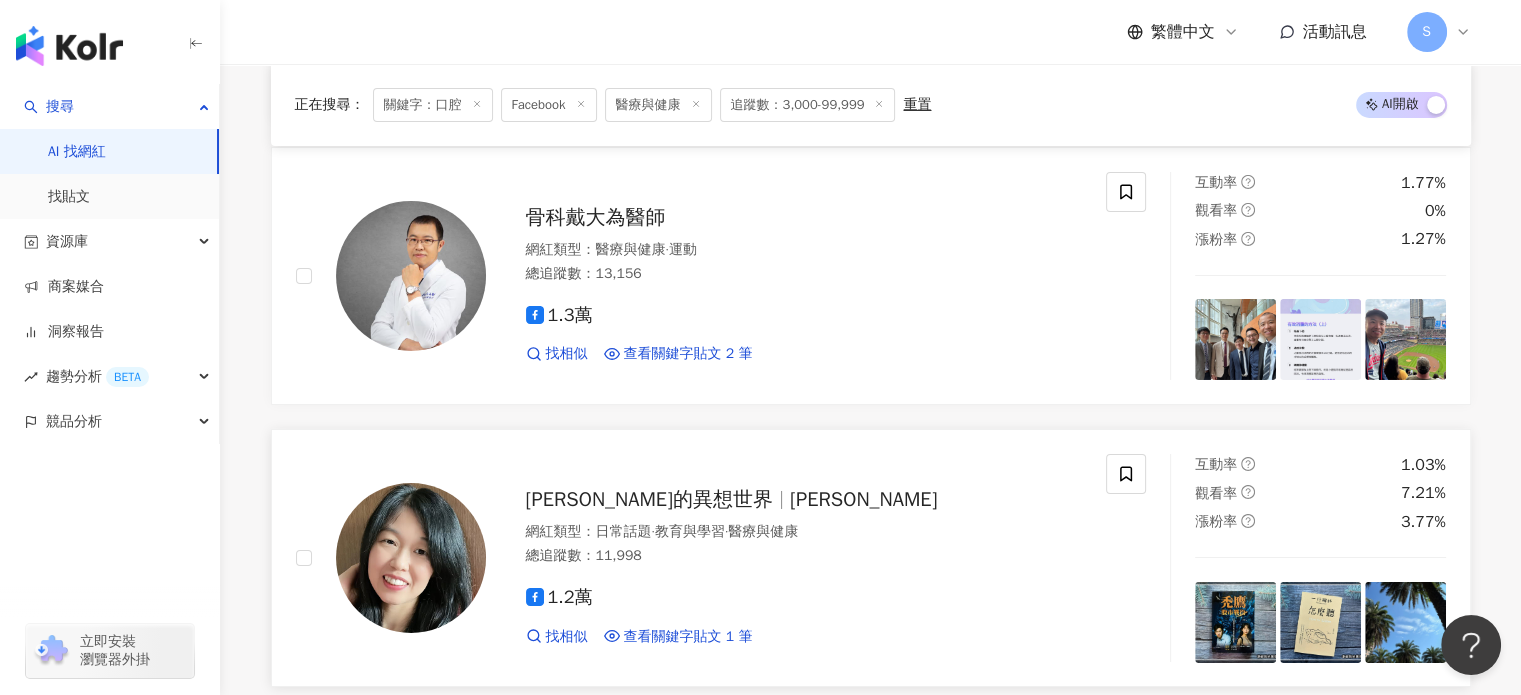 scroll, scrollTop: 7200, scrollLeft: 0, axis: vertical 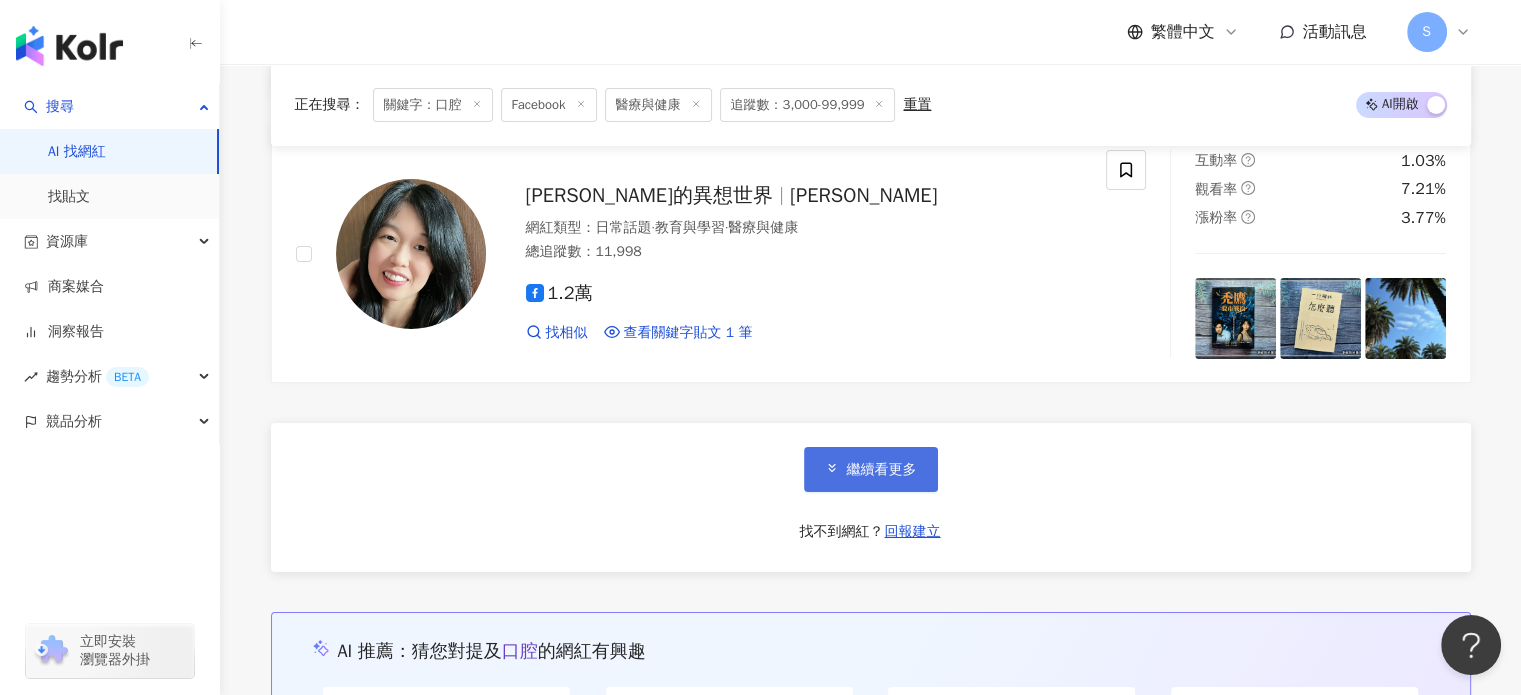 click on "繼續看更多" at bounding box center (871, 469) 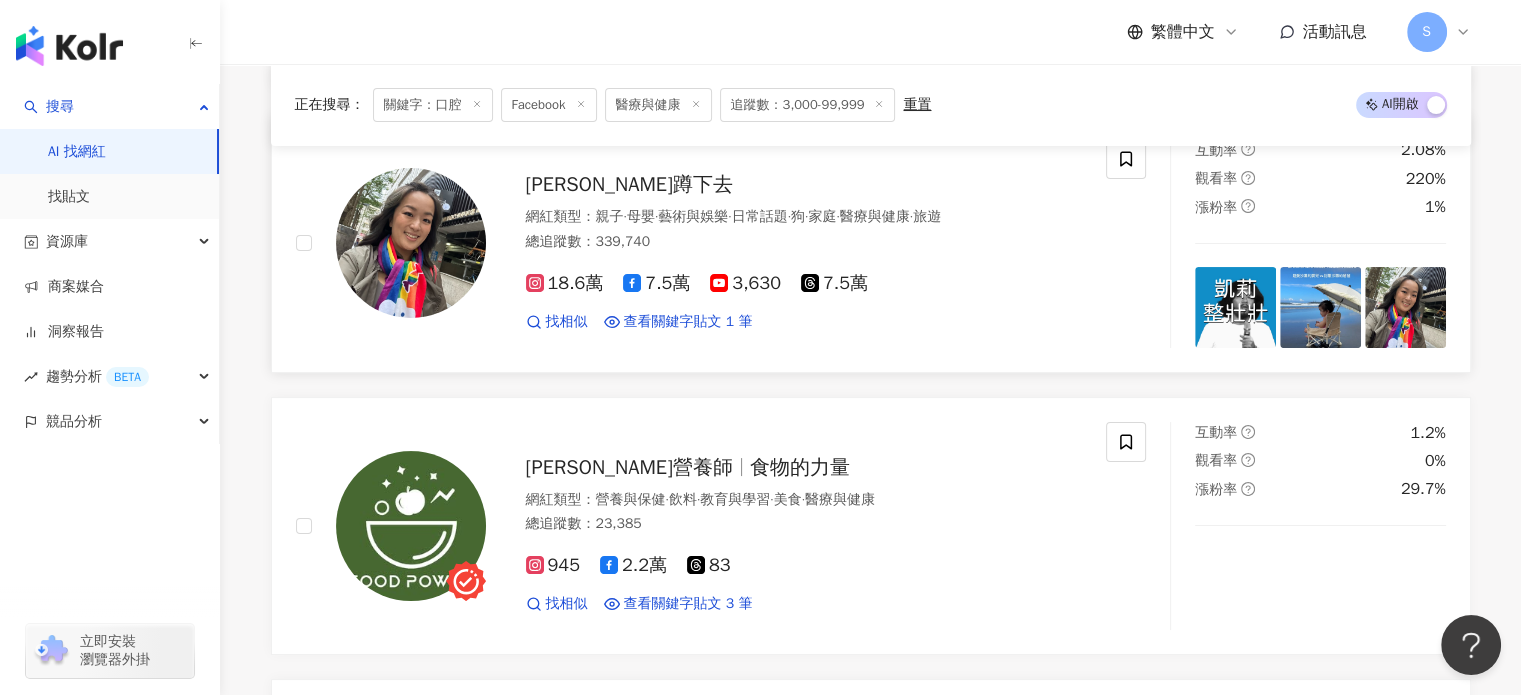 scroll, scrollTop: 7800, scrollLeft: 0, axis: vertical 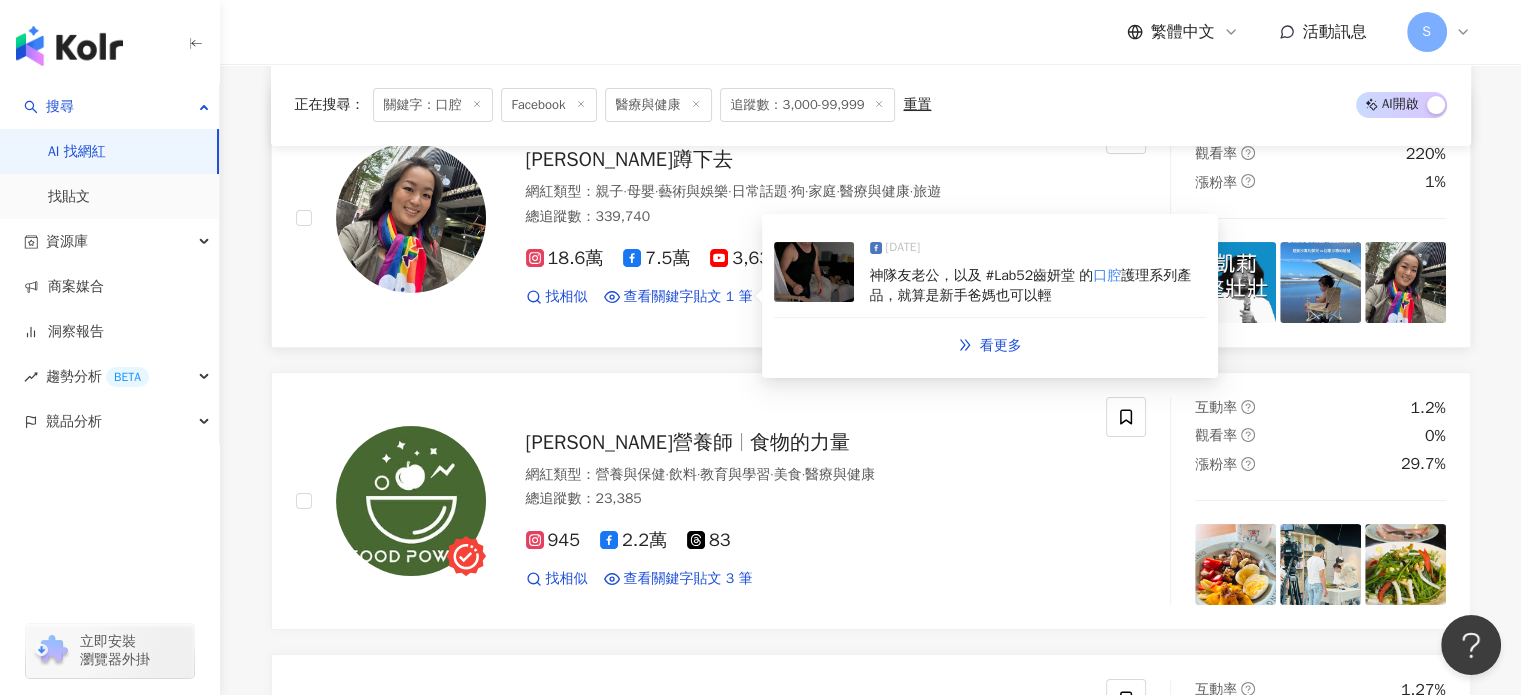 click at bounding box center (814, 272) 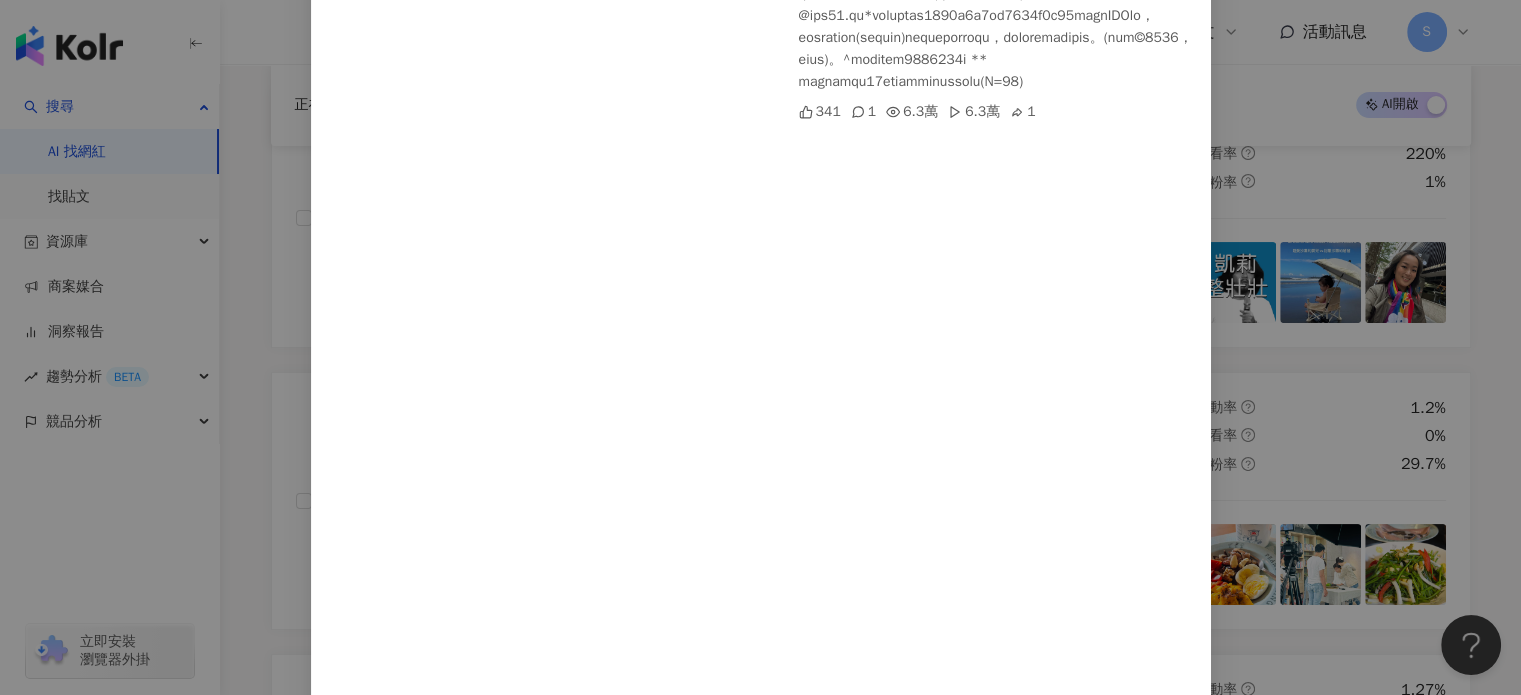 scroll, scrollTop: 0, scrollLeft: 0, axis: both 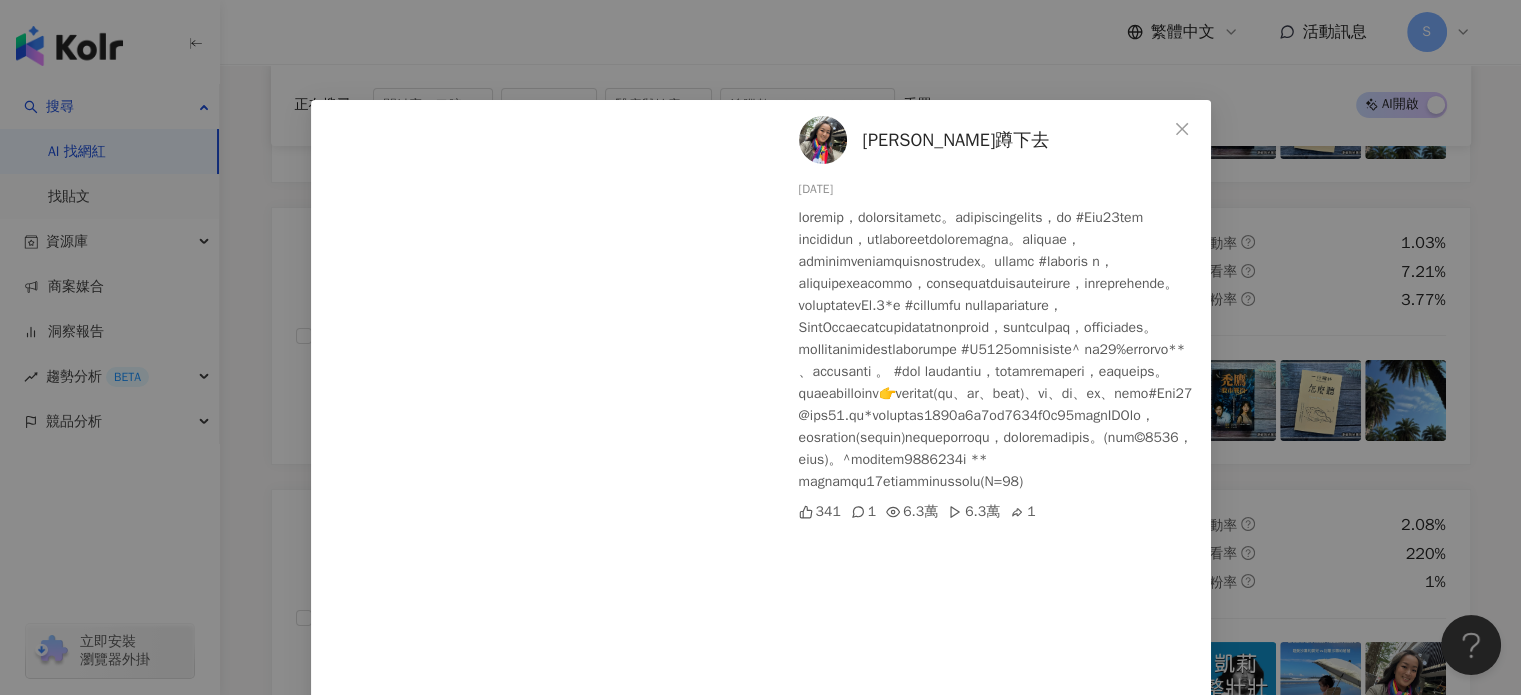 click on "凱莉蹲下去" at bounding box center (956, 140) 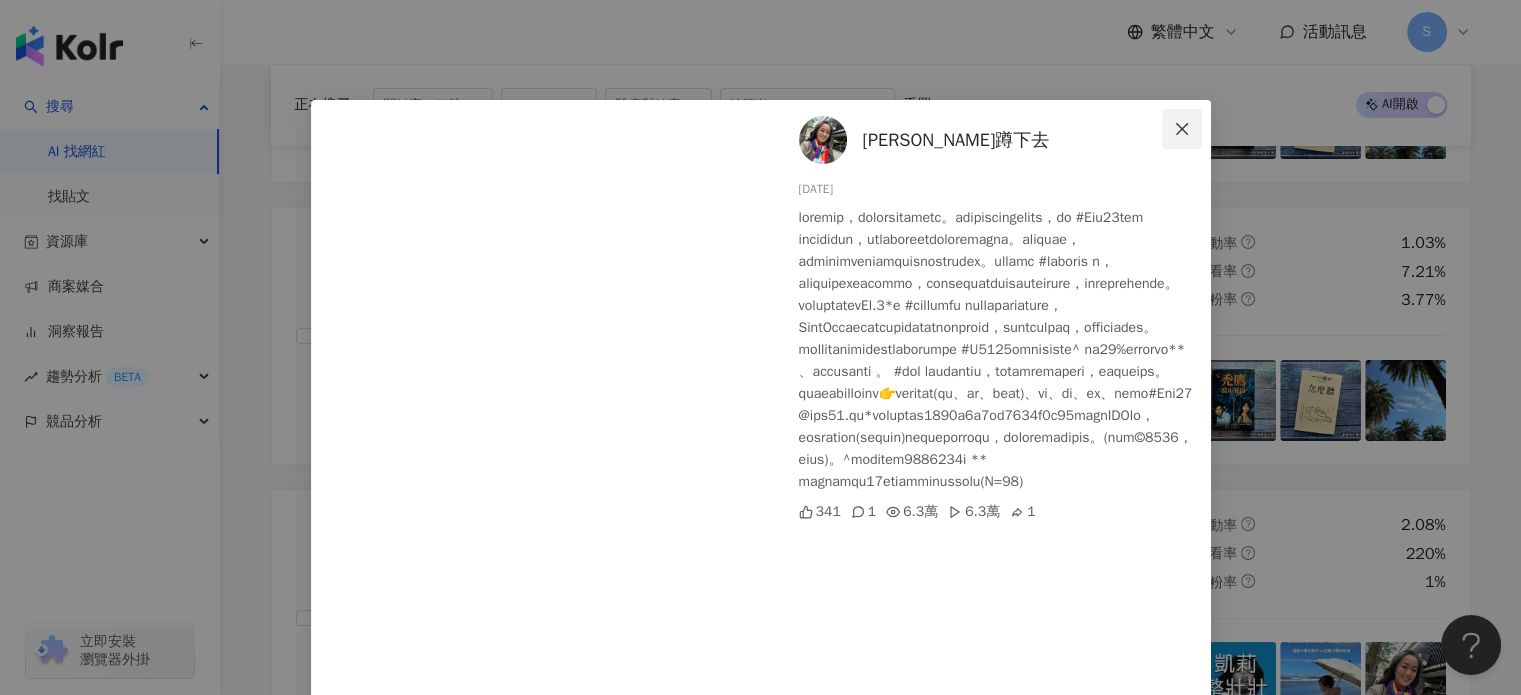 click at bounding box center (1182, 129) 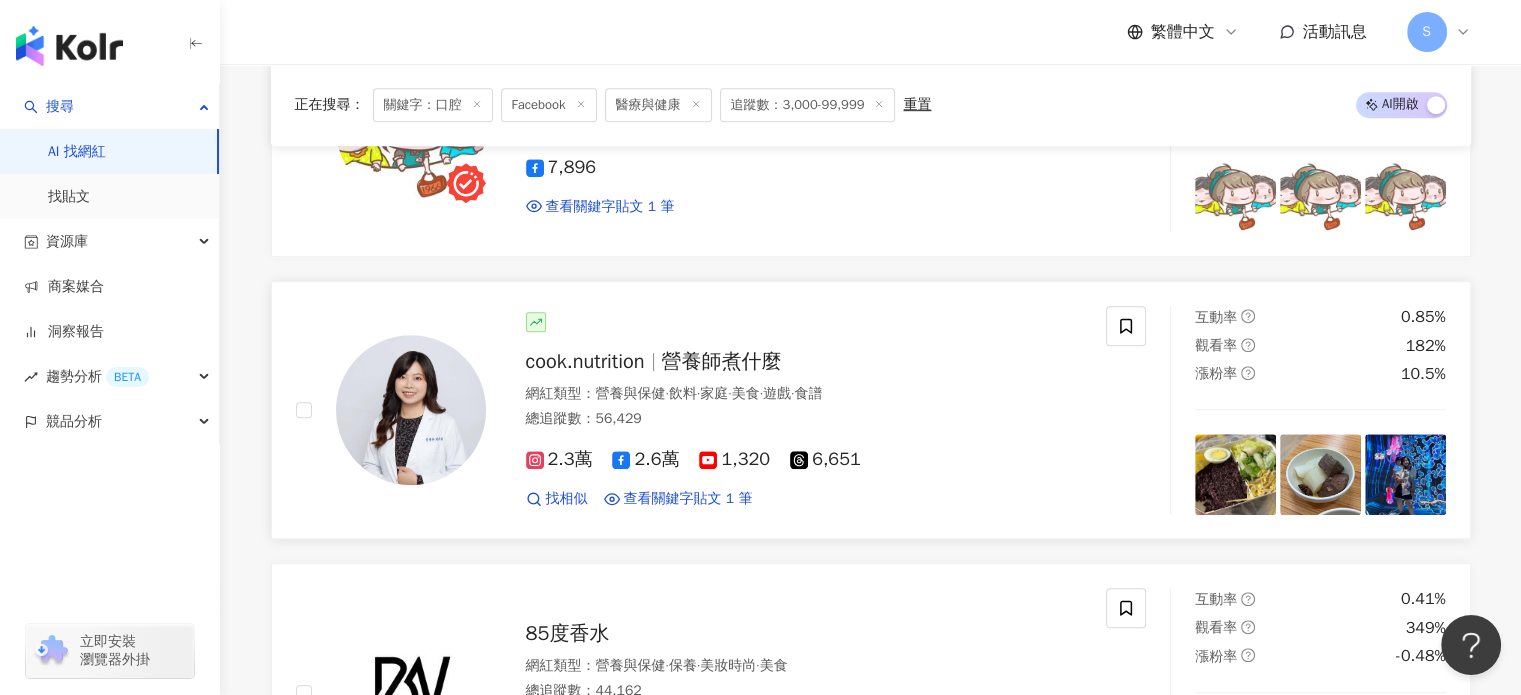 scroll, scrollTop: 8800, scrollLeft: 0, axis: vertical 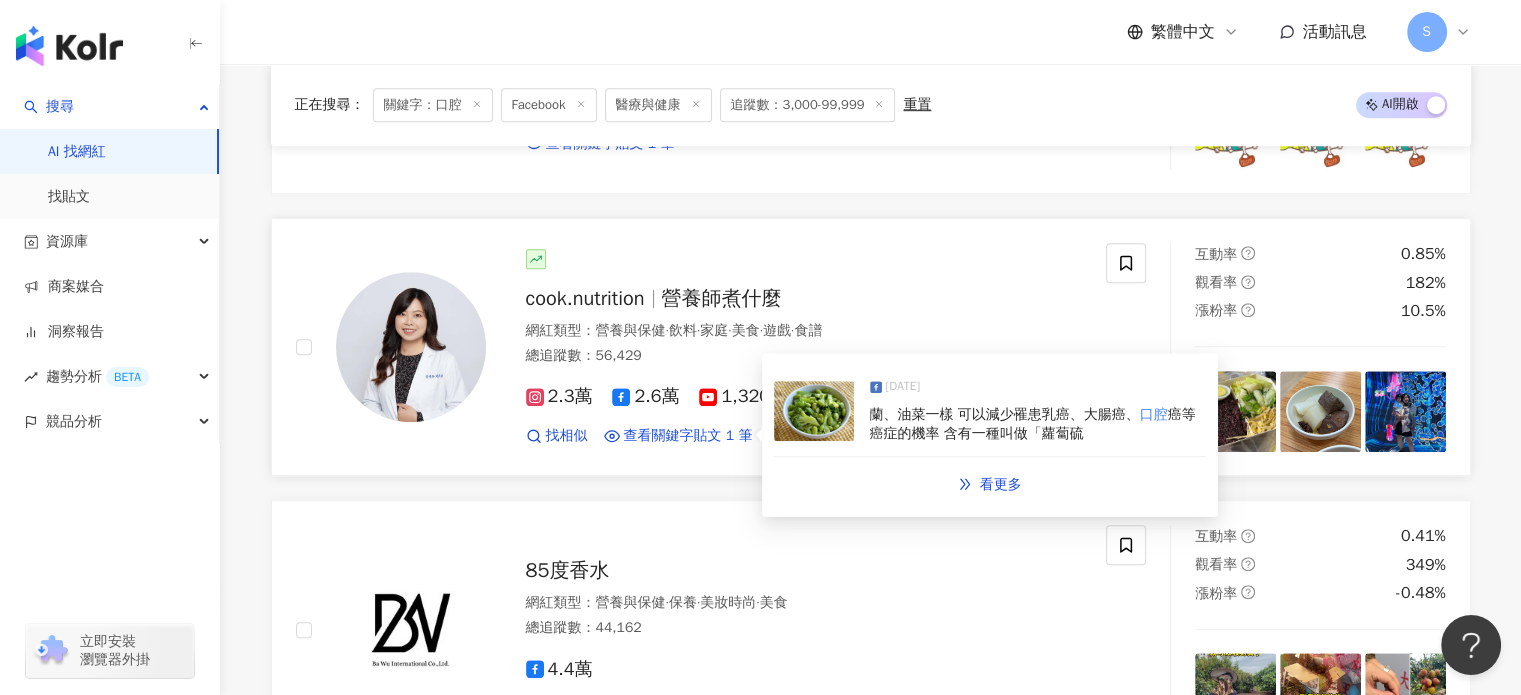 click at bounding box center (814, 411) 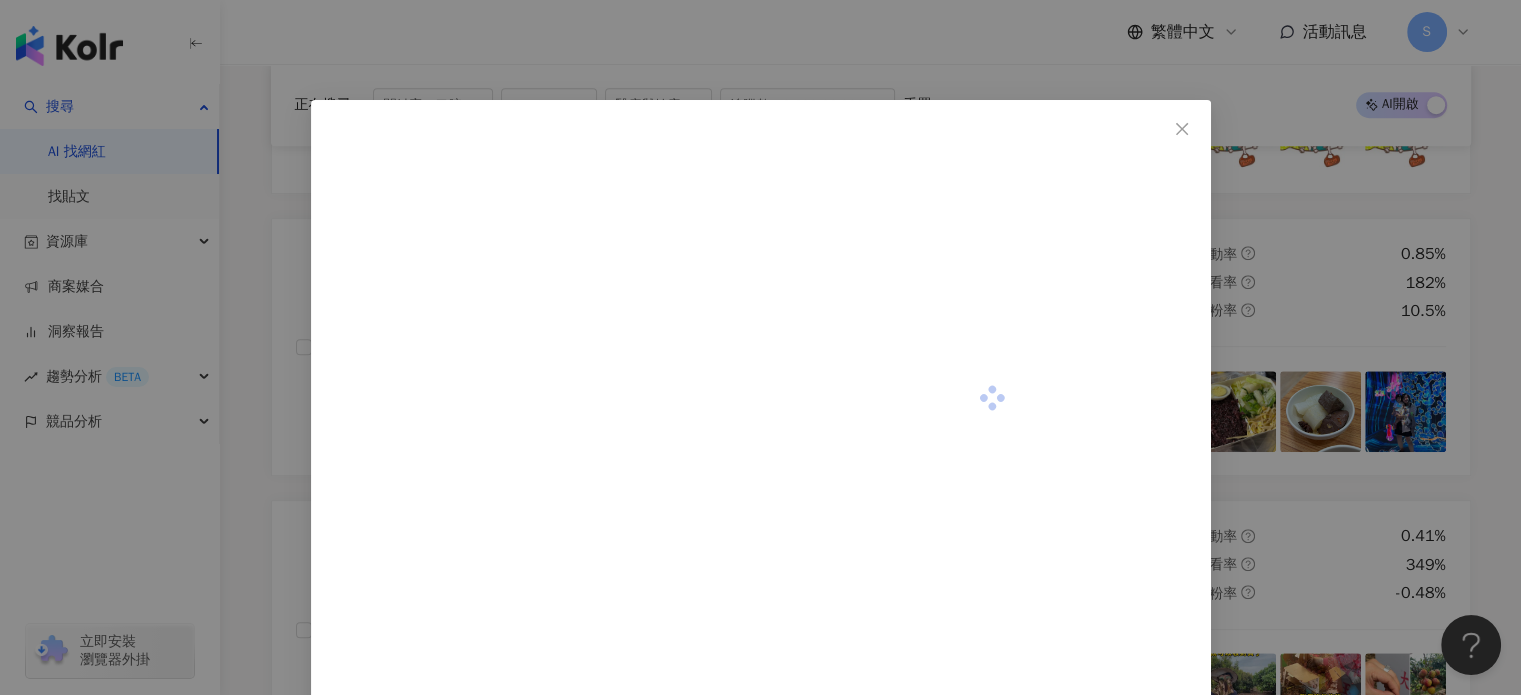 scroll, scrollTop: 81, scrollLeft: 0, axis: vertical 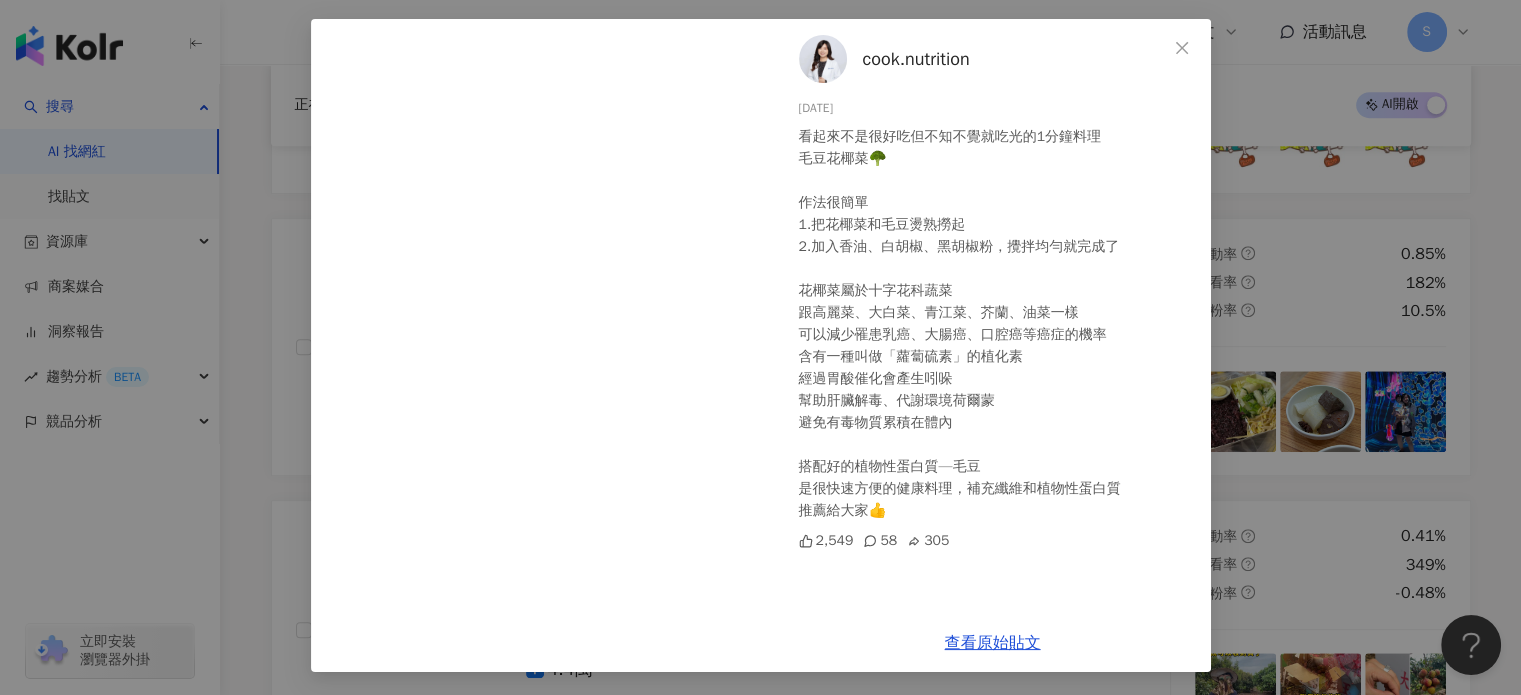 click on "cook.nutrition 2025/2/8  看起來不是很好吃但不知不覺就吃光的1分鐘料理
毛豆花椰菜🥦
作法很簡單
1.把花椰菜和毛豆燙熟撈起
2.加入香油、白胡椒、黑胡椒粉，攪拌均勻就完成了
花椰菜屬於十字花科蔬菜
跟高麗菜、大白菜、青江菜、芥蘭、油菜一樣
可以減少罹患乳癌、大腸癌、口腔癌等癌症的機率
含有一種叫做「蘿蔔硫素」的植化素
經過胃酸催化會產生吲哚
幫助肝臟解毒、代謝環境荷爾蒙
避免有毒物質累積在體內
搭配好的植物性蛋白質—毛豆
是很快速方便的健康料理，補充纖維和植物性蛋白質
推薦給大家👍 2,549 58 305 查看原始貼文" at bounding box center [760, 347] 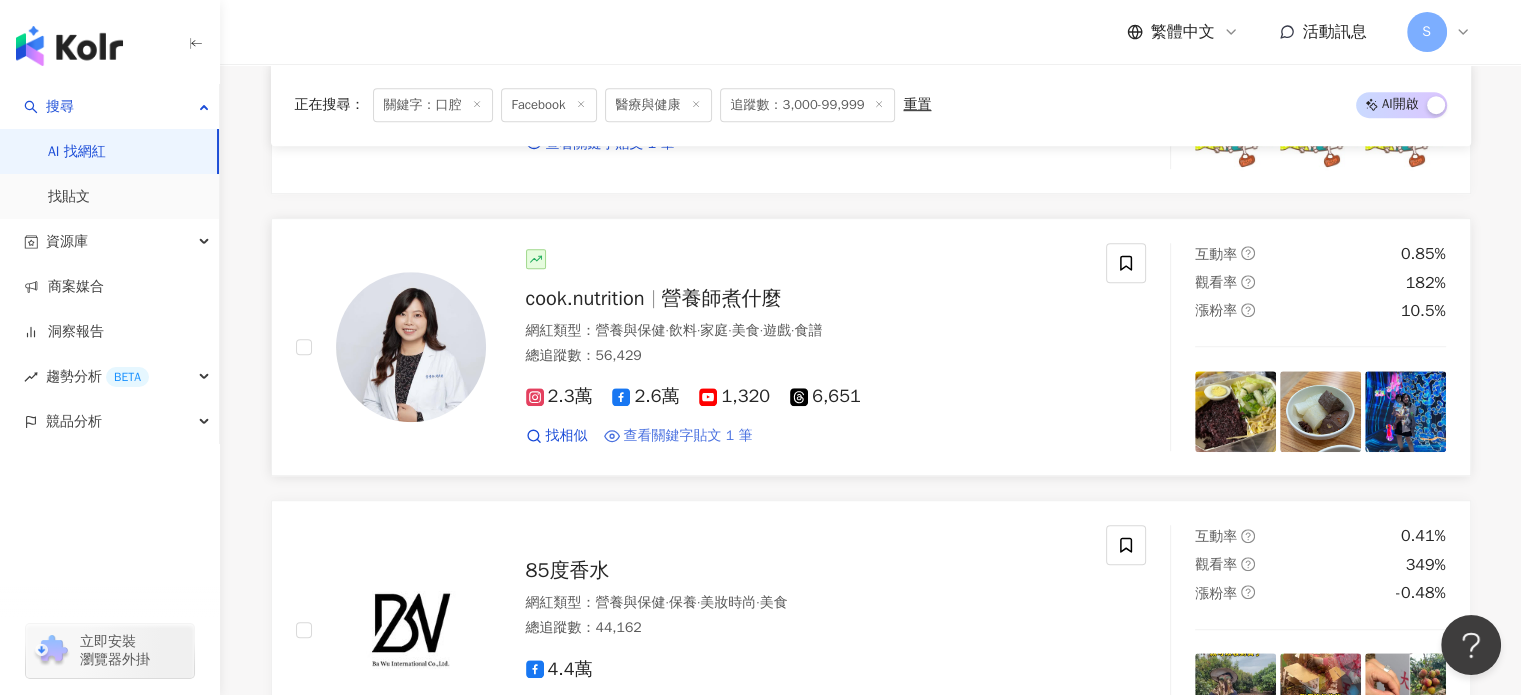 click on "查看關鍵字貼文 1 筆" at bounding box center (688, 436) 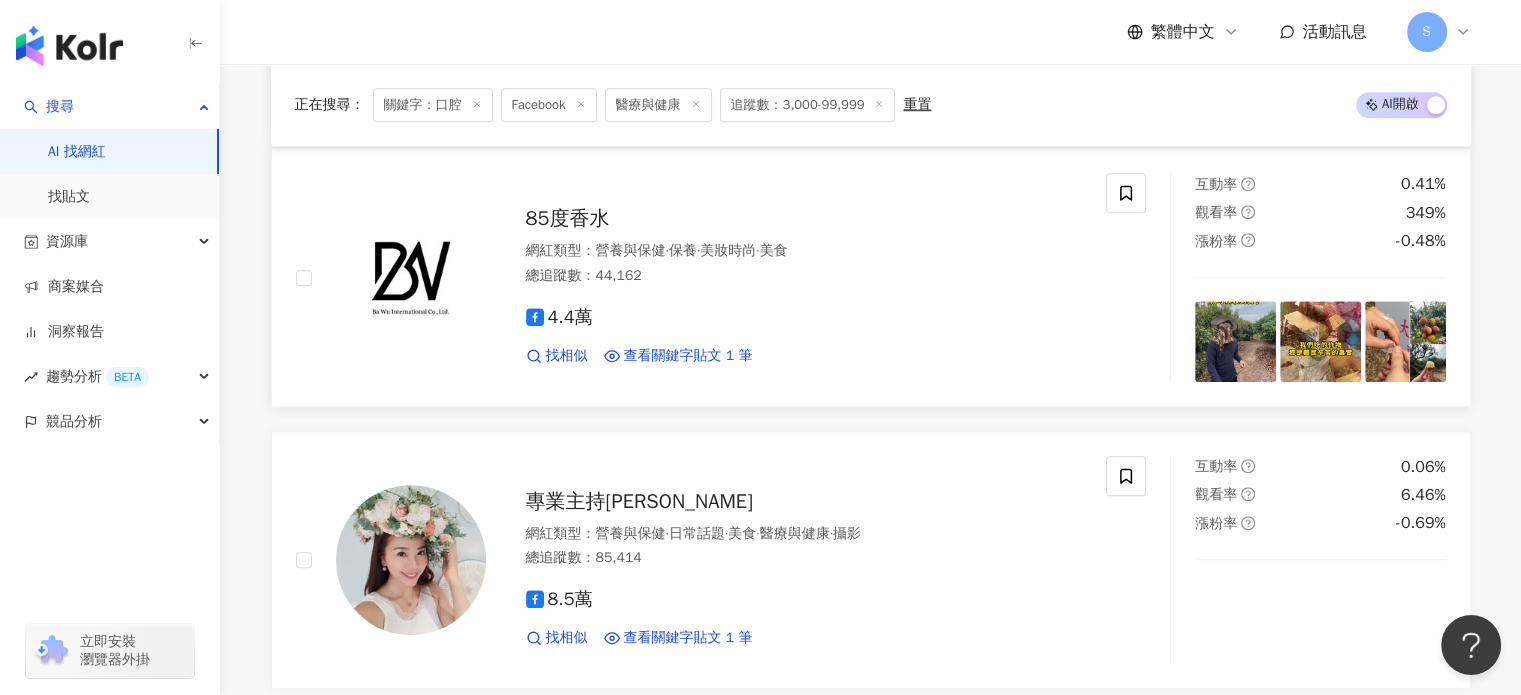 scroll, scrollTop: 9200, scrollLeft: 0, axis: vertical 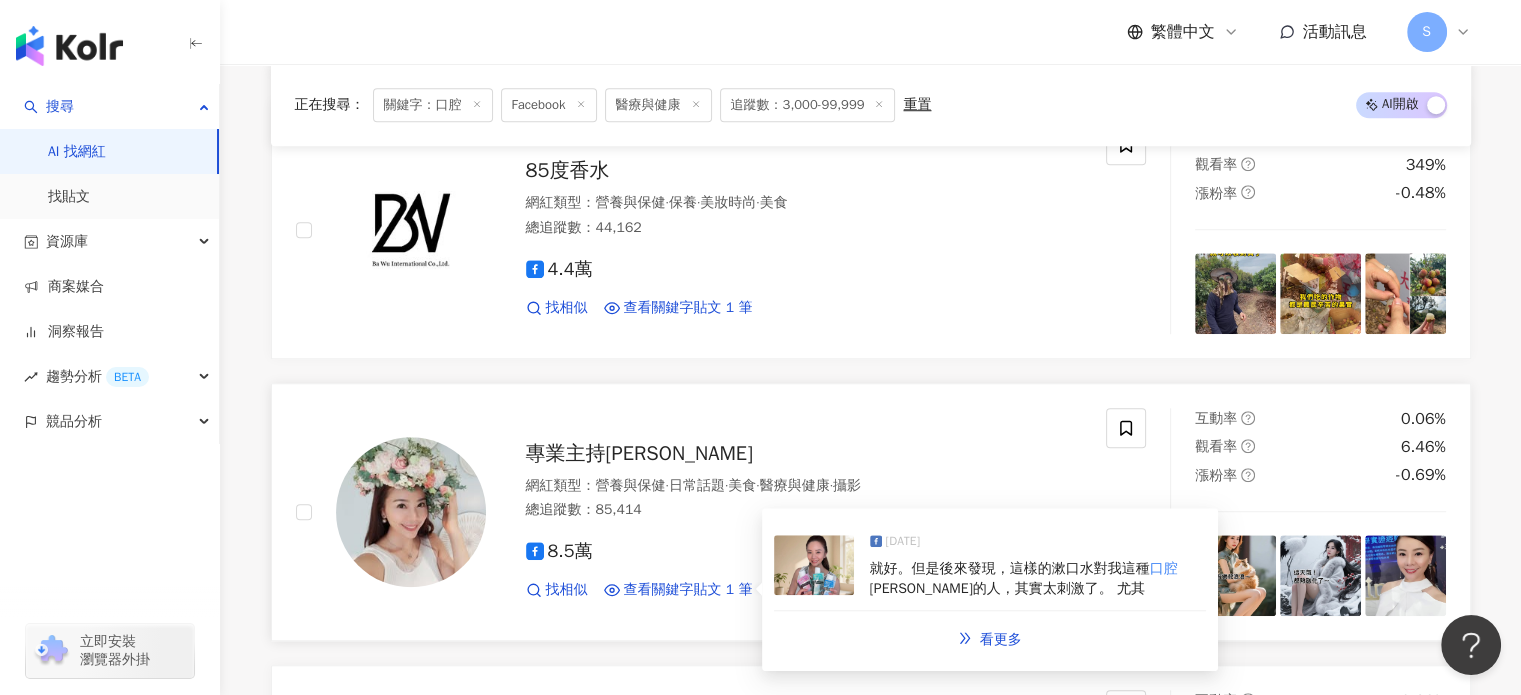 click at bounding box center [814, 565] 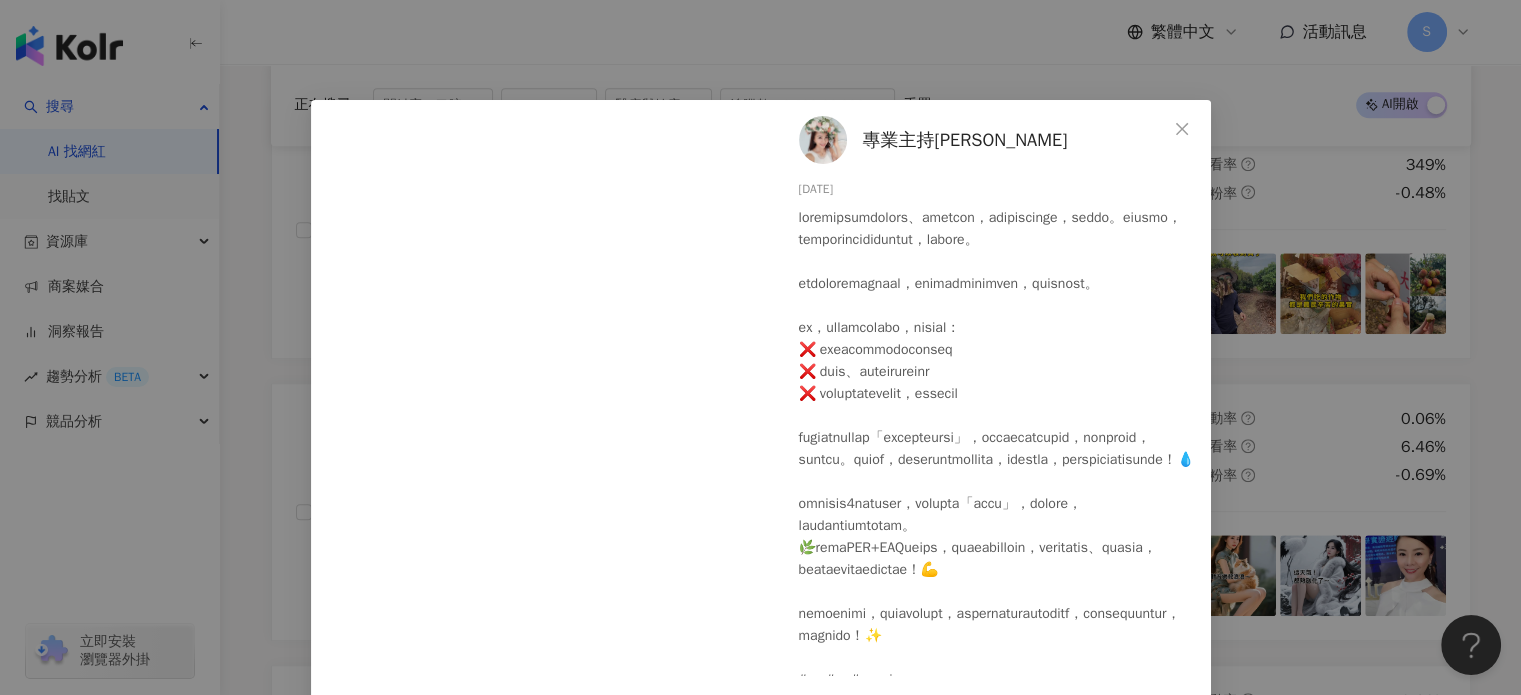 click on "專業主持尹甄" at bounding box center (965, 140) 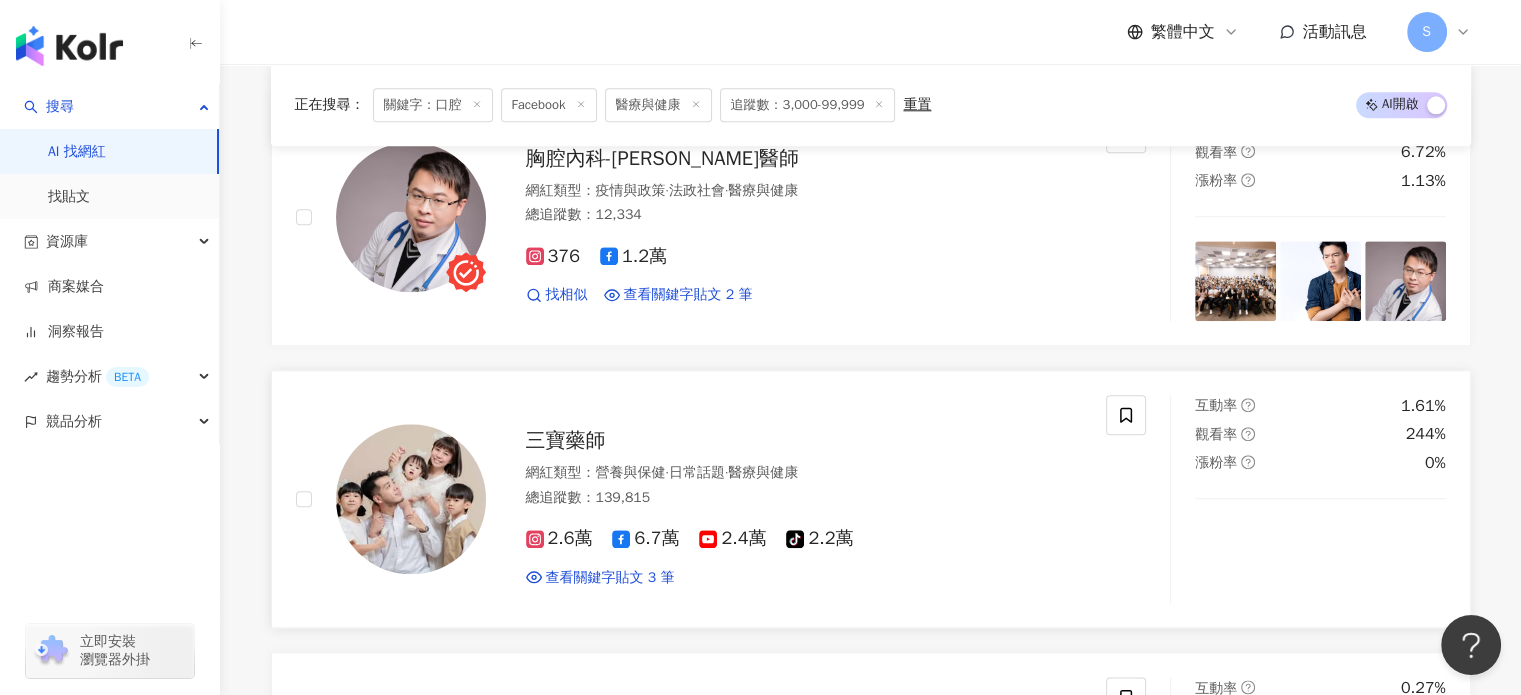 scroll, scrollTop: 9900, scrollLeft: 0, axis: vertical 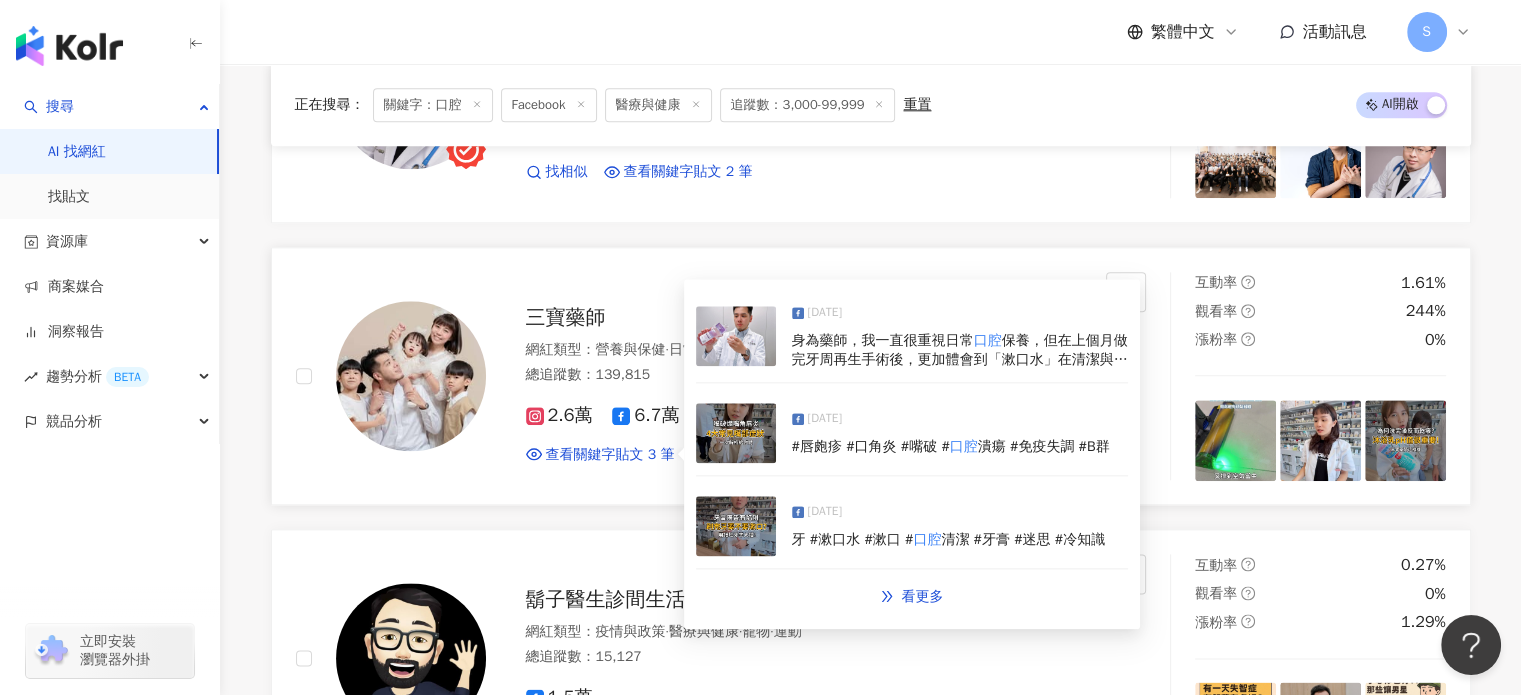 click at bounding box center (736, 336) 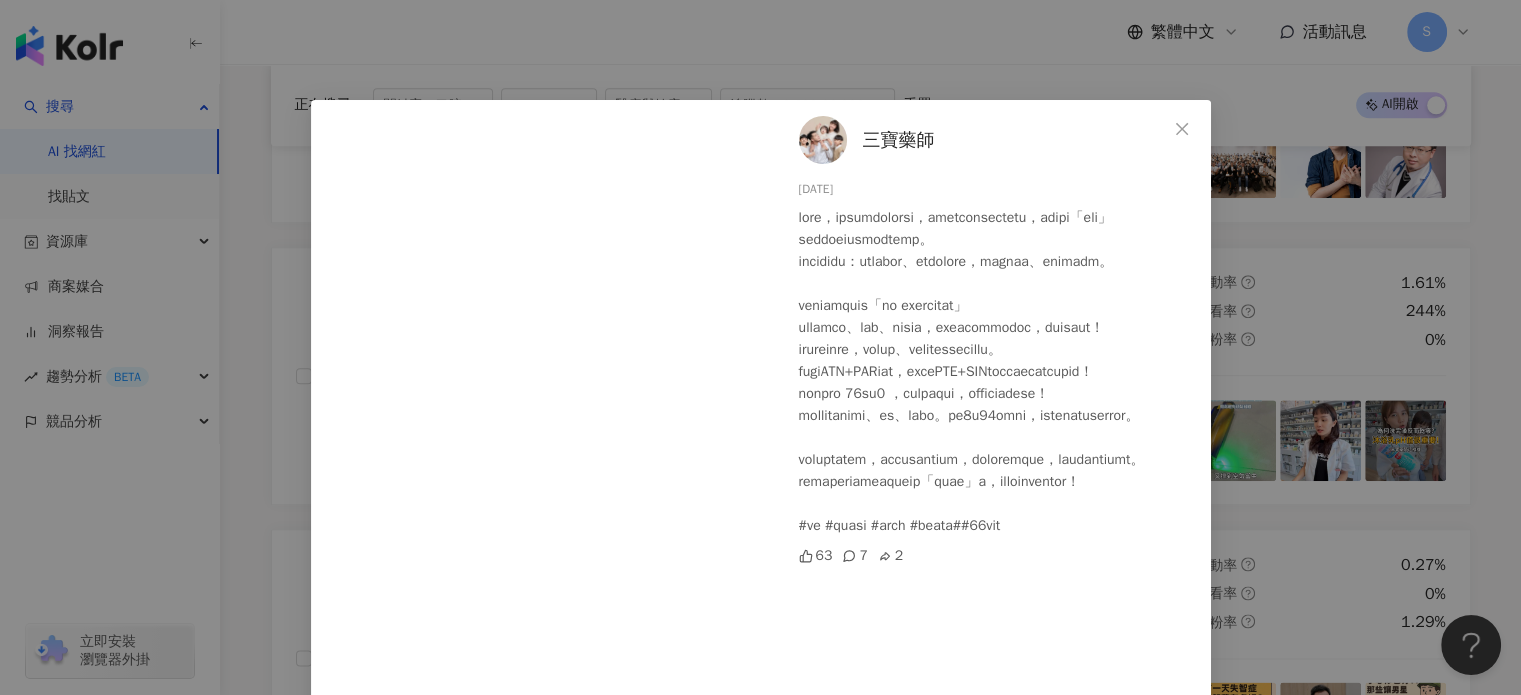scroll, scrollTop: 75, scrollLeft: 0, axis: vertical 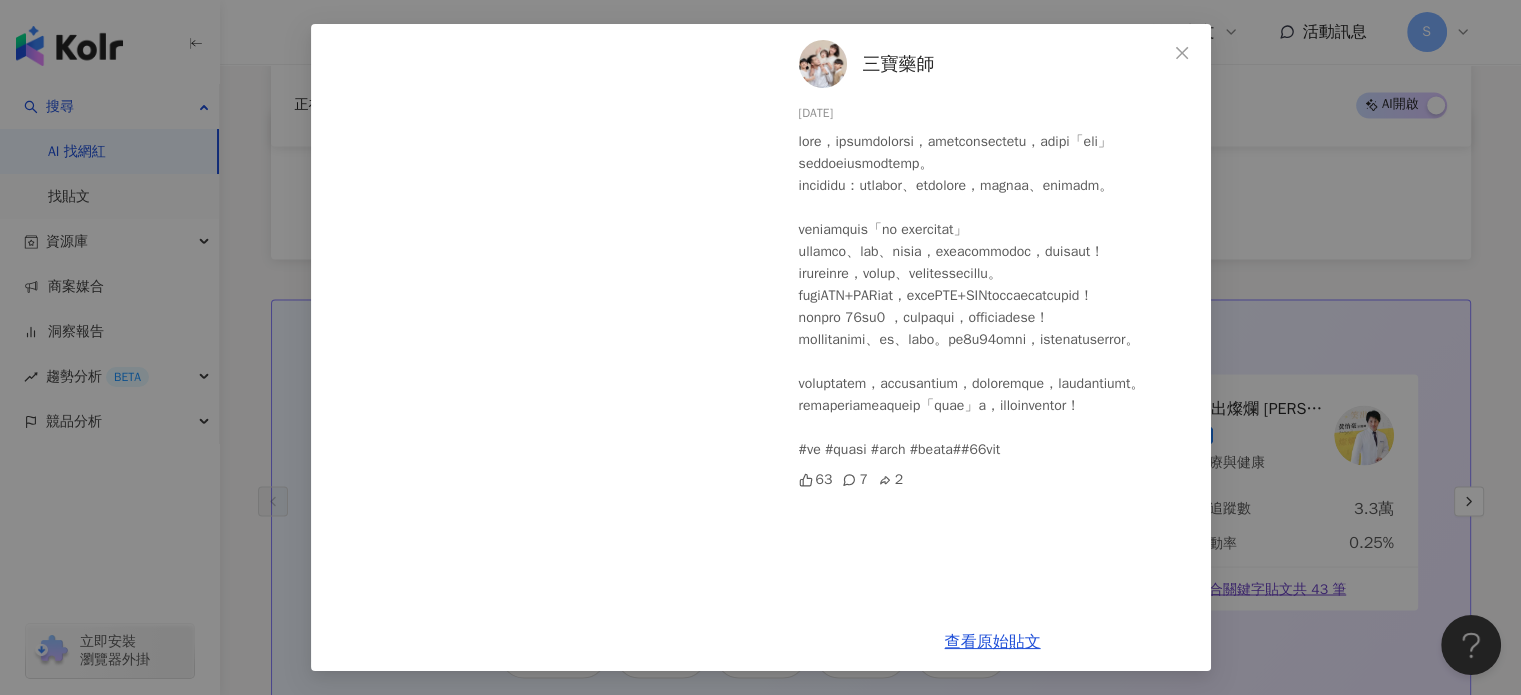 click on "三寶藥師" at bounding box center [899, 64] 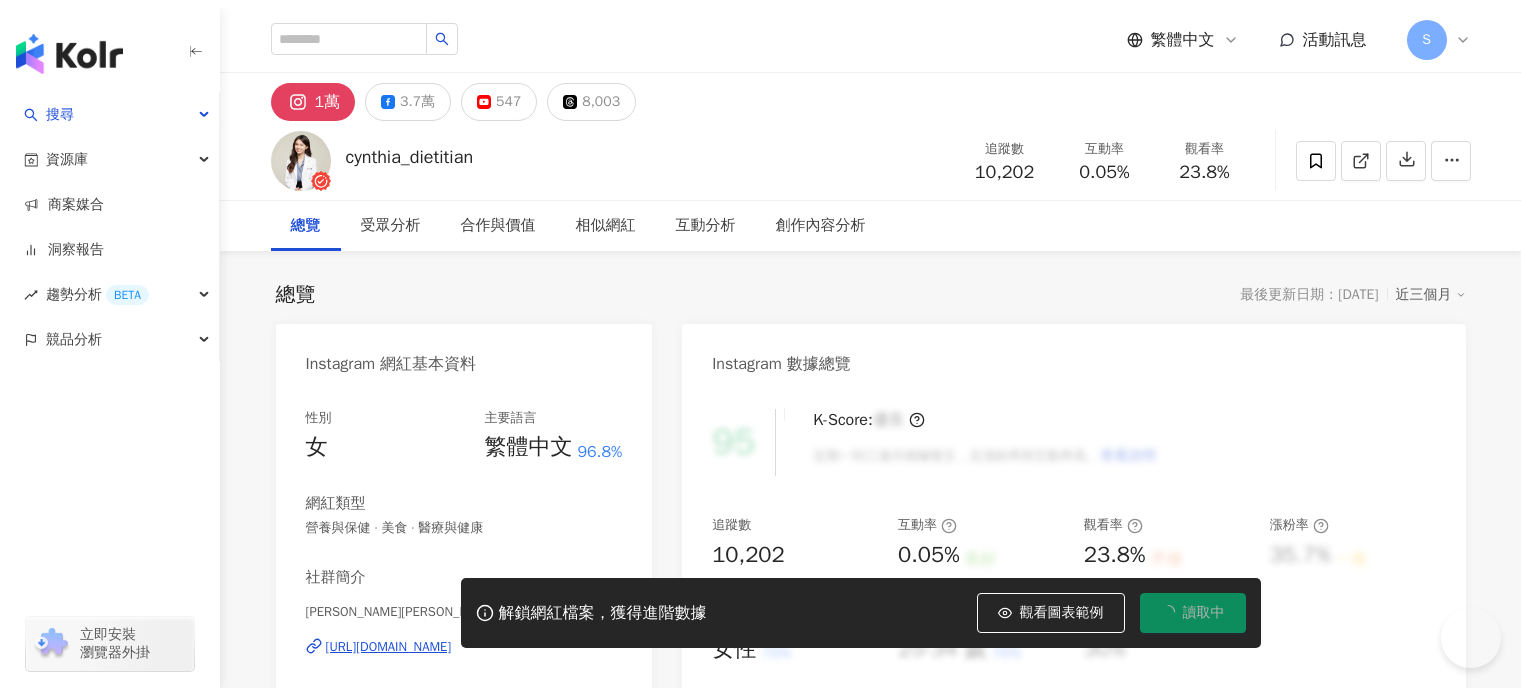 scroll, scrollTop: 0, scrollLeft: 0, axis: both 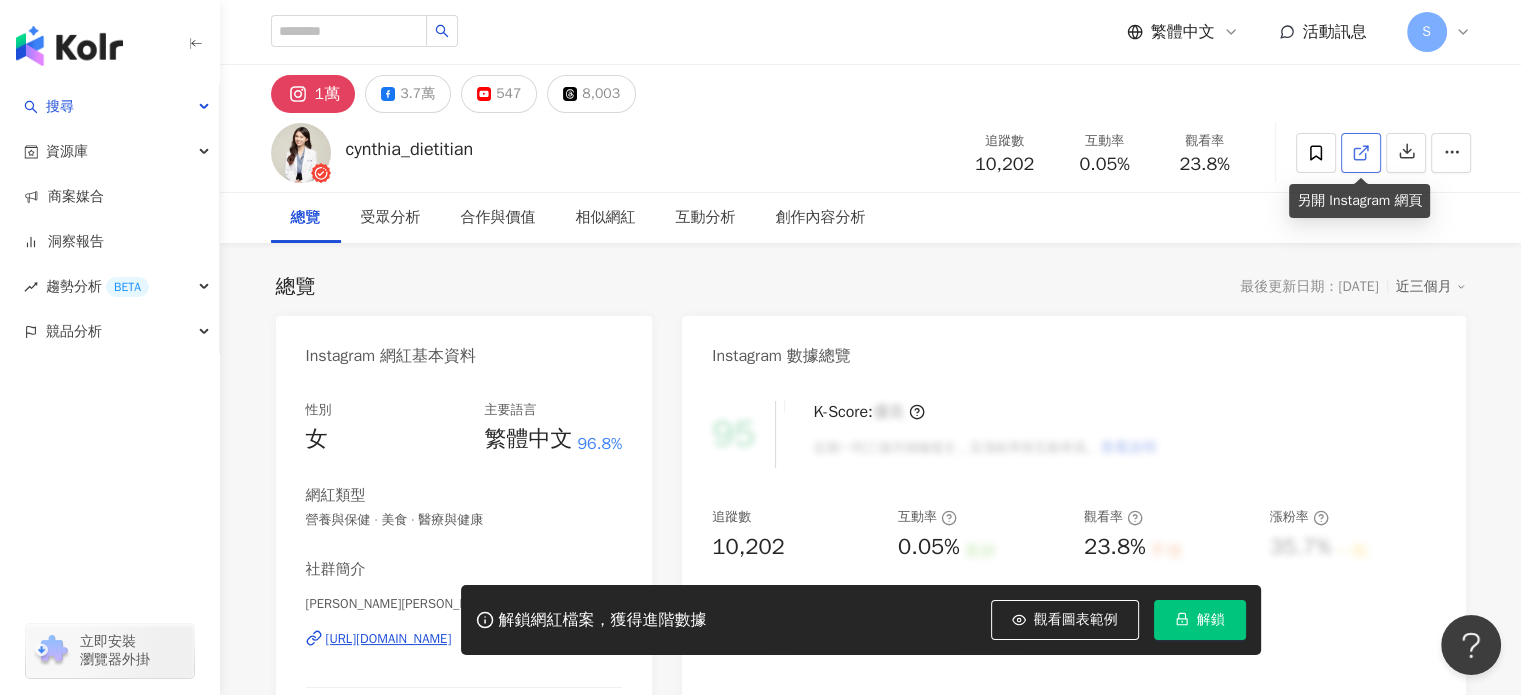 click 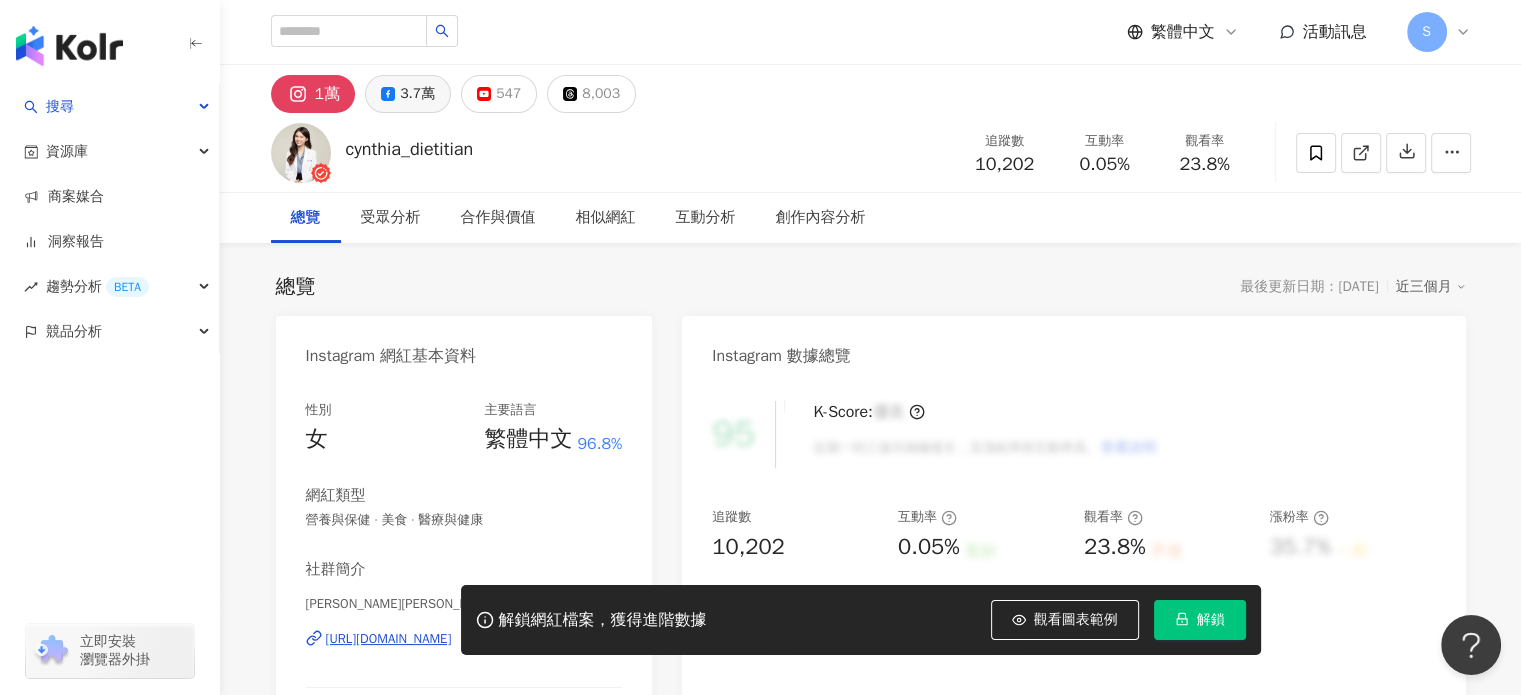 click on "3.7萬" at bounding box center [408, 94] 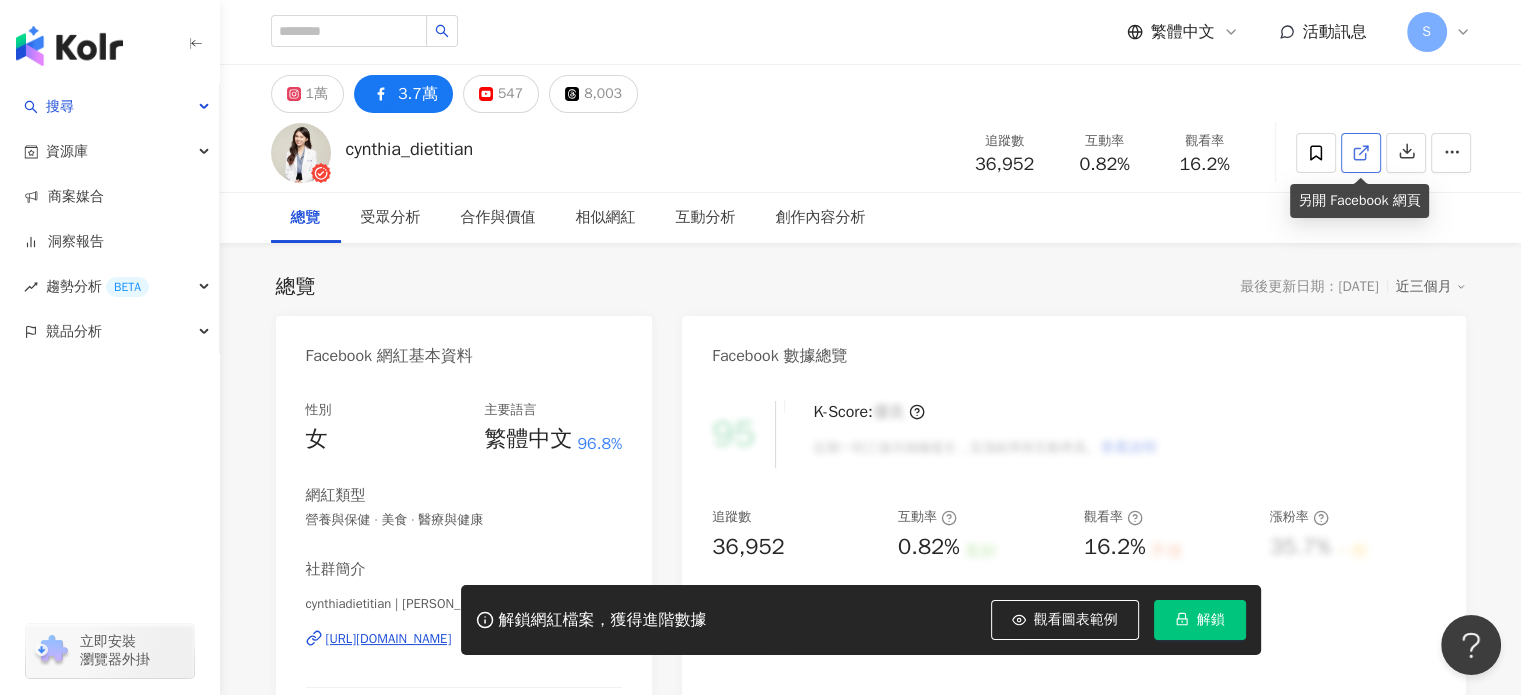 click 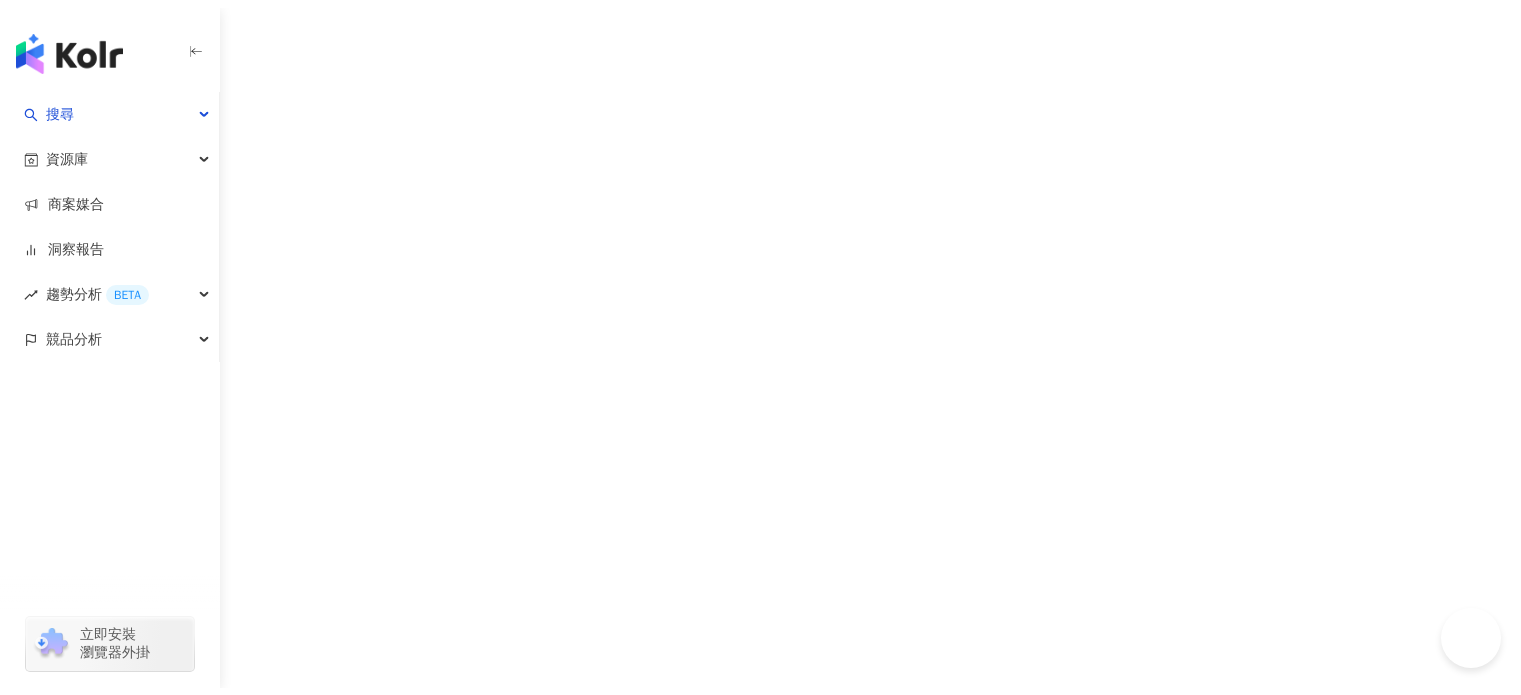 scroll, scrollTop: 0, scrollLeft: 0, axis: both 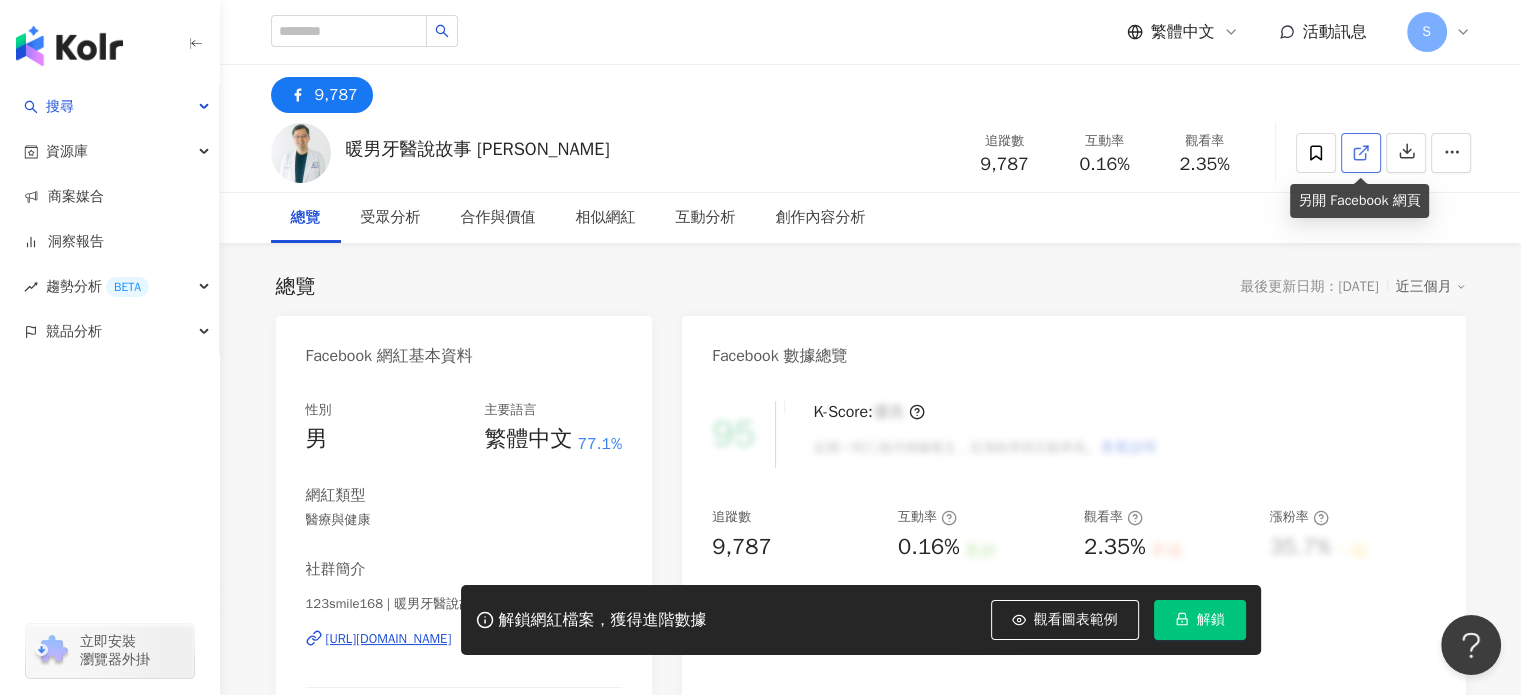 click 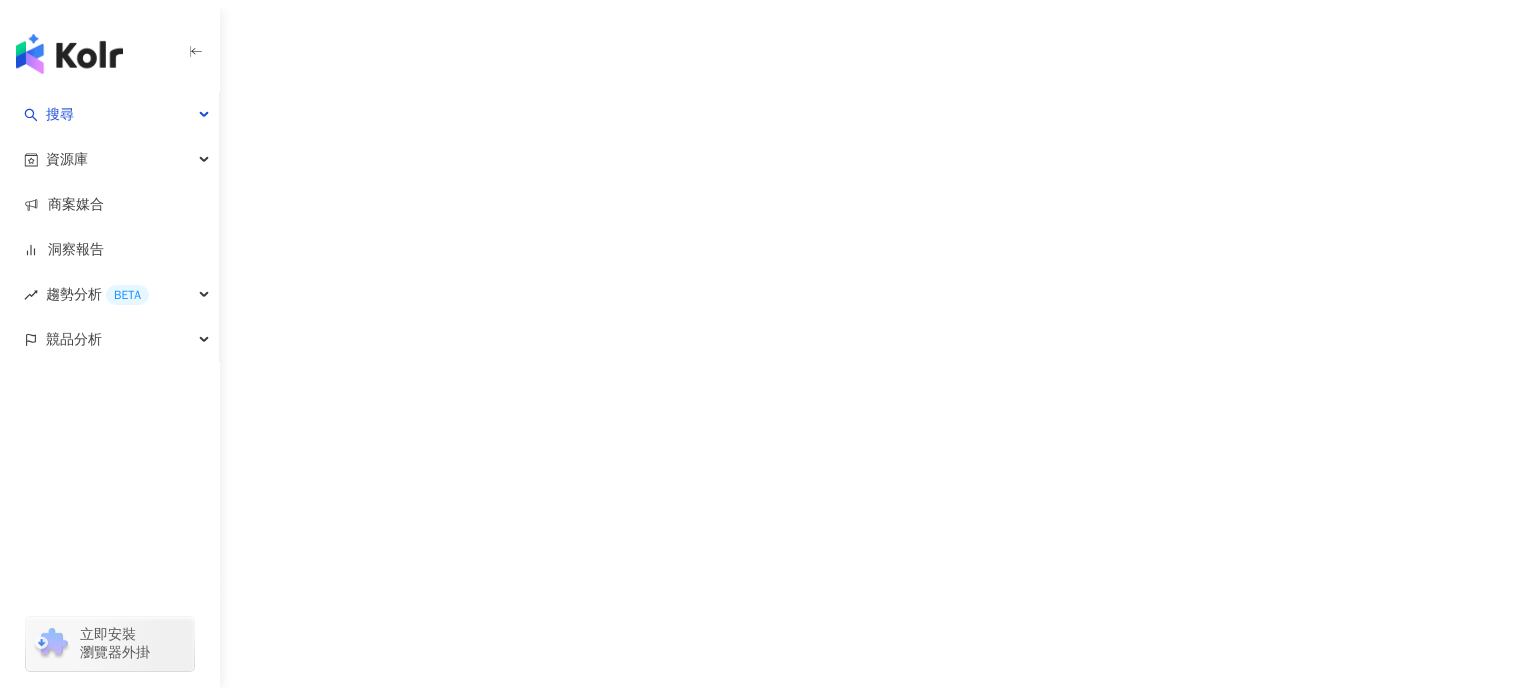 scroll, scrollTop: 0, scrollLeft: 0, axis: both 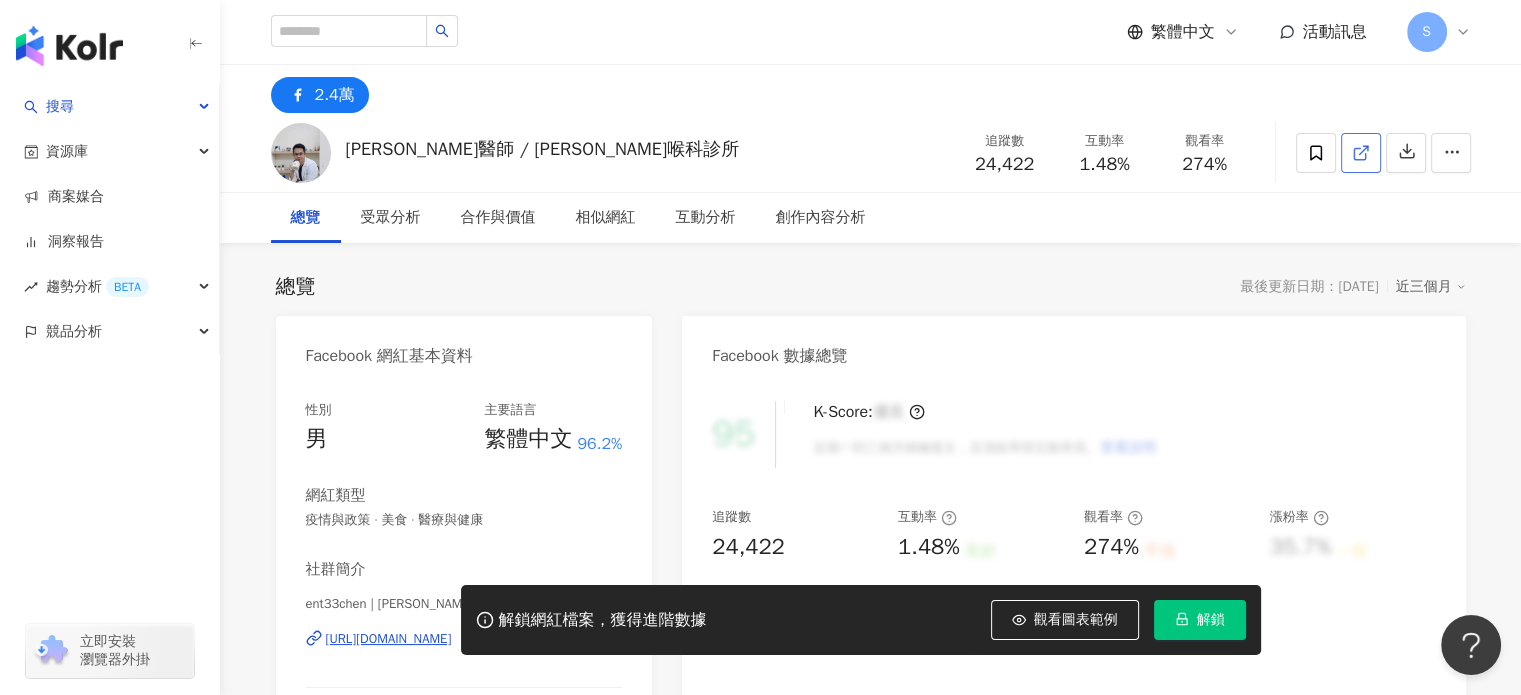 click 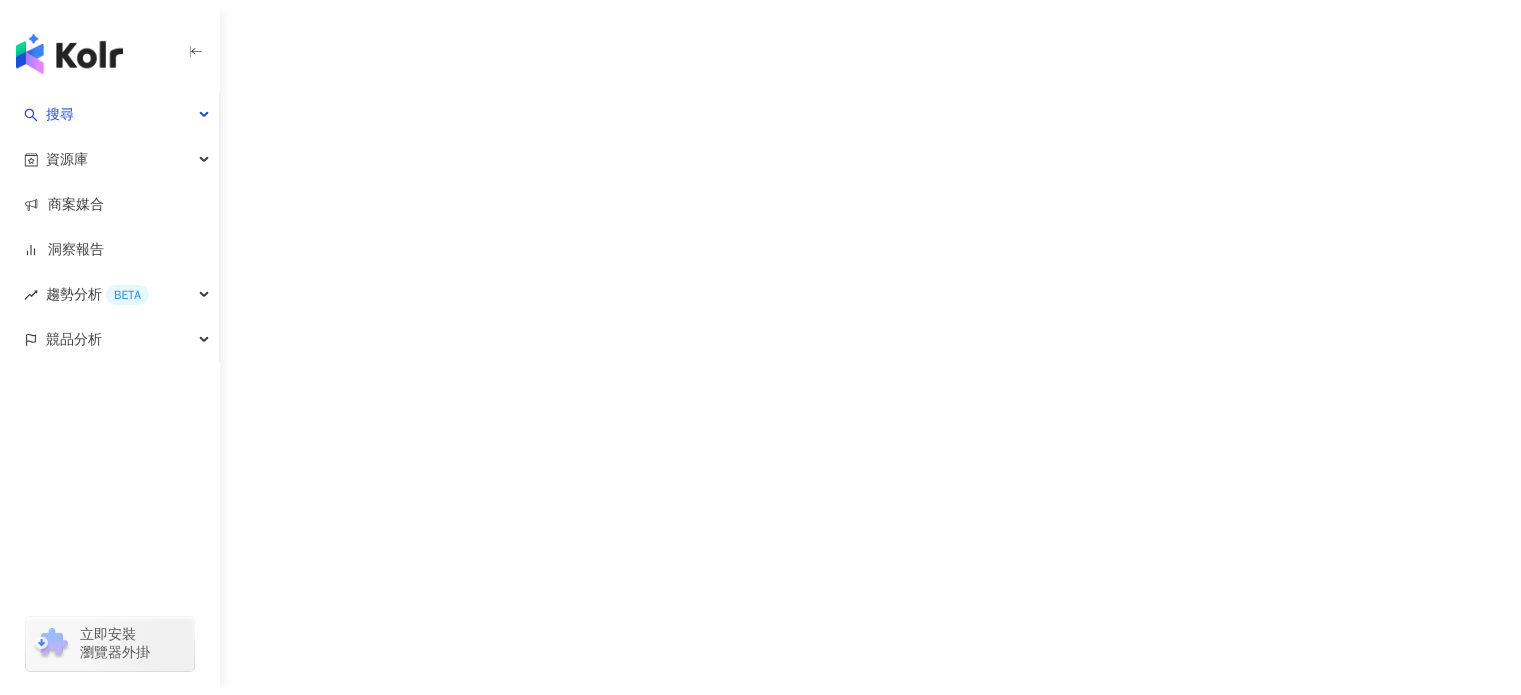 scroll, scrollTop: 0, scrollLeft: 0, axis: both 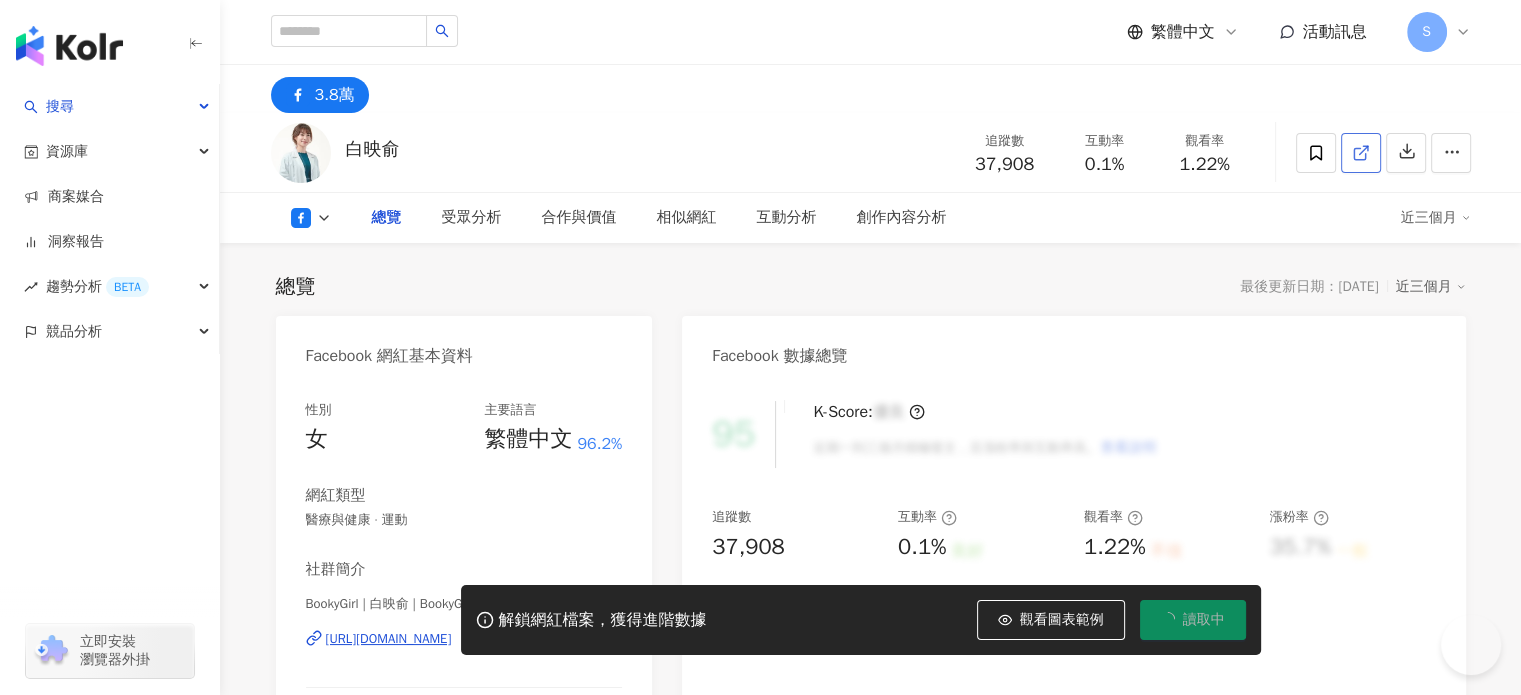 click 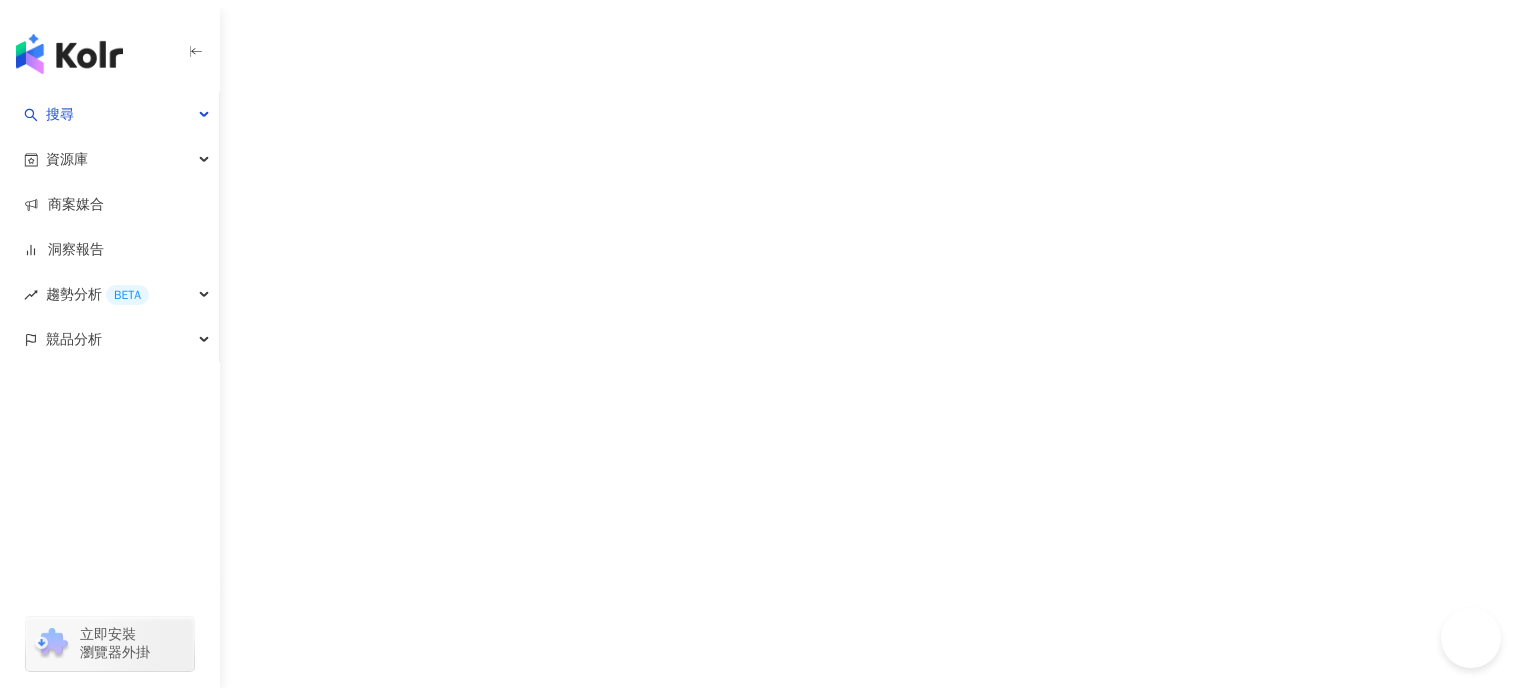 scroll, scrollTop: 0, scrollLeft: 0, axis: both 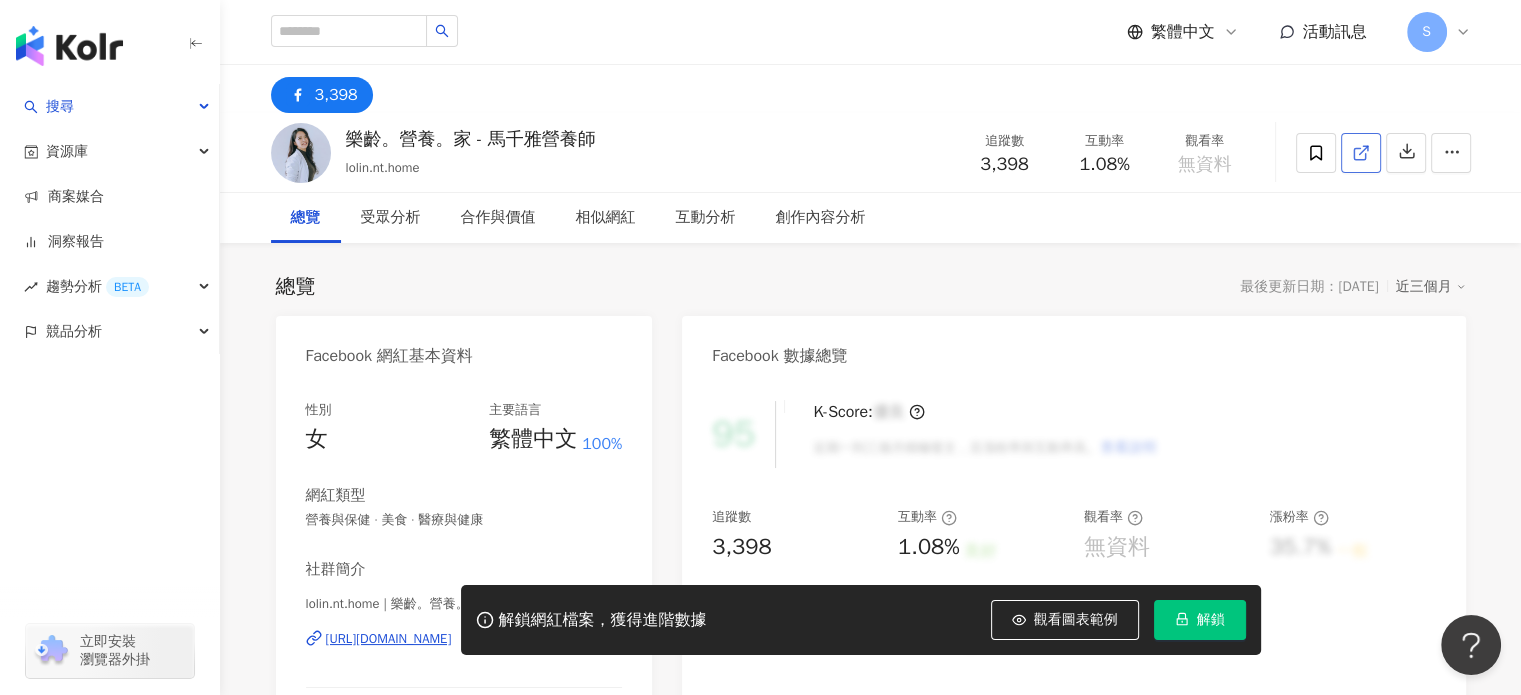 click 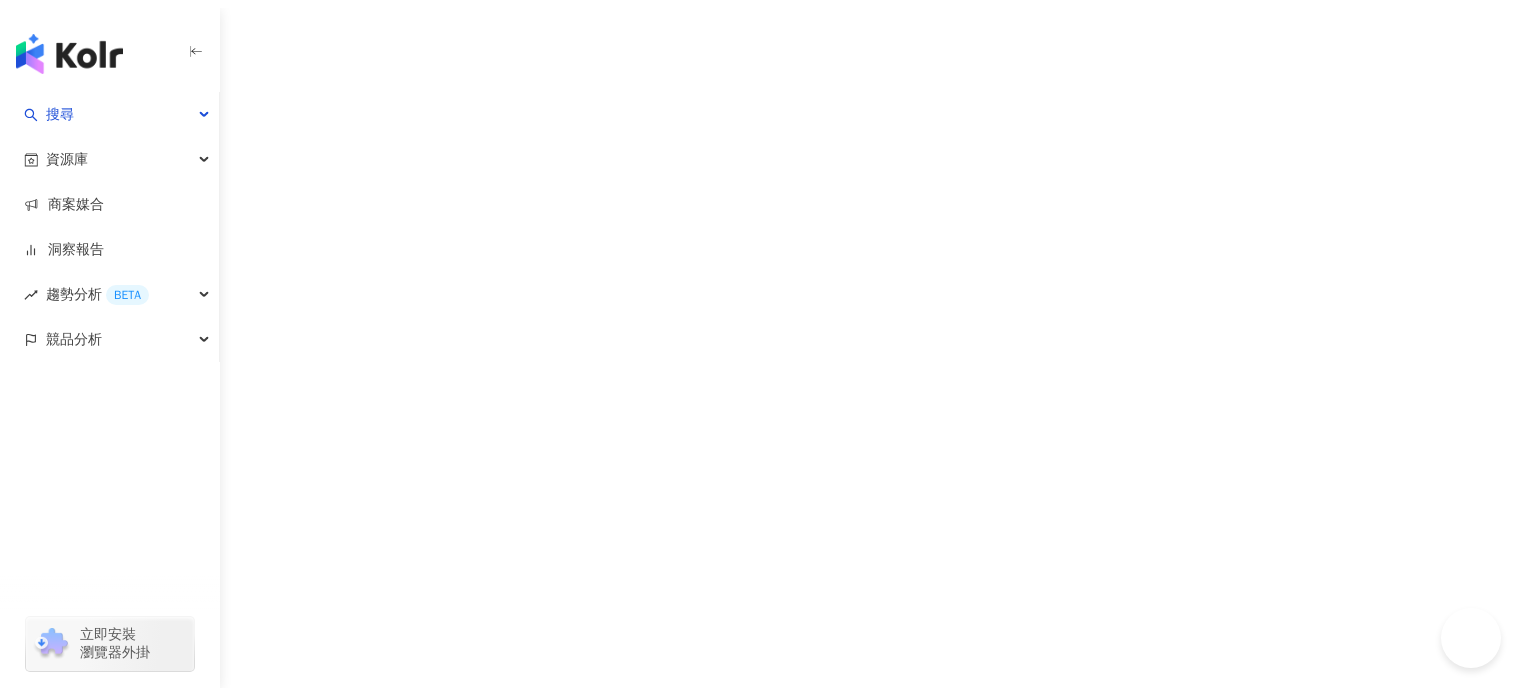 scroll, scrollTop: 0, scrollLeft: 0, axis: both 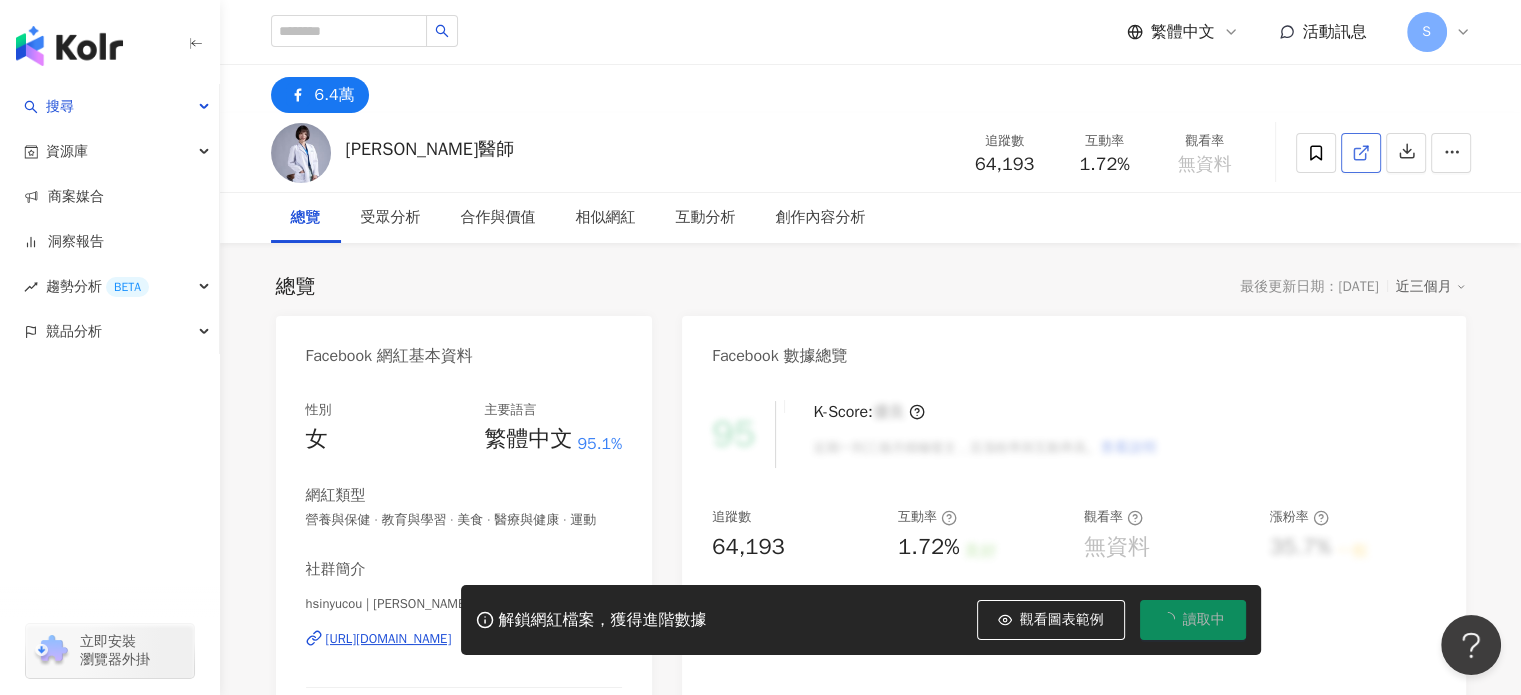 click 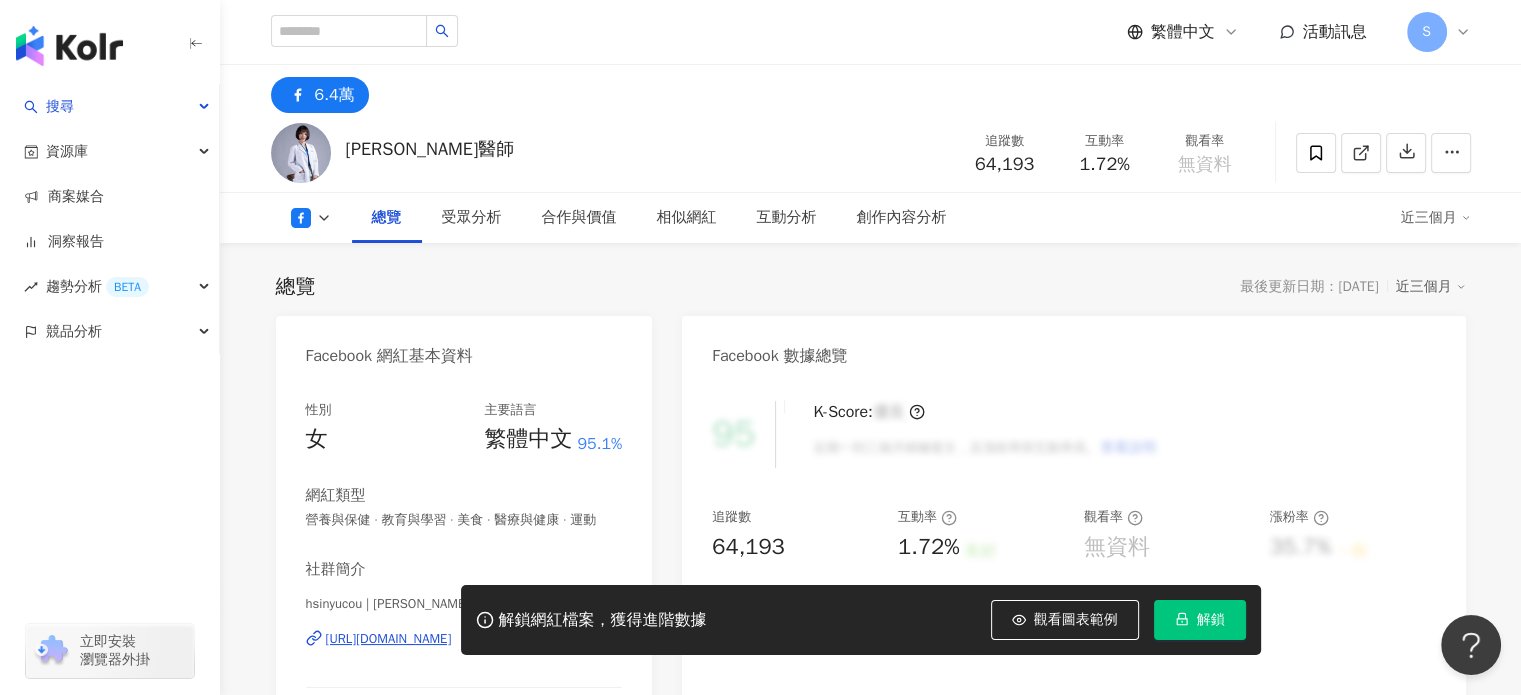 scroll, scrollTop: 400, scrollLeft: 0, axis: vertical 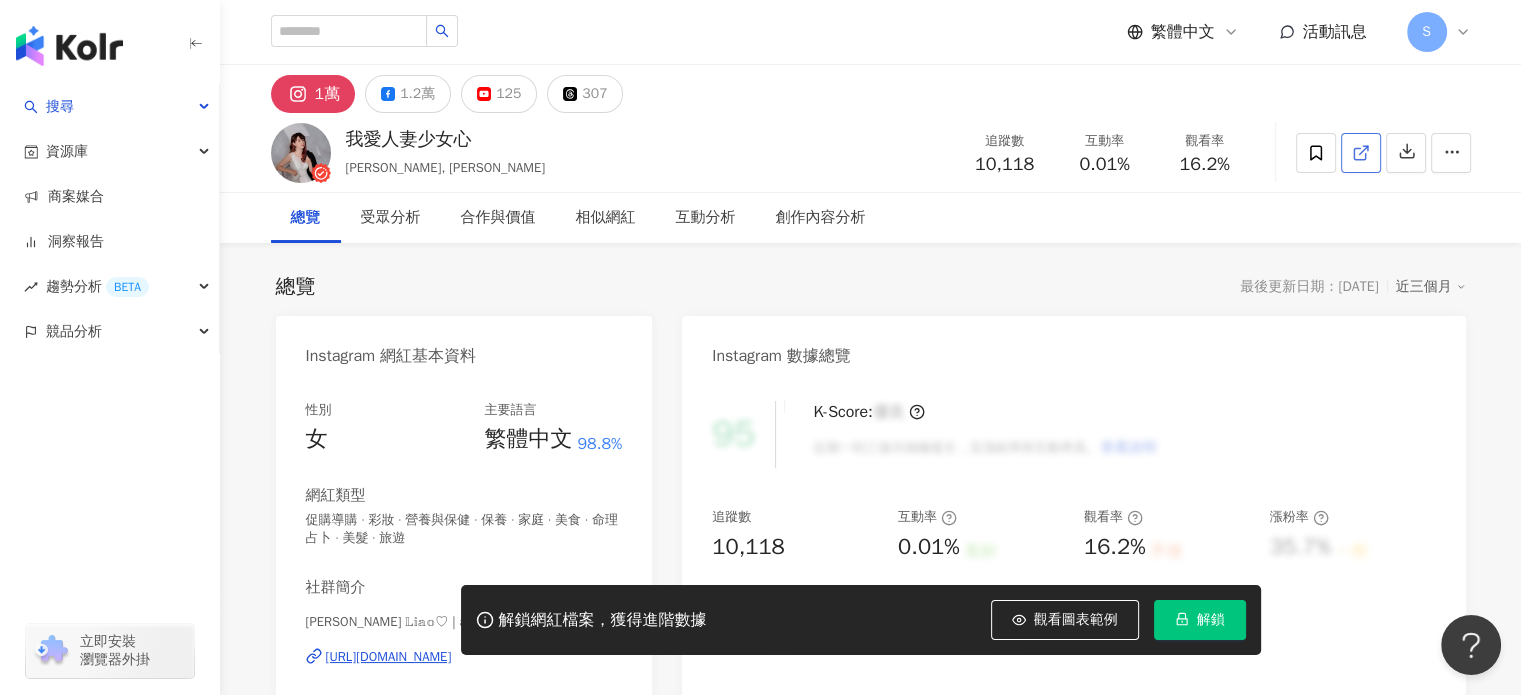 click at bounding box center (1361, 153) 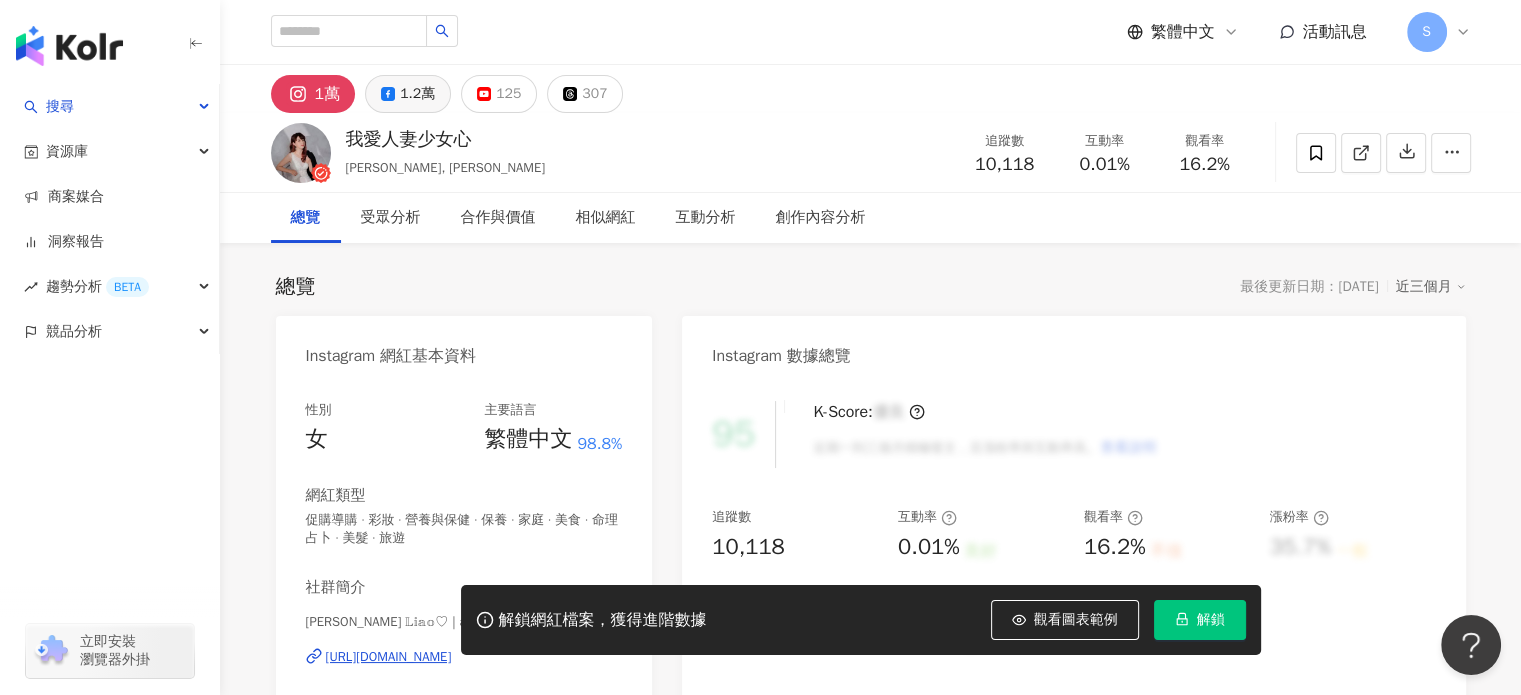 click on "1.2萬" at bounding box center [417, 94] 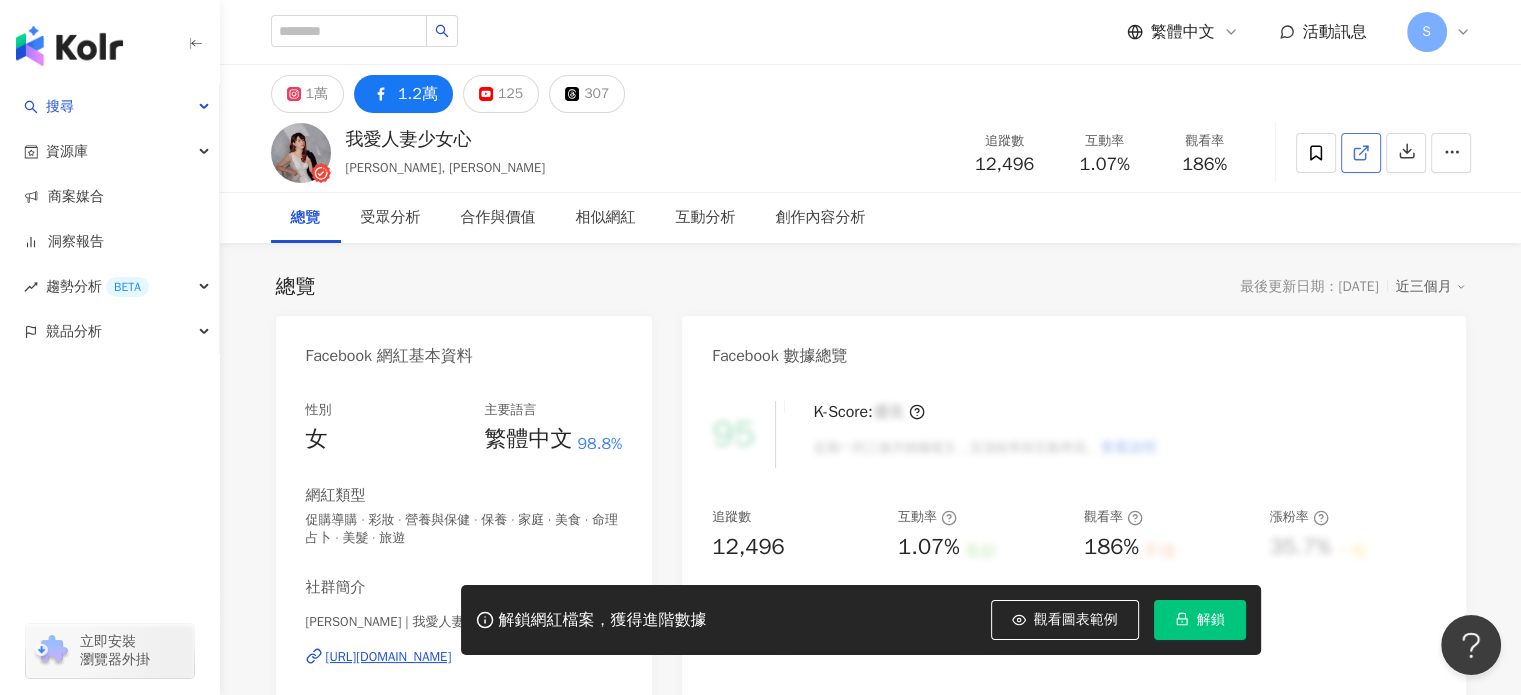 click 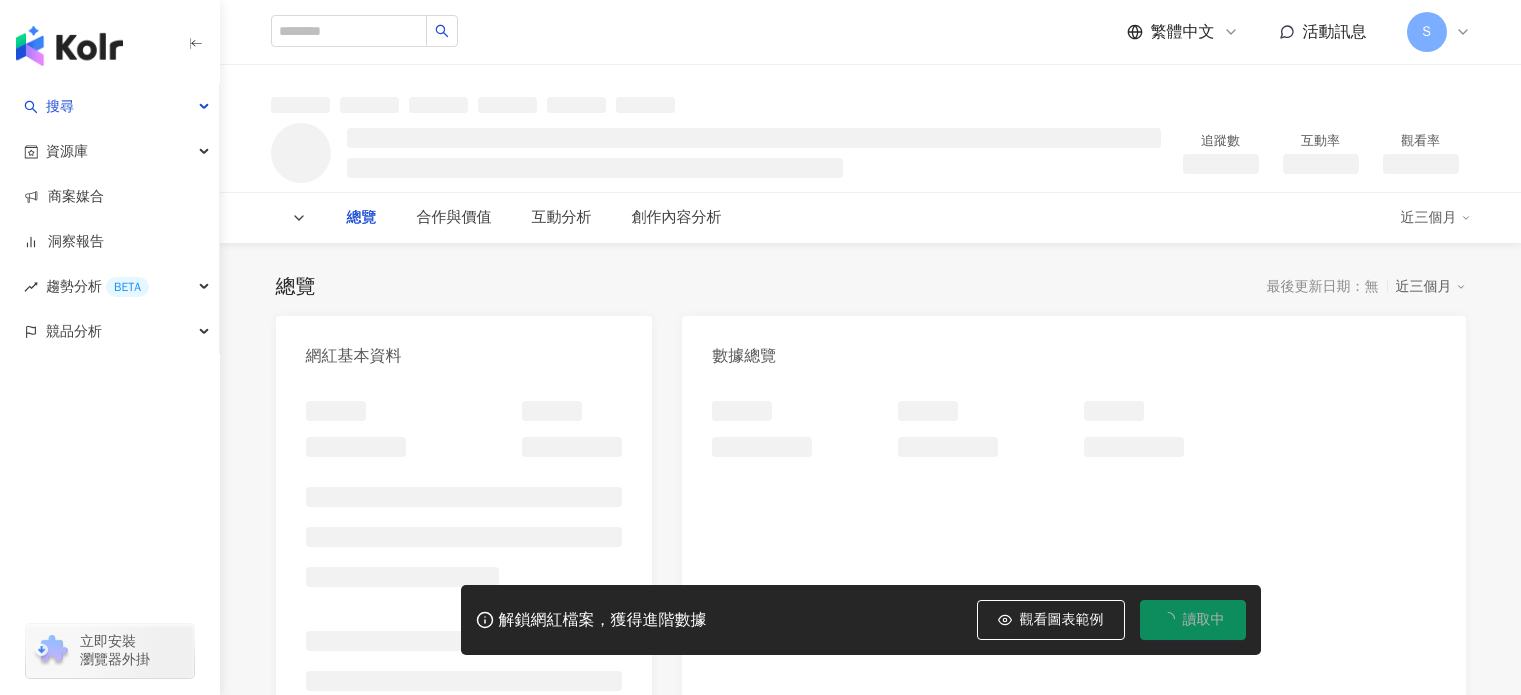 scroll, scrollTop: 0, scrollLeft: 0, axis: both 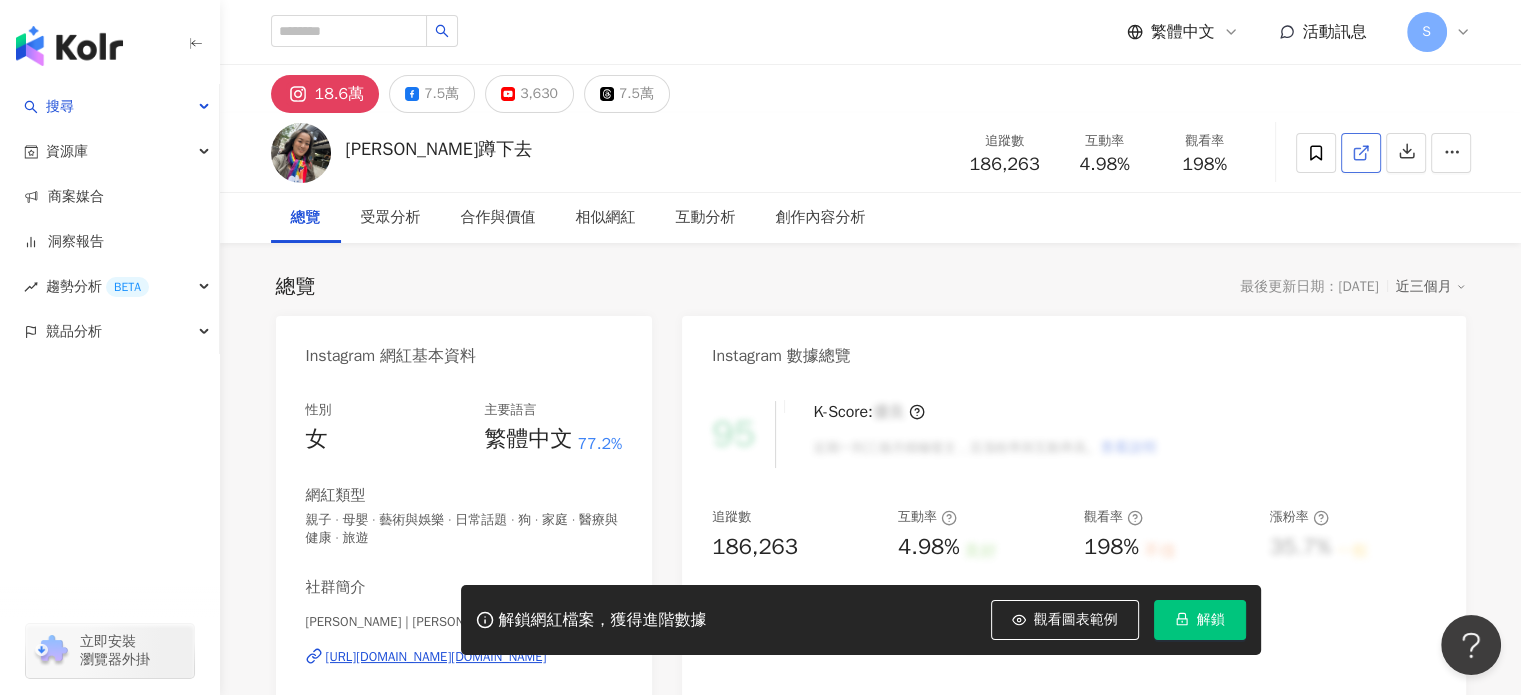 click 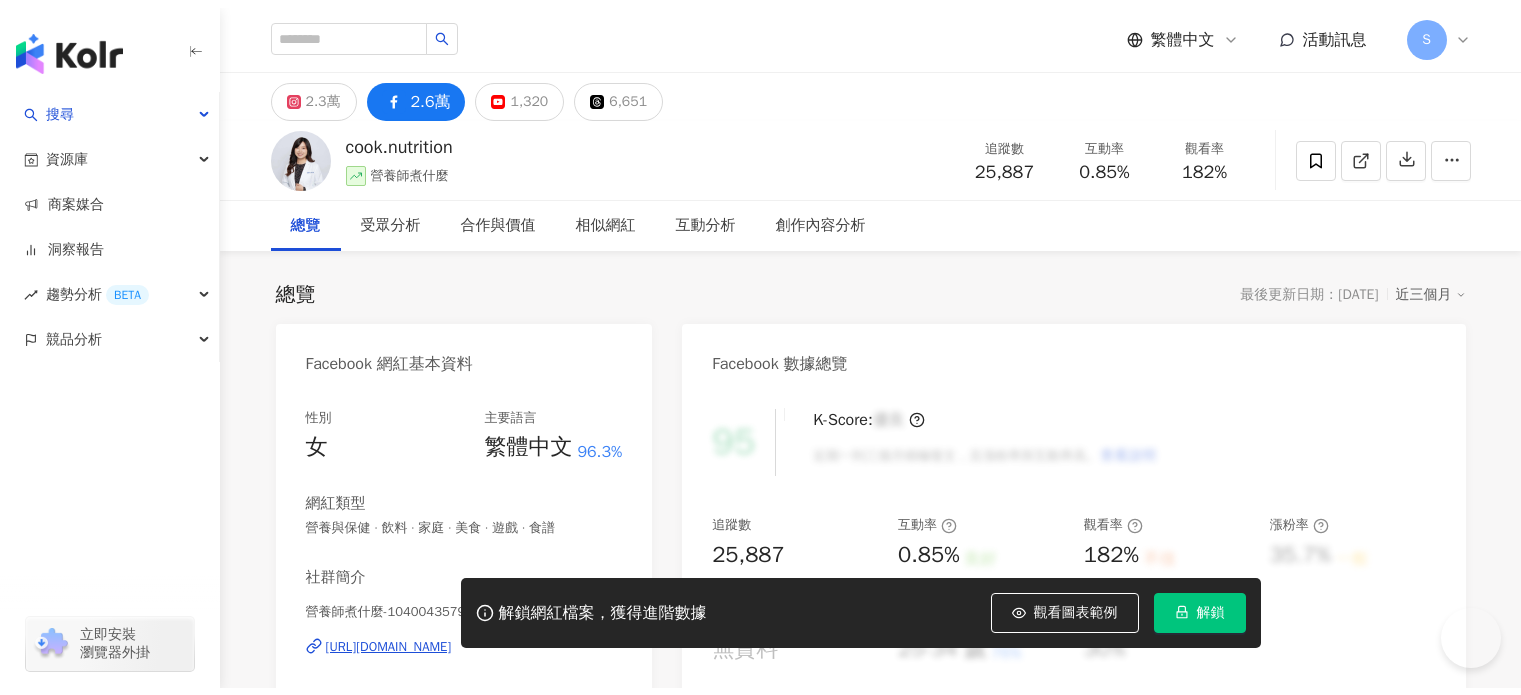 scroll, scrollTop: 0, scrollLeft: 0, axis: both 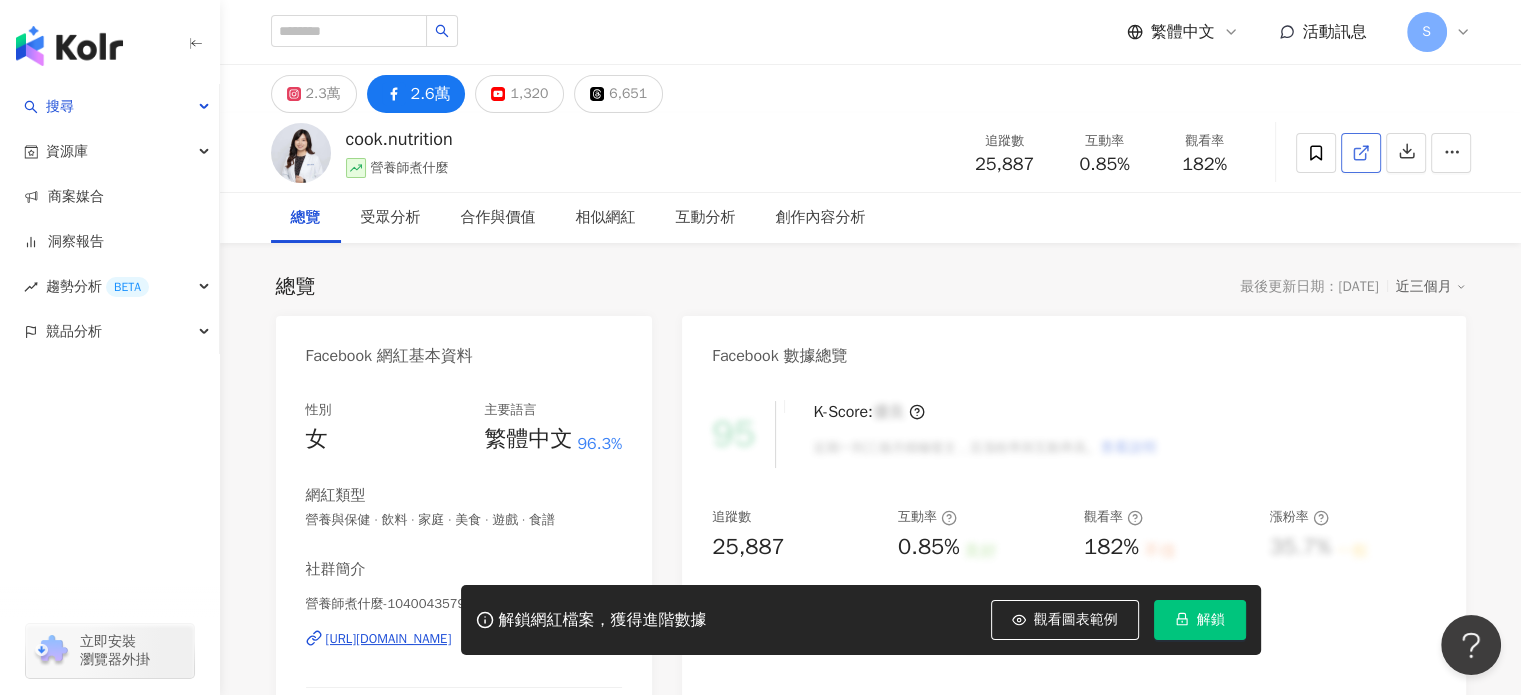 click at bounding box center [1361, 153] 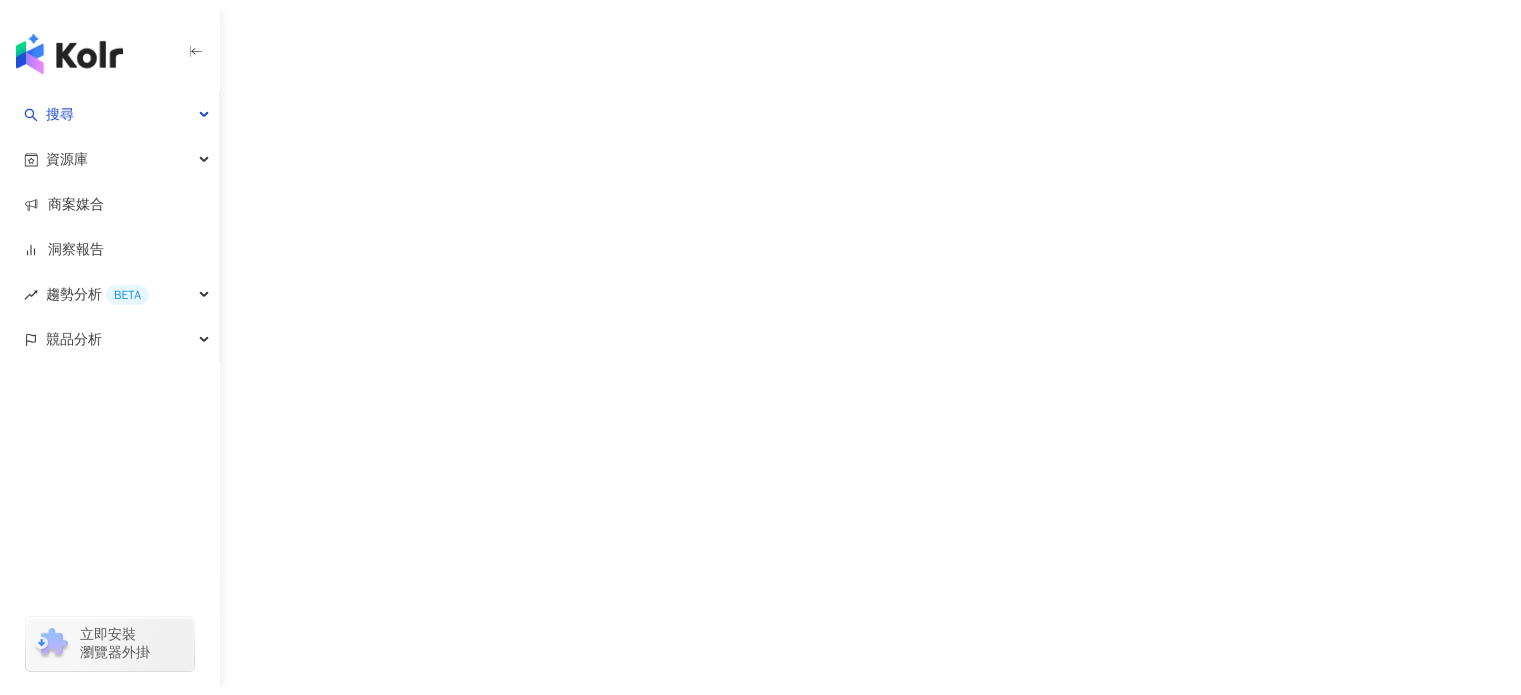 scroll, scrollTop: 0, scrollLeft: 0, axis: both 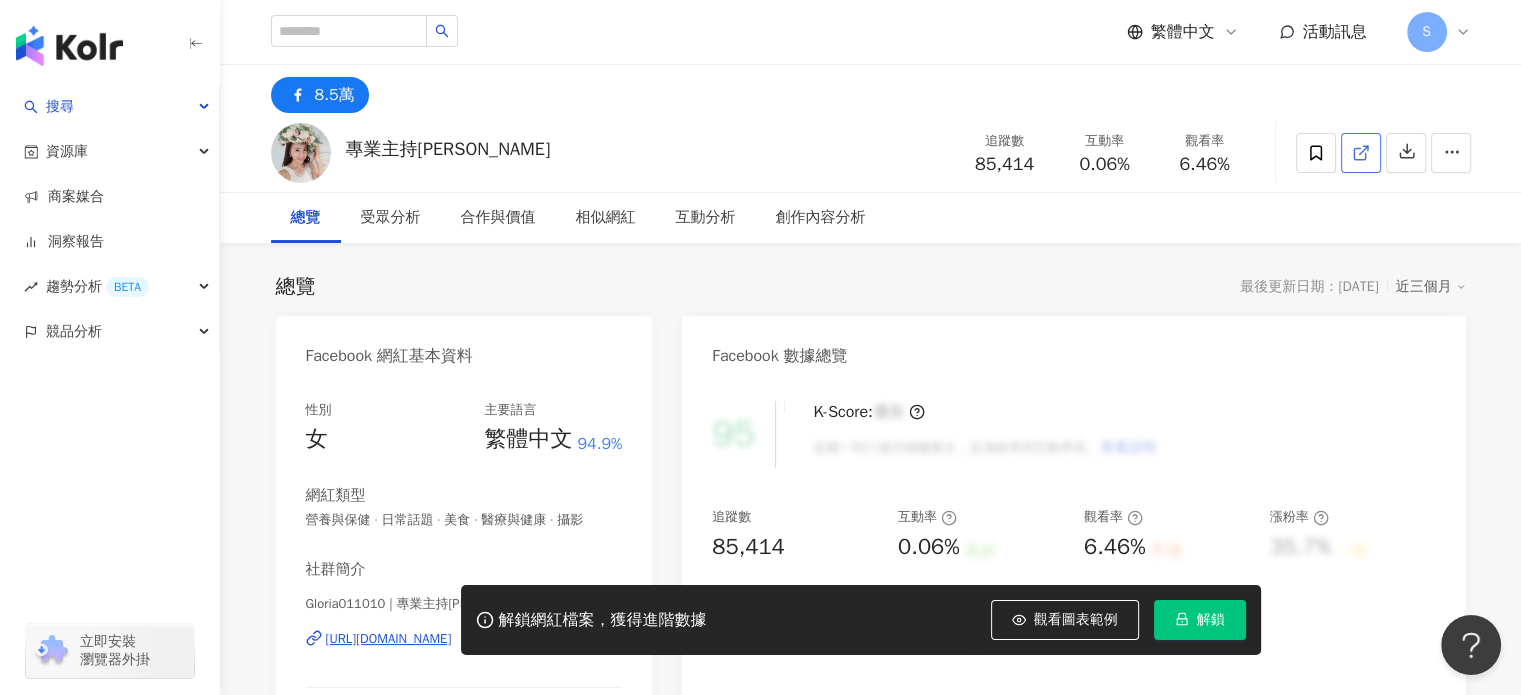 click at bounding box center [1361, 153] 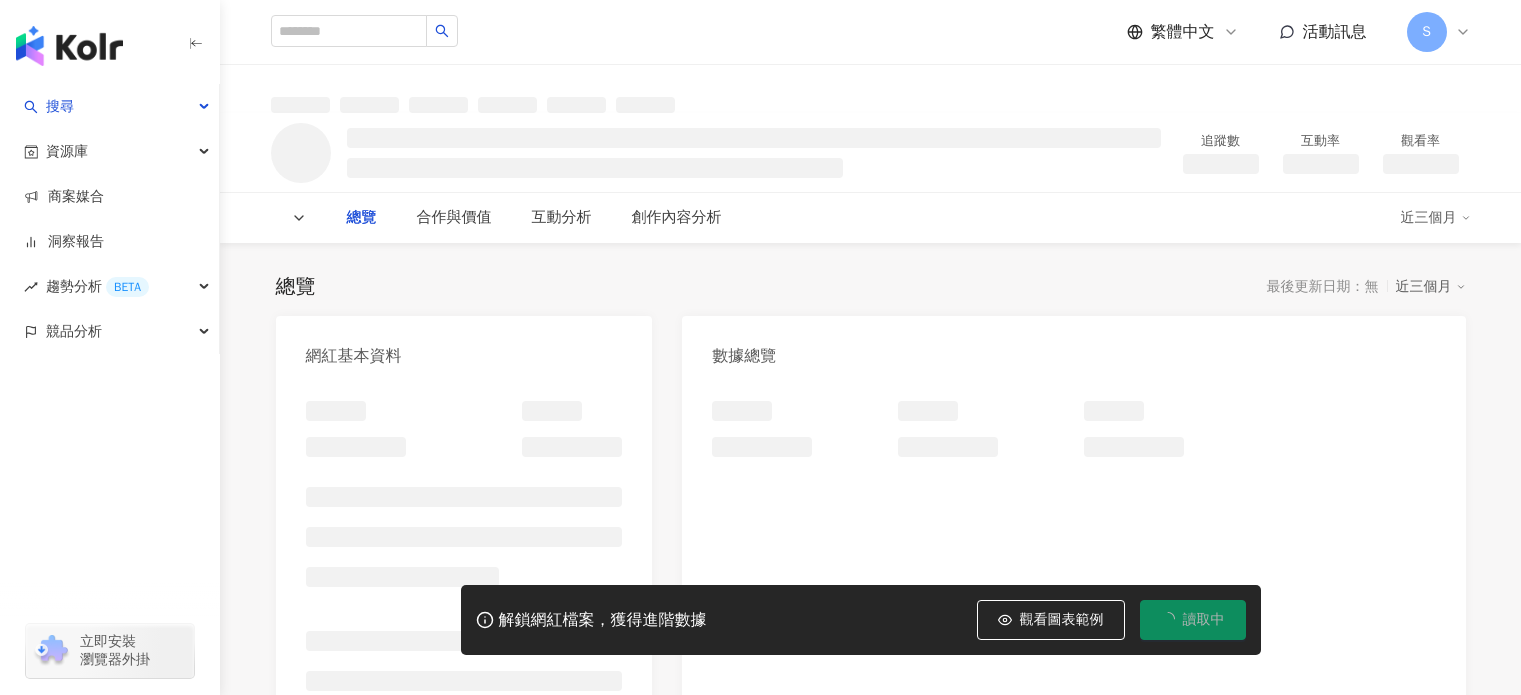 scroll, scrollTop: 0, scrollLeft: 0, axis: both 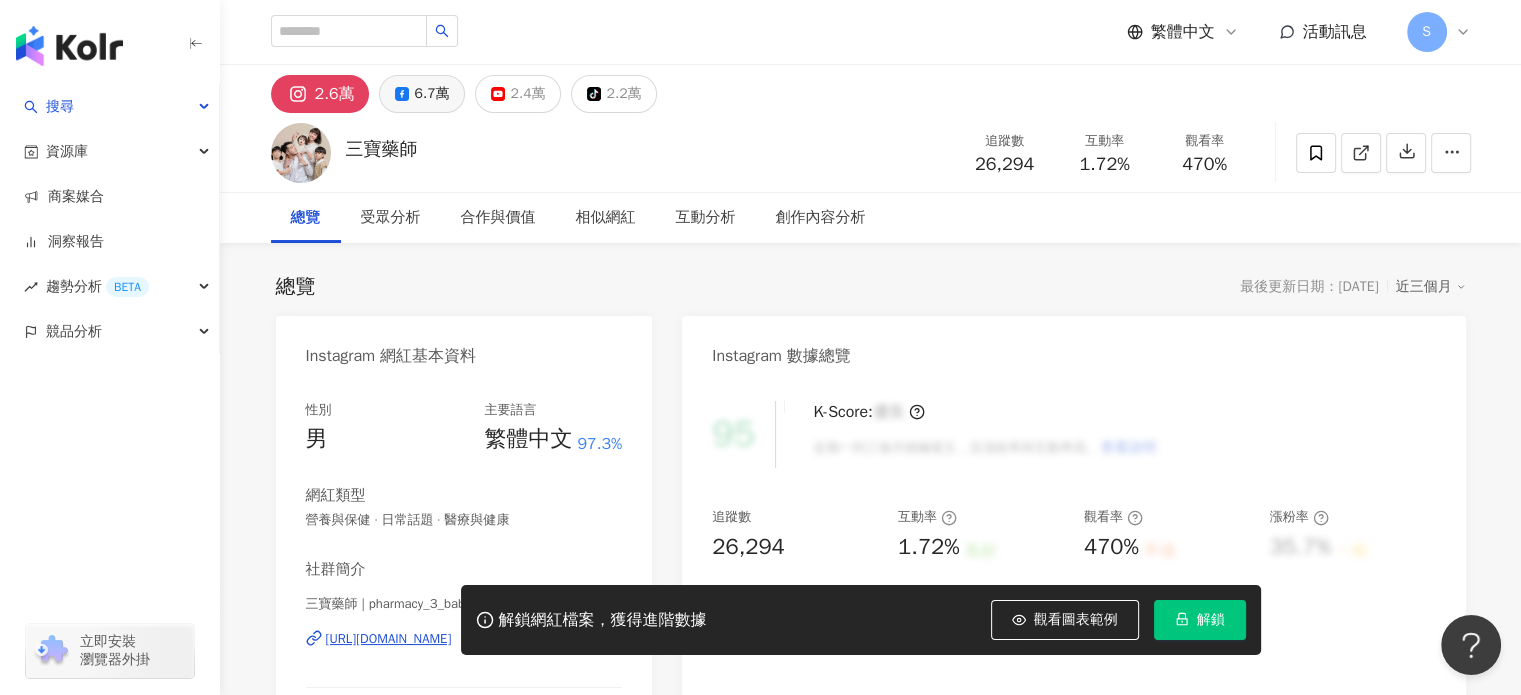 click on "6.7萬" at bounding box center [431, 94] 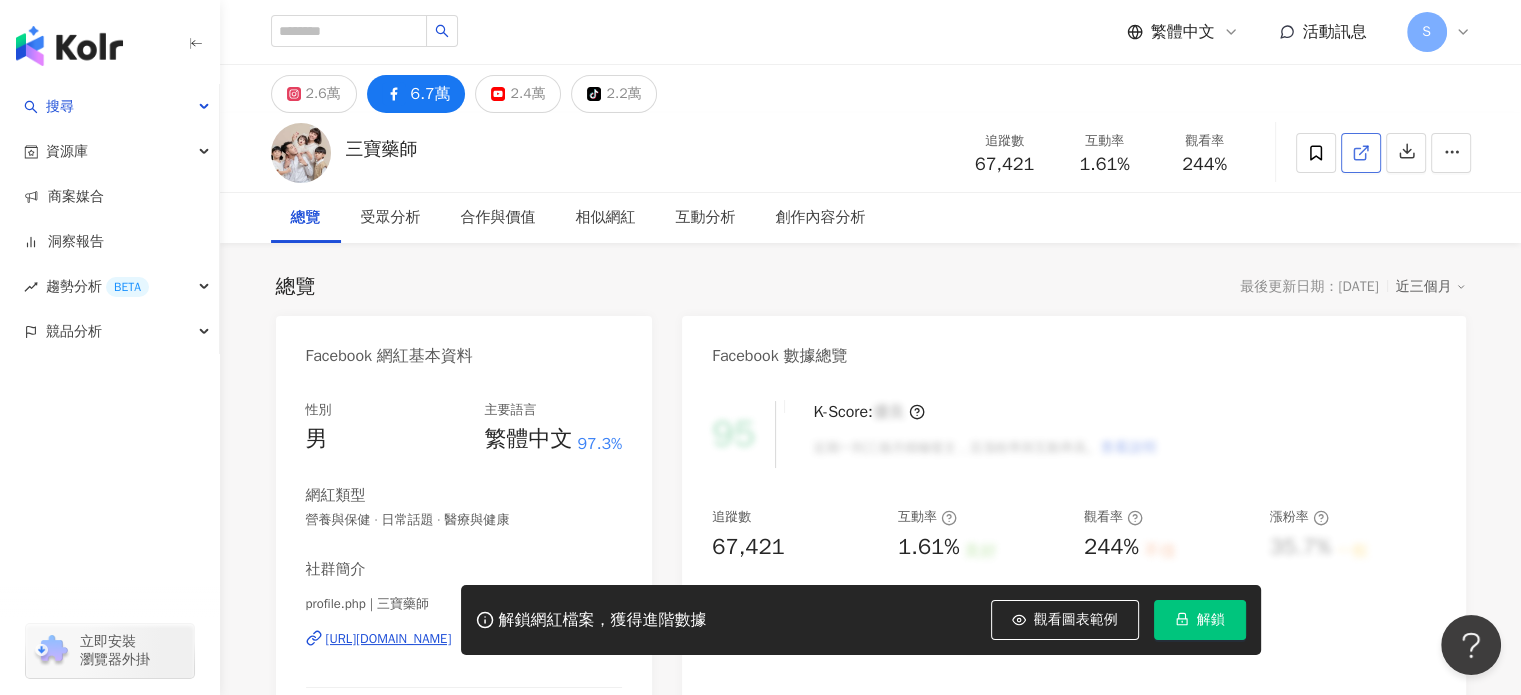 click 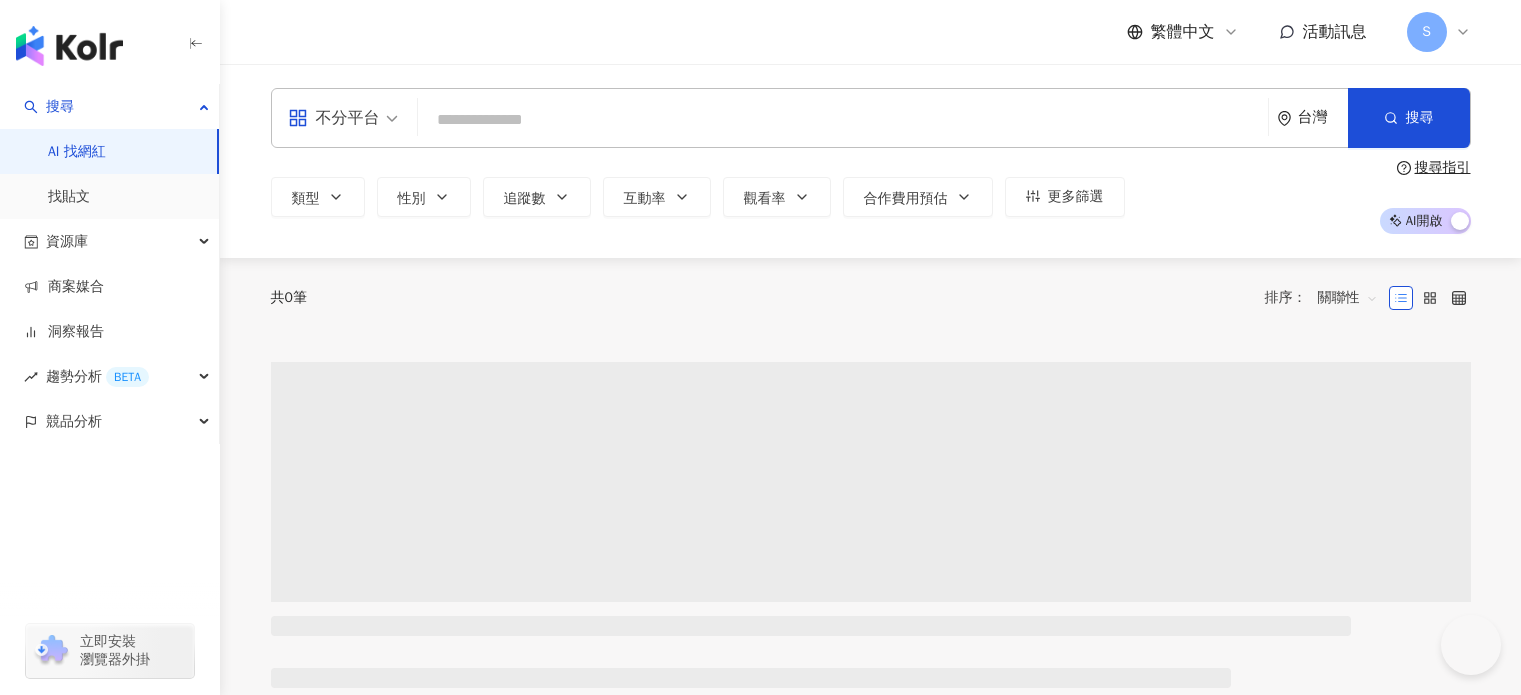 scroll, scrollTop: 0, scrollLeft: 0, axis: both 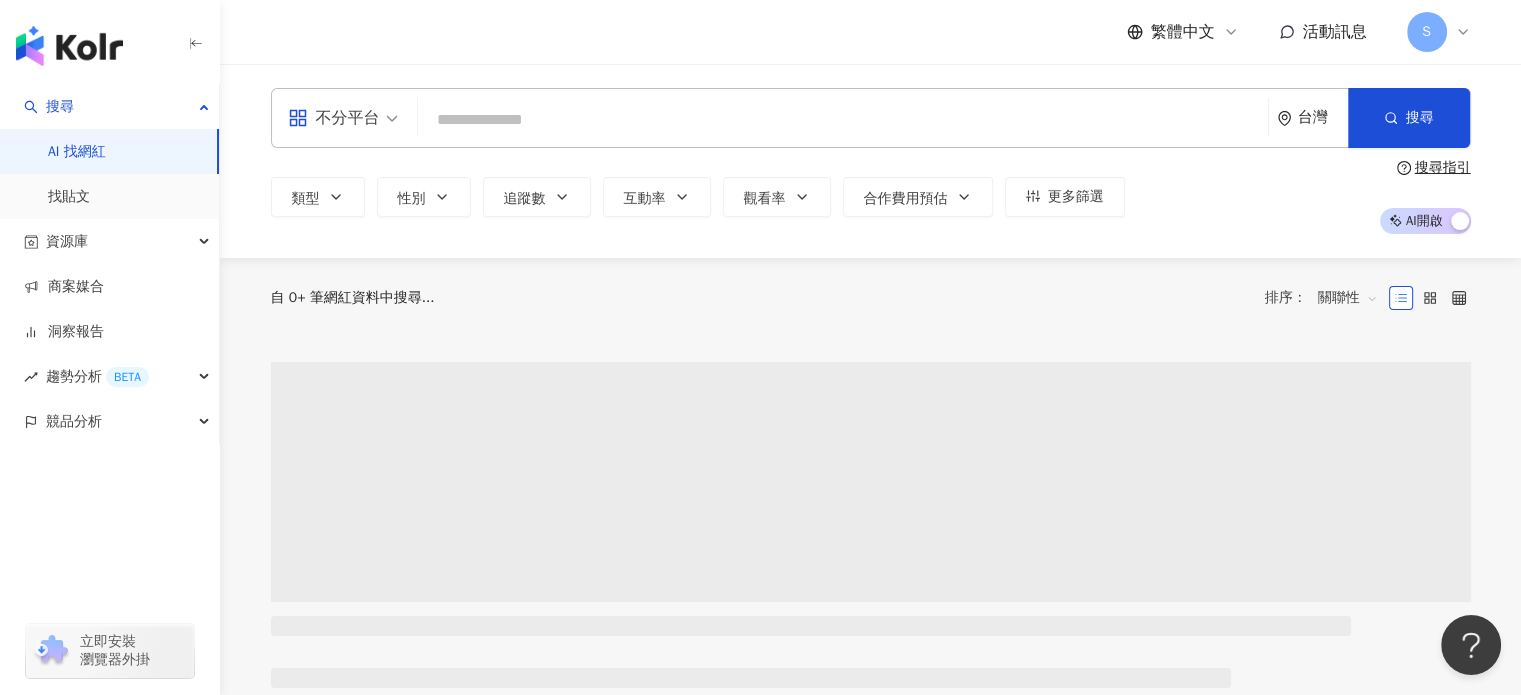 click on "不分平台" at bounding box center [334, 118] 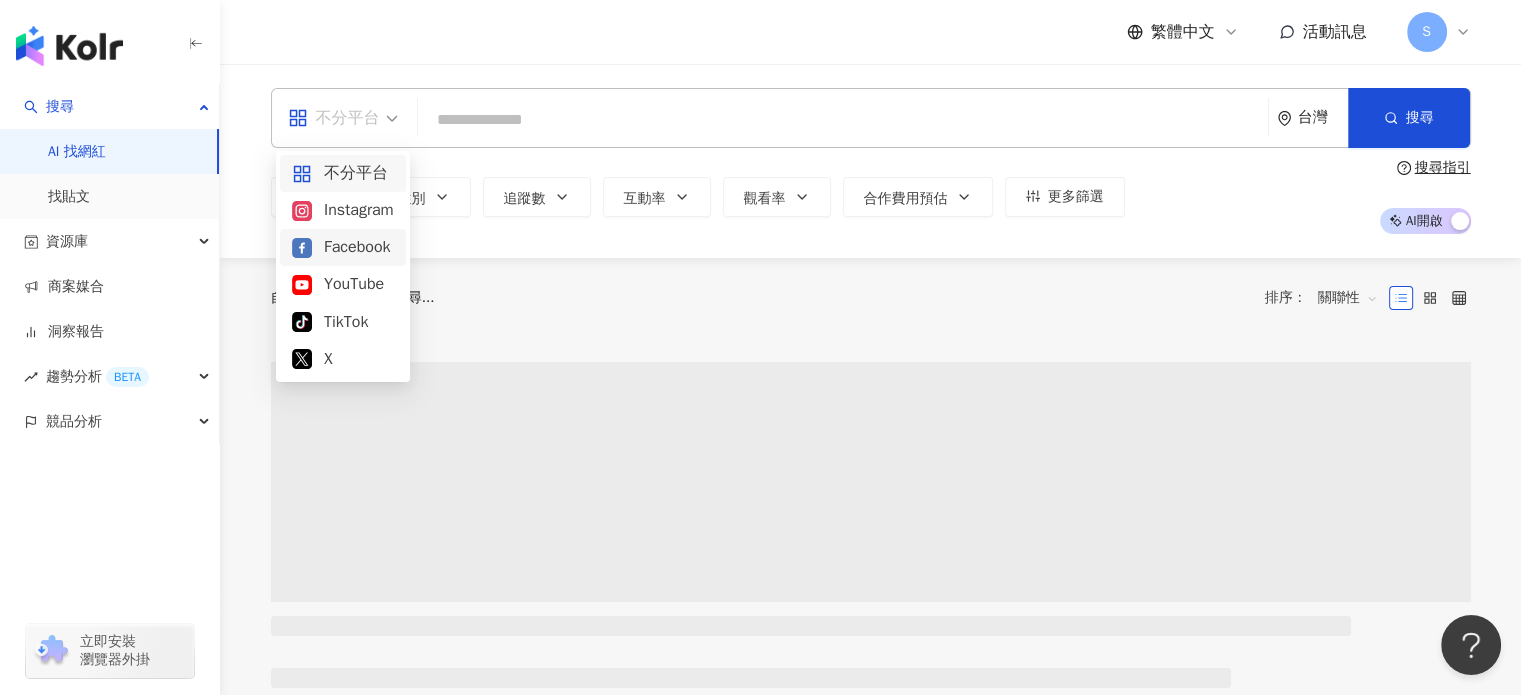 click on "Facebook" at bounding box center (343, 247) 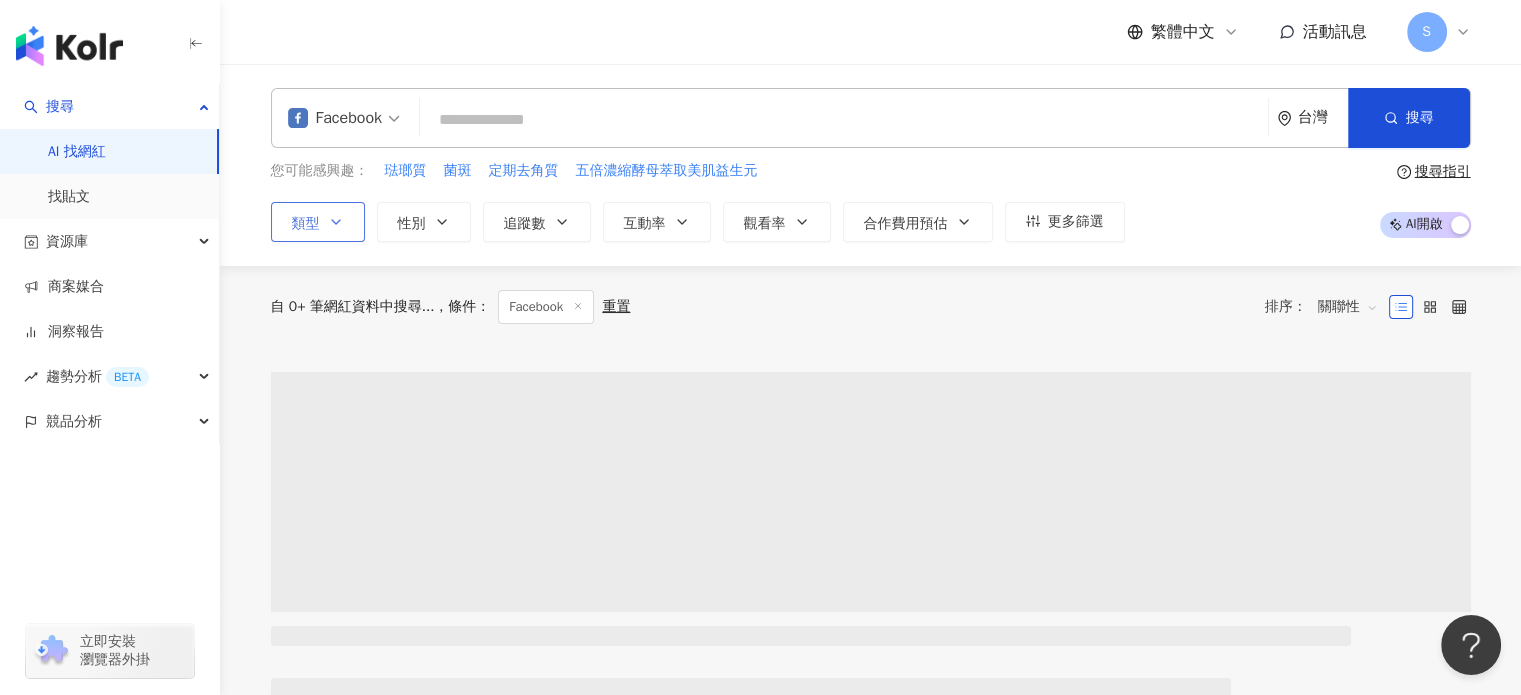 click 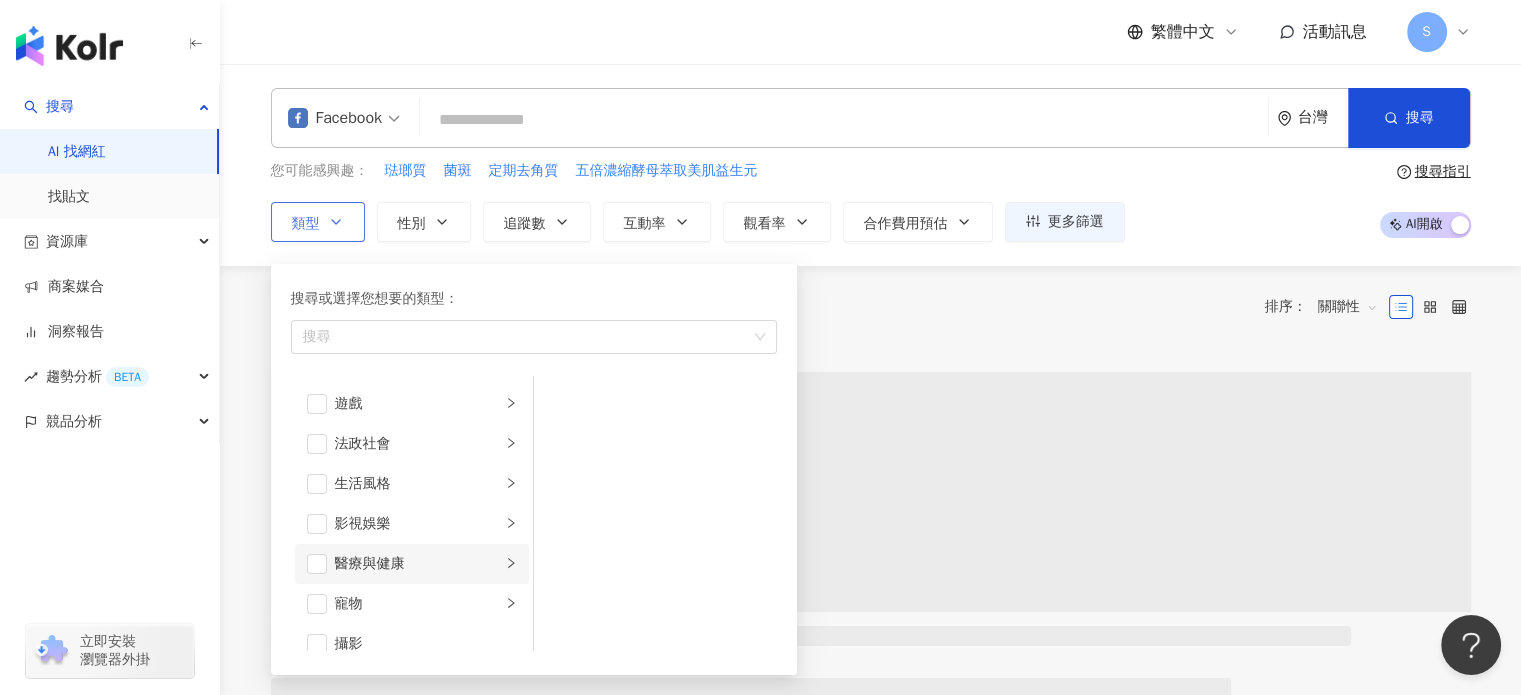 scroll, scrollTop: 400, scrollLeft: 0, axis: vertical 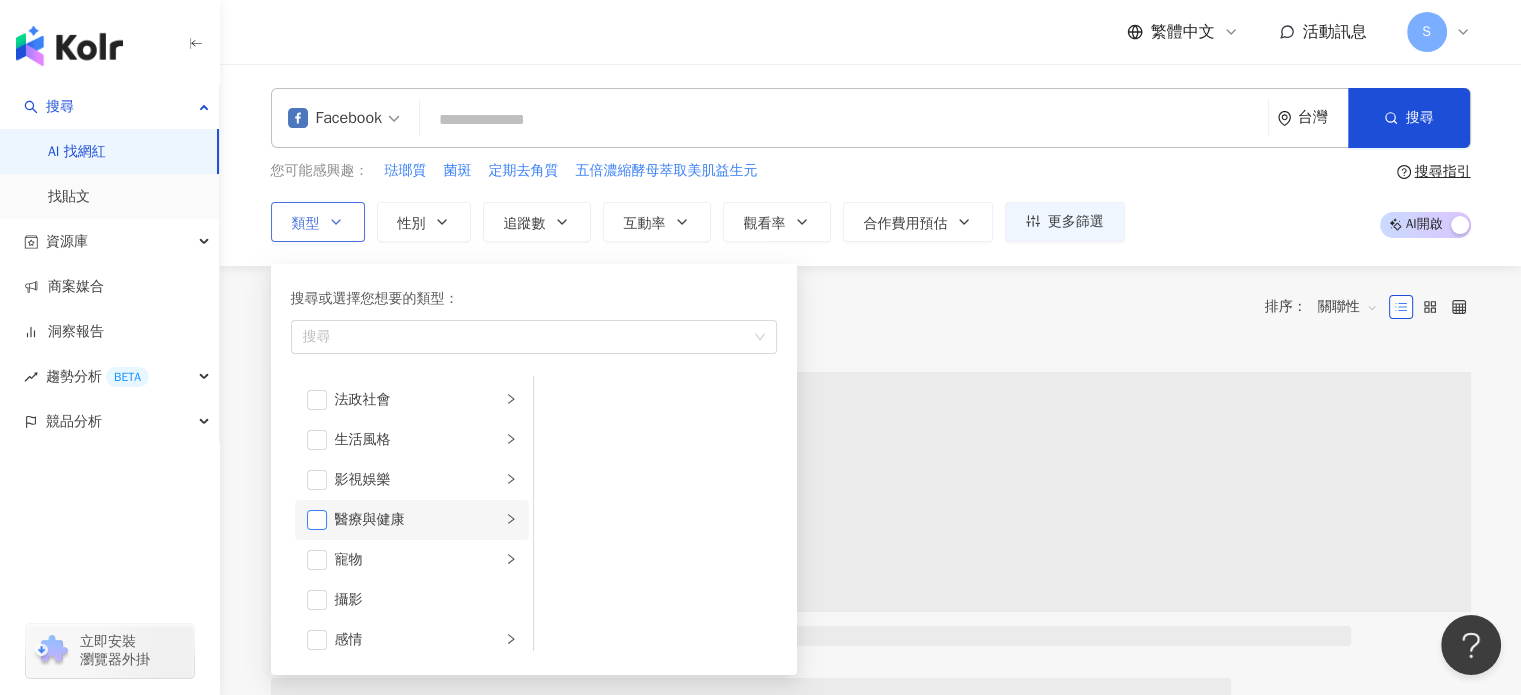 click at bounding box center [317, 520] 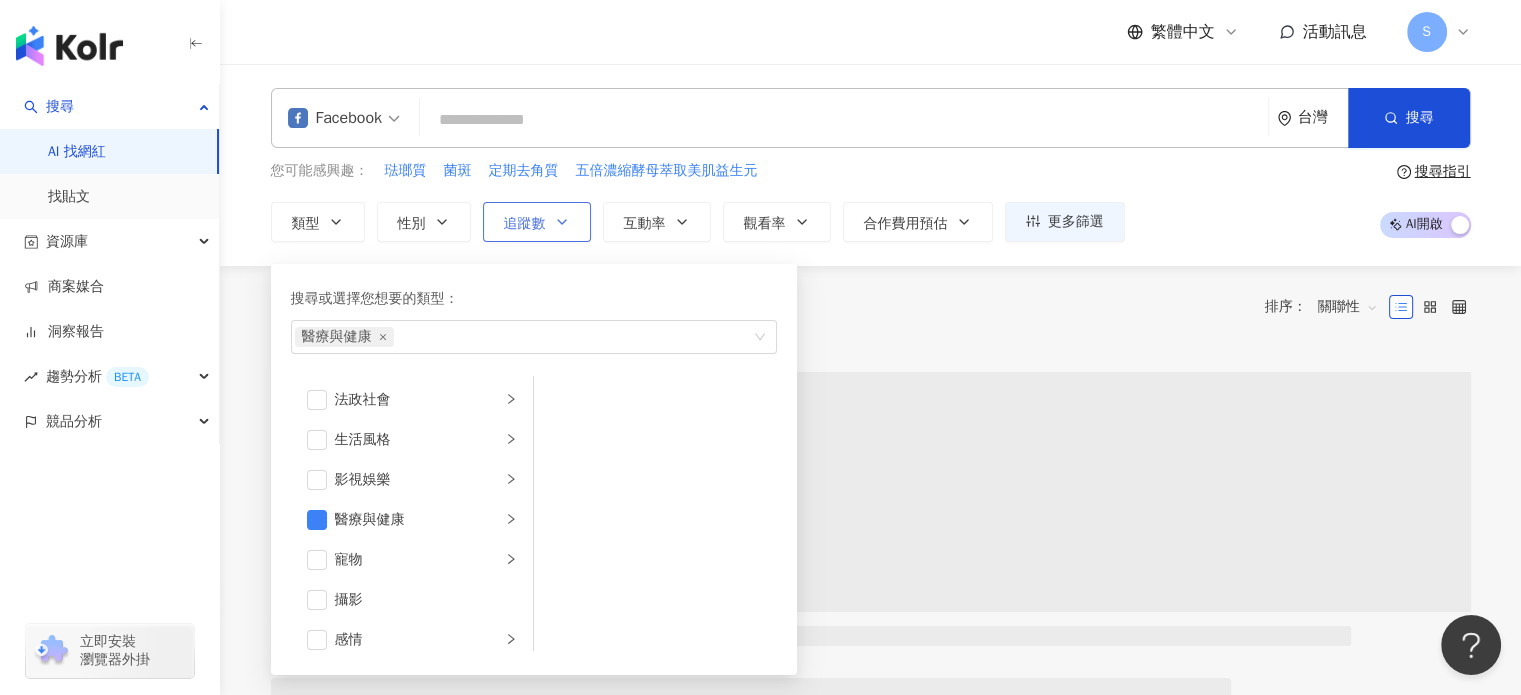click on "追蹤數" at bounding box center (525, 224) 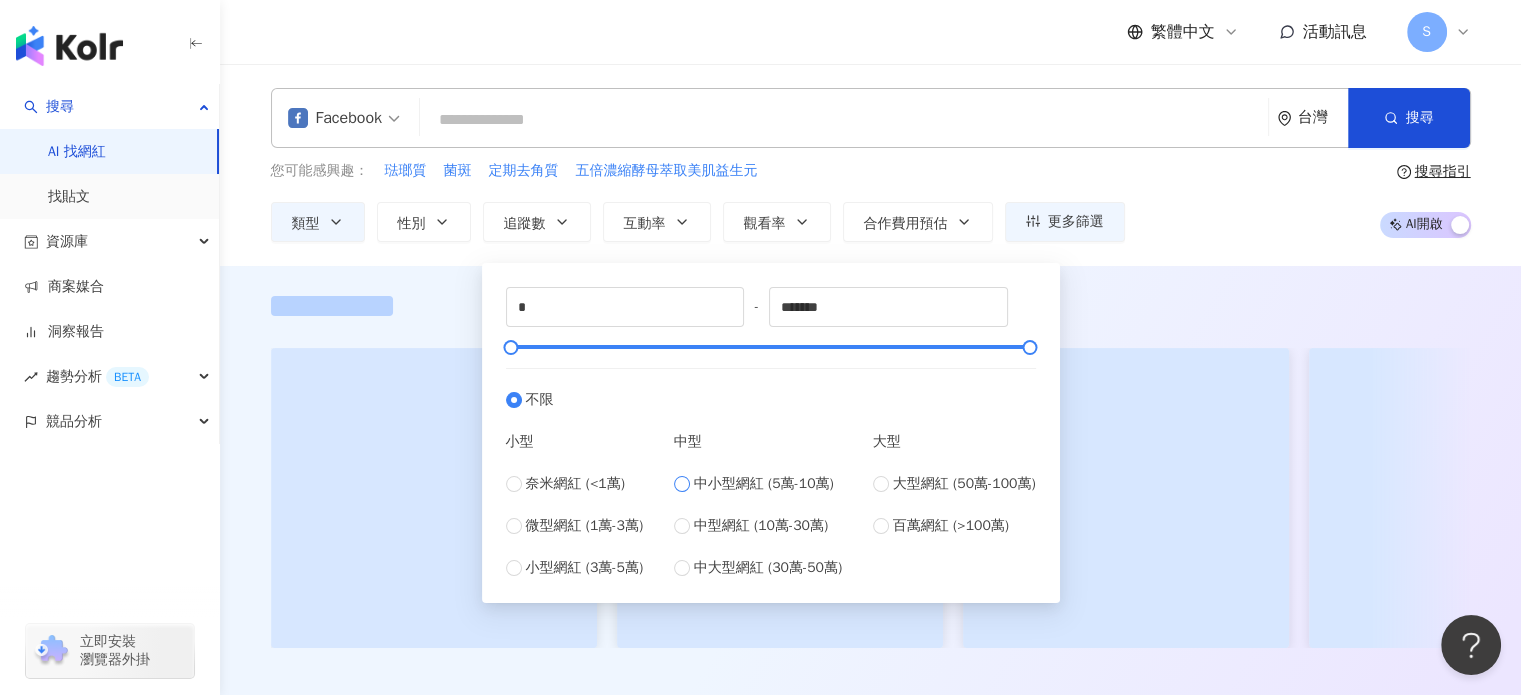 click on "中小型網紅 (5萬-10萬)" at bounding box center (764, 484) 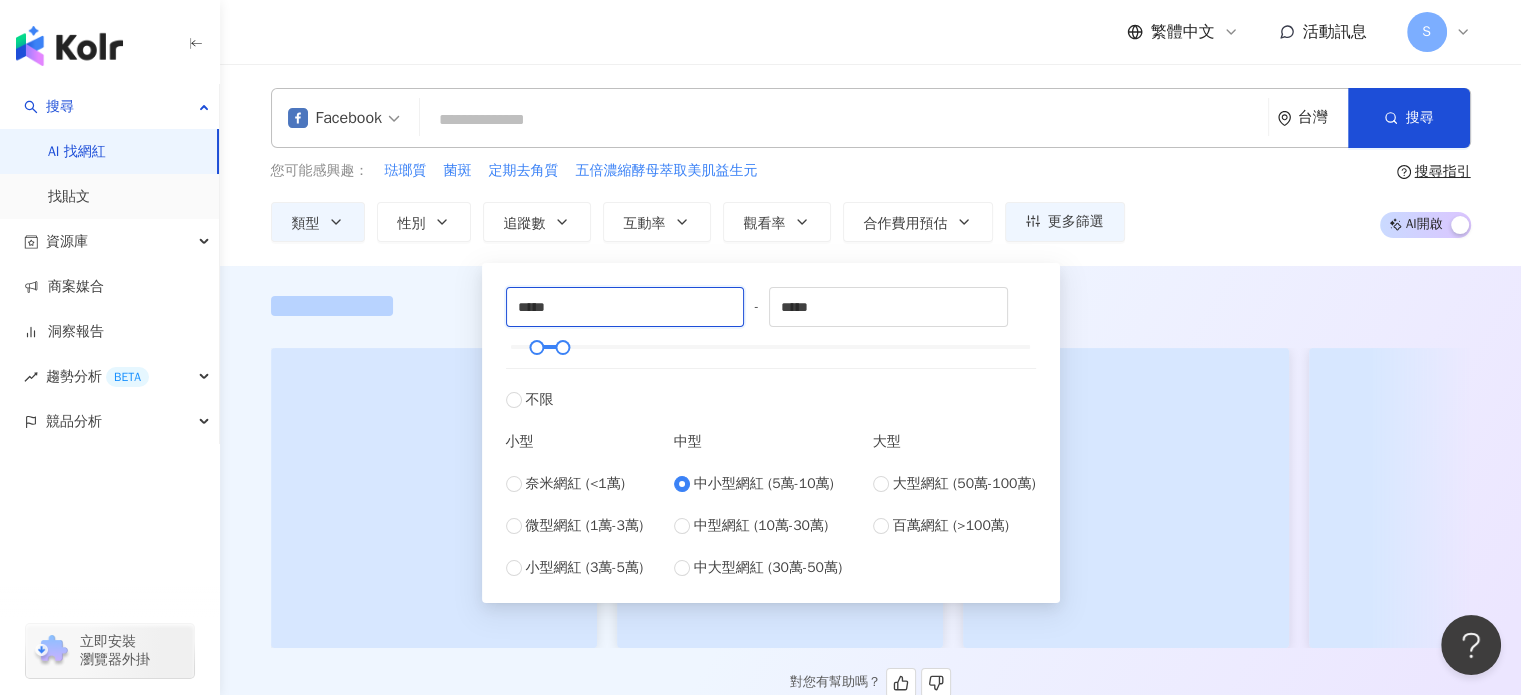 drag, startPoint x: 563, startPoint y: 316, endPoint x: 456, endPoint y: 317, distance: 107.00467 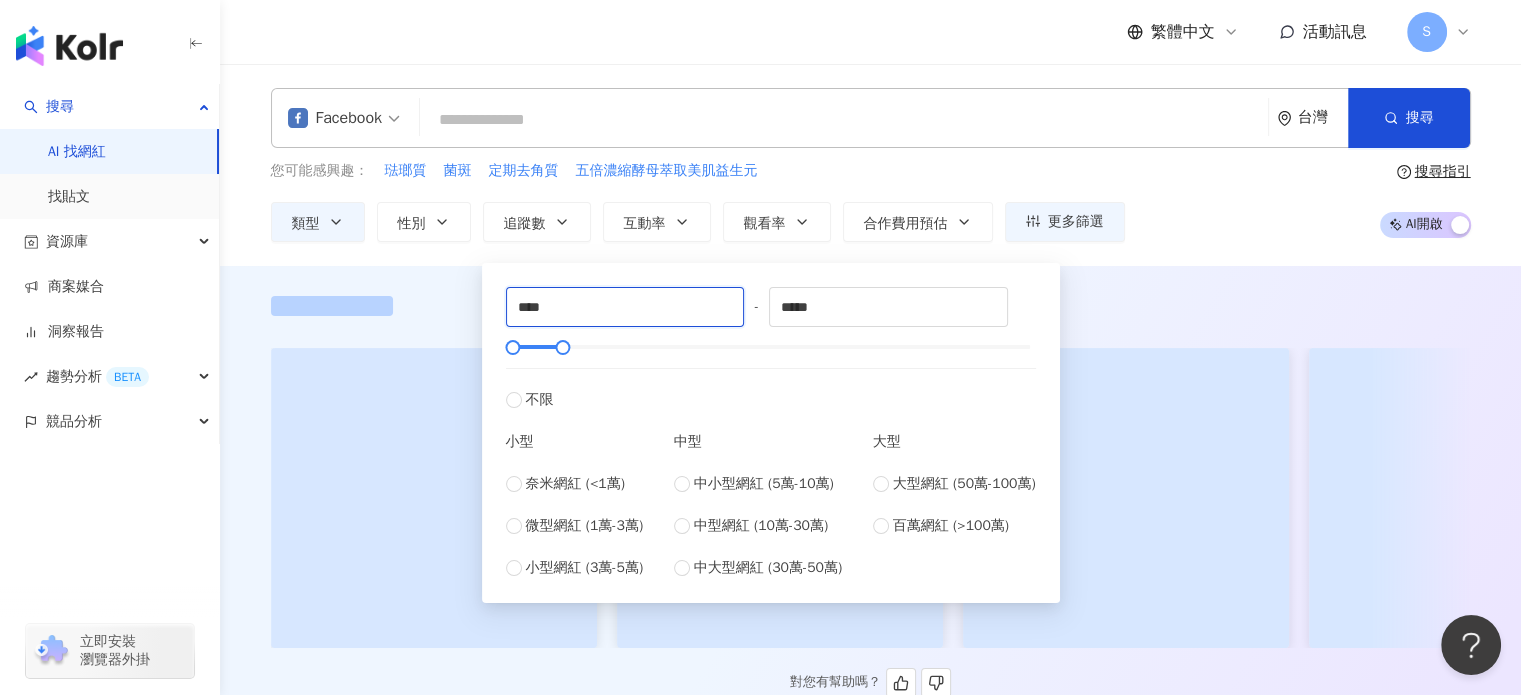type on "****" 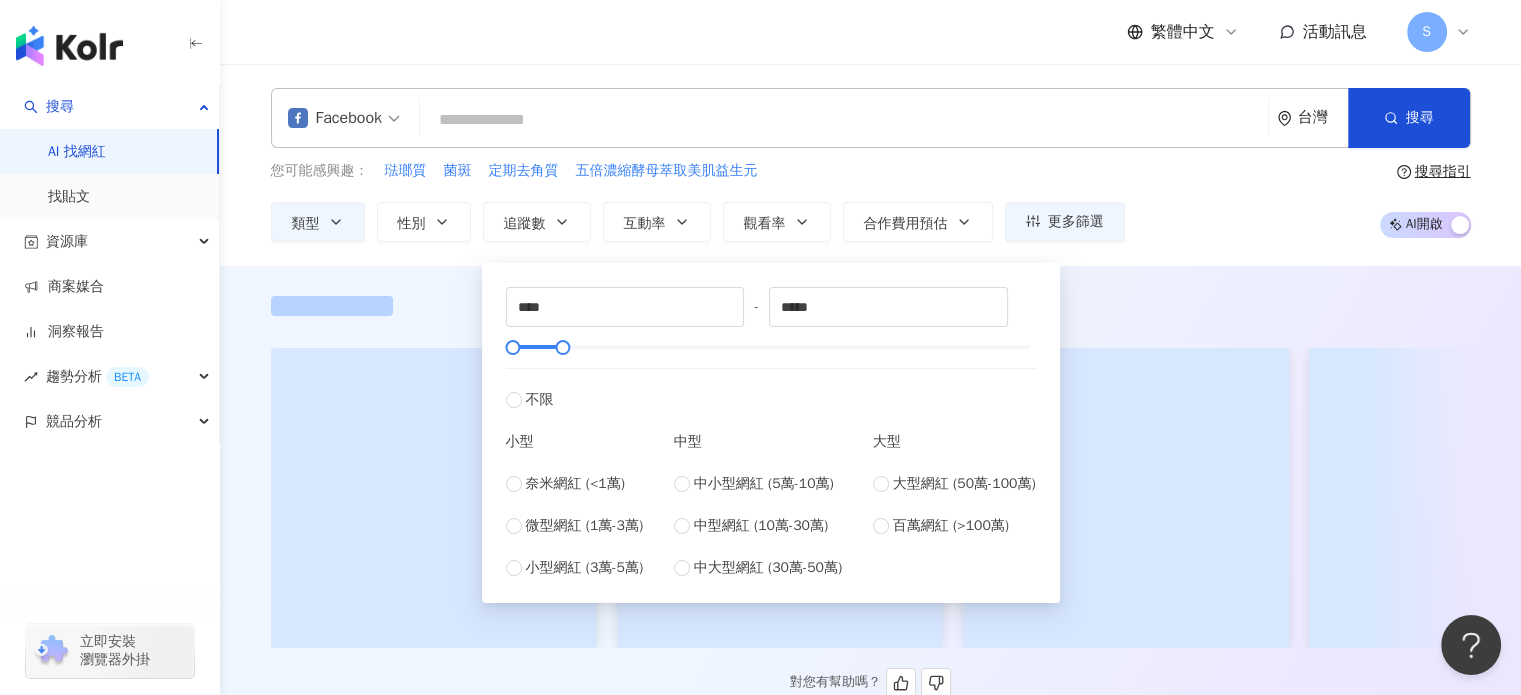 click at bounding box center (871, 306) 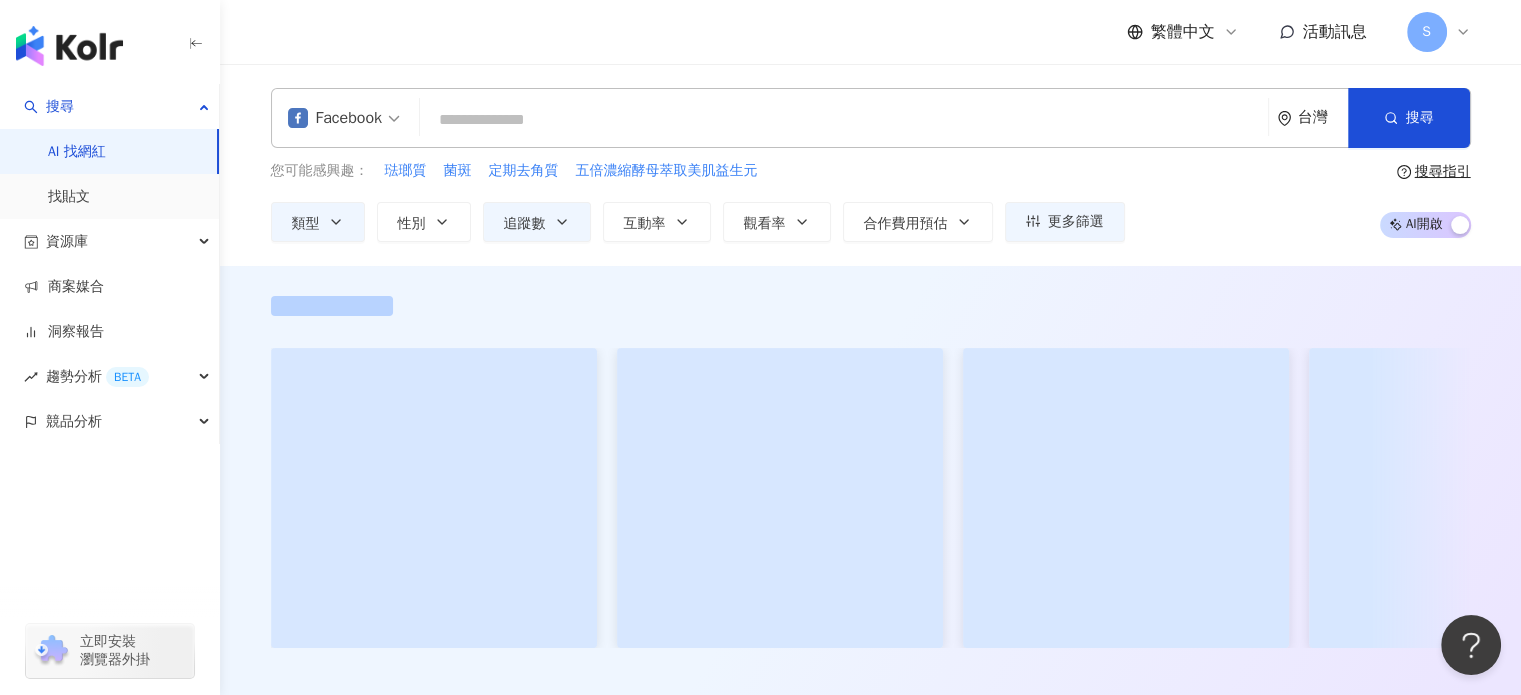 click at bounding box center [844, 120] 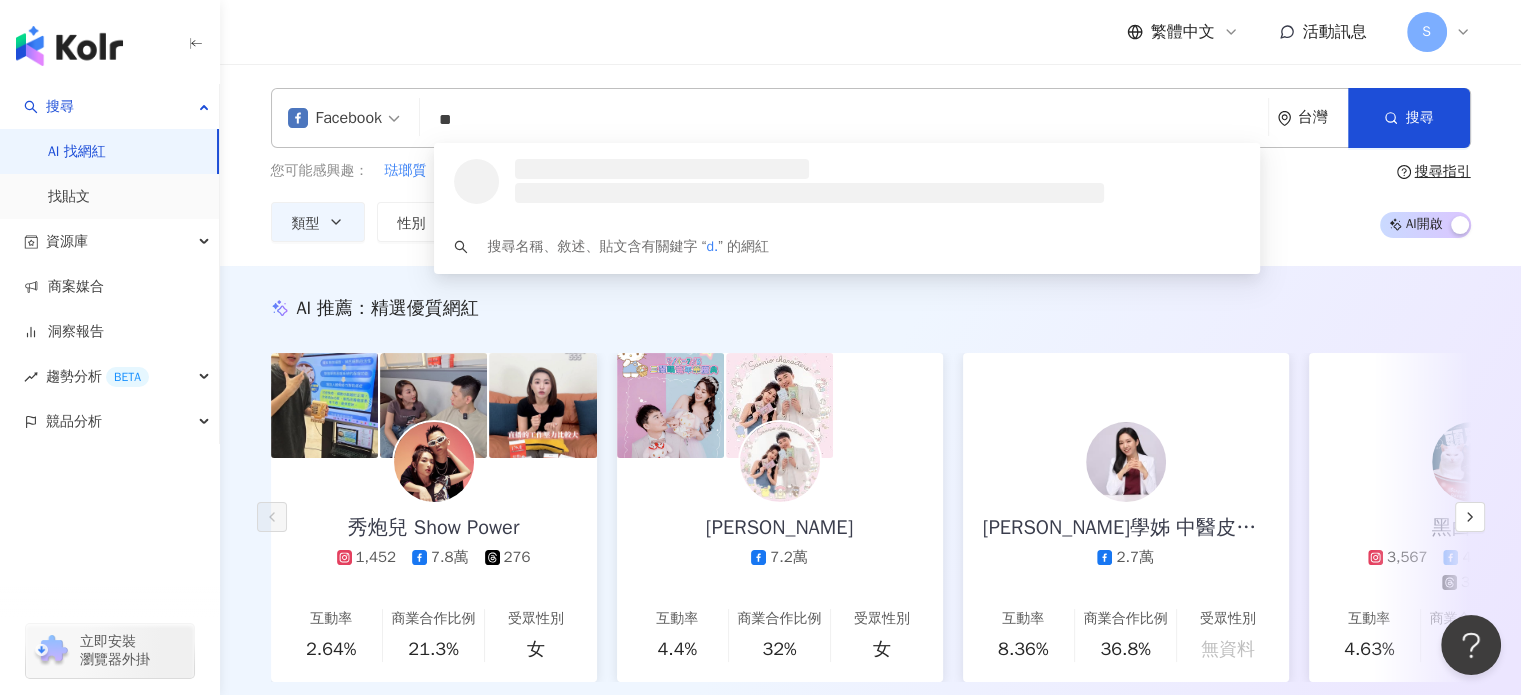 type on "*" 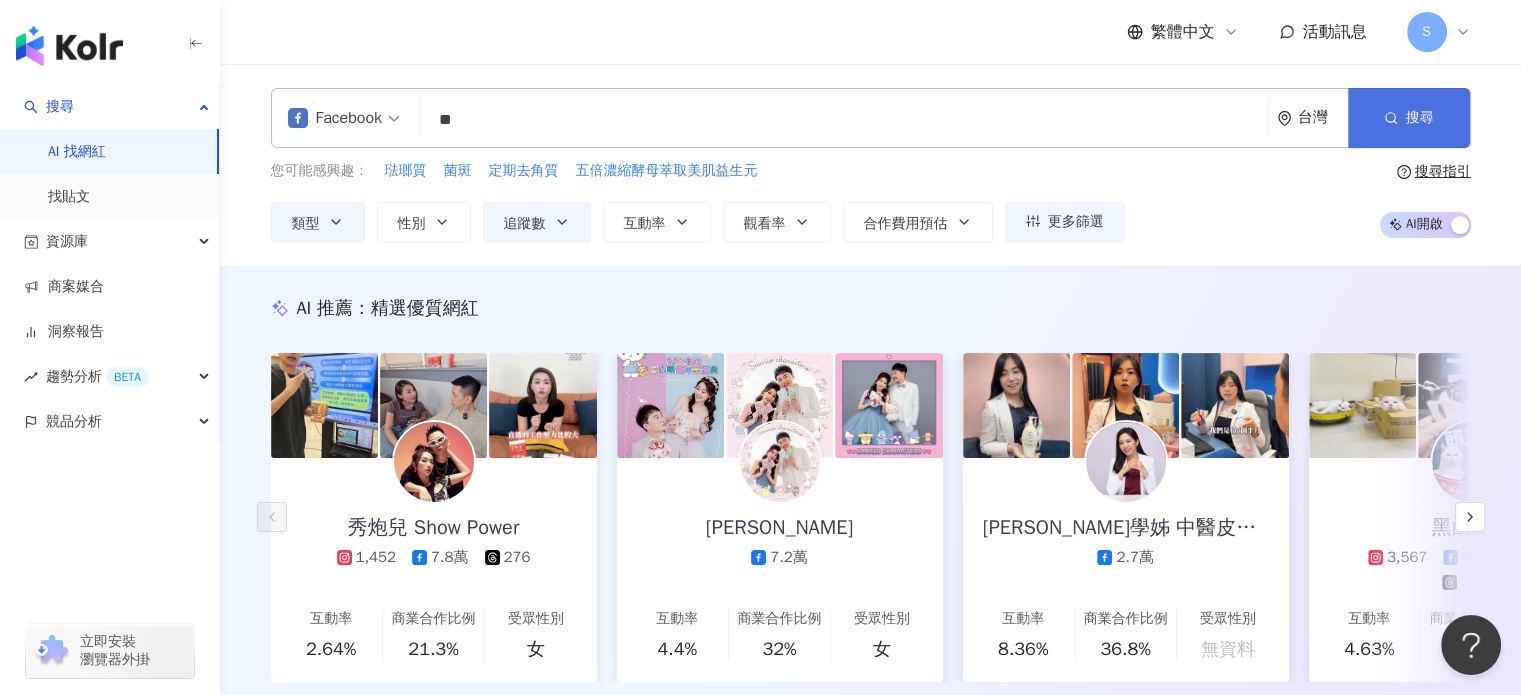 type on "**" 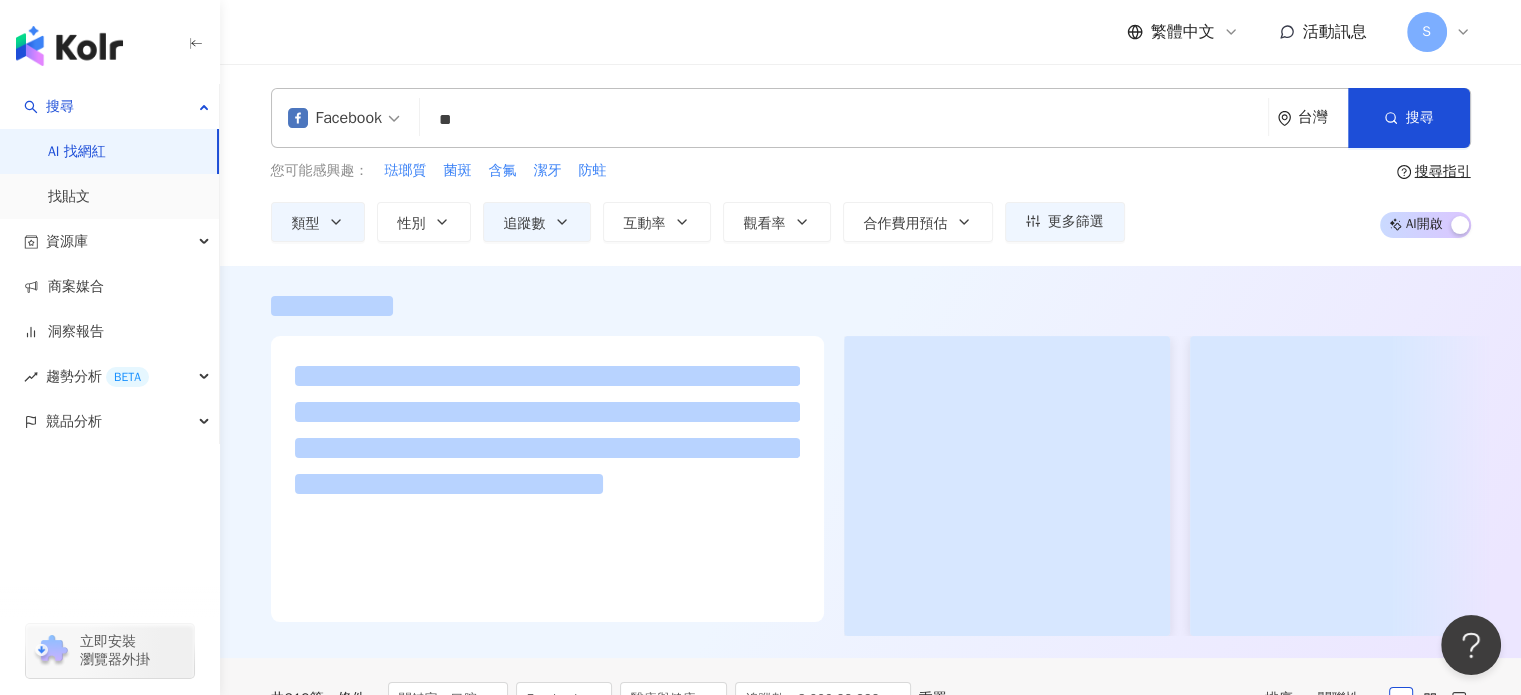 click on "Facebook ** 台灣 搜尋 0af2042f-d26b-4e12-b0d6-951ad2e152b6 417ea29e-9898-4817-ad9d-bcd05833379a 00ddc84f-41c8-4420-8d4c-124423976780 缺牙救星！晨新牙醫診所｜口腔顎面外科專科醫師團隊 1,309   追蹤者 3M 口腔保健室 3M Oral Care Solutions  15,229   追蹤者 Colgate 高露潔您的口腔保健專家 126,038   追蹤者 立威口腔顎面外科牙醫診所 6,087   追蹤者 歐樂芬 oralfresh  20,522   追蹤者 您可能感興趣： 琺瑯質  菌斑  含氟  潔牙  防蛀  類型 性別 追蹤數 互動率 觀看率 合作費用預估  更多篩選 ****  -  ***** 不限 小型 奈米網紅 (<1萬) 微型網紅 (1萬-3萬) 小型網紅 (3萬-5萬) 中型 中小型網紅 (5萬-10萬) 中型網紅 (10萬-30萬) 中大型網紅 (30萬-50萬) 大型 大型網紅 (50萬-100萬) 百萬網紅 (>100萬) 搜尋指引 AI  開啟 AI  關閉" at bounding box center (870, 165) 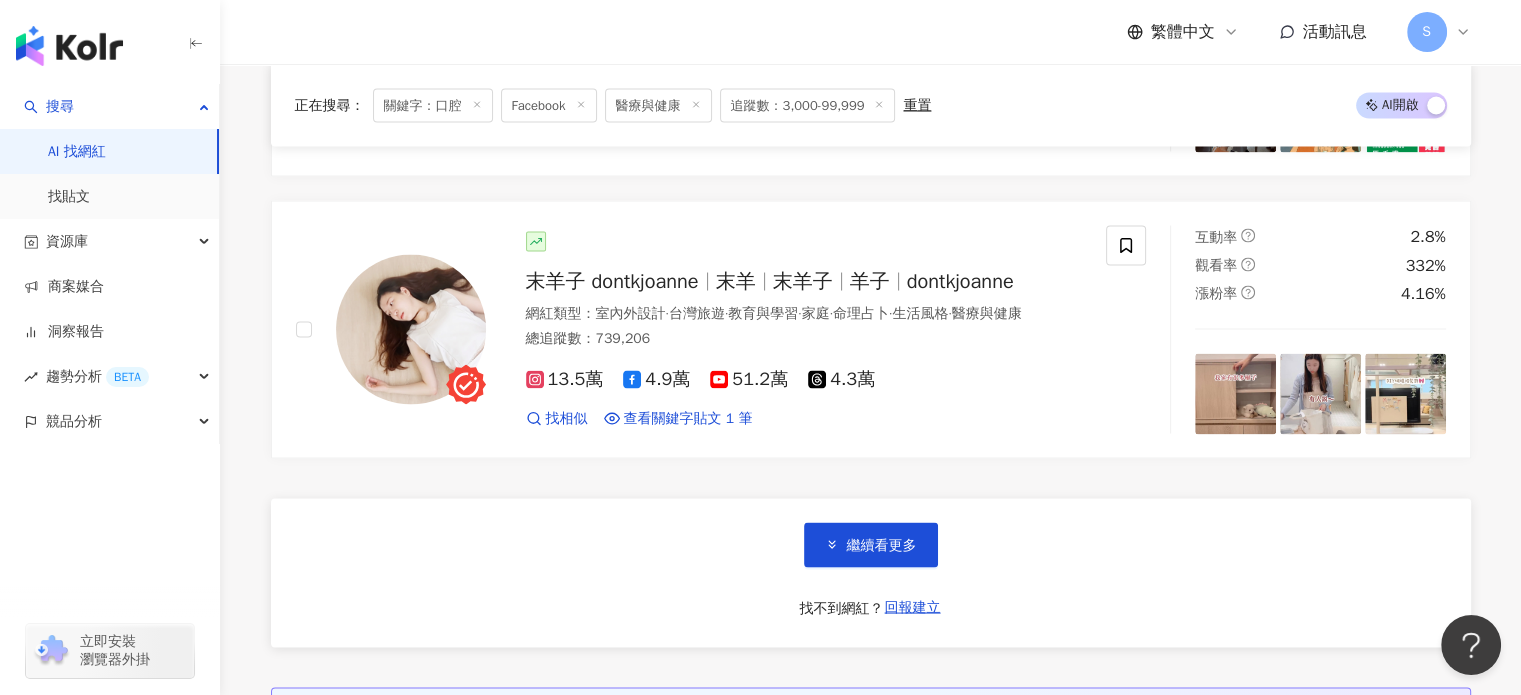 scroll, scrollTop: 3829, scrollLeft: 0, axis: vertical 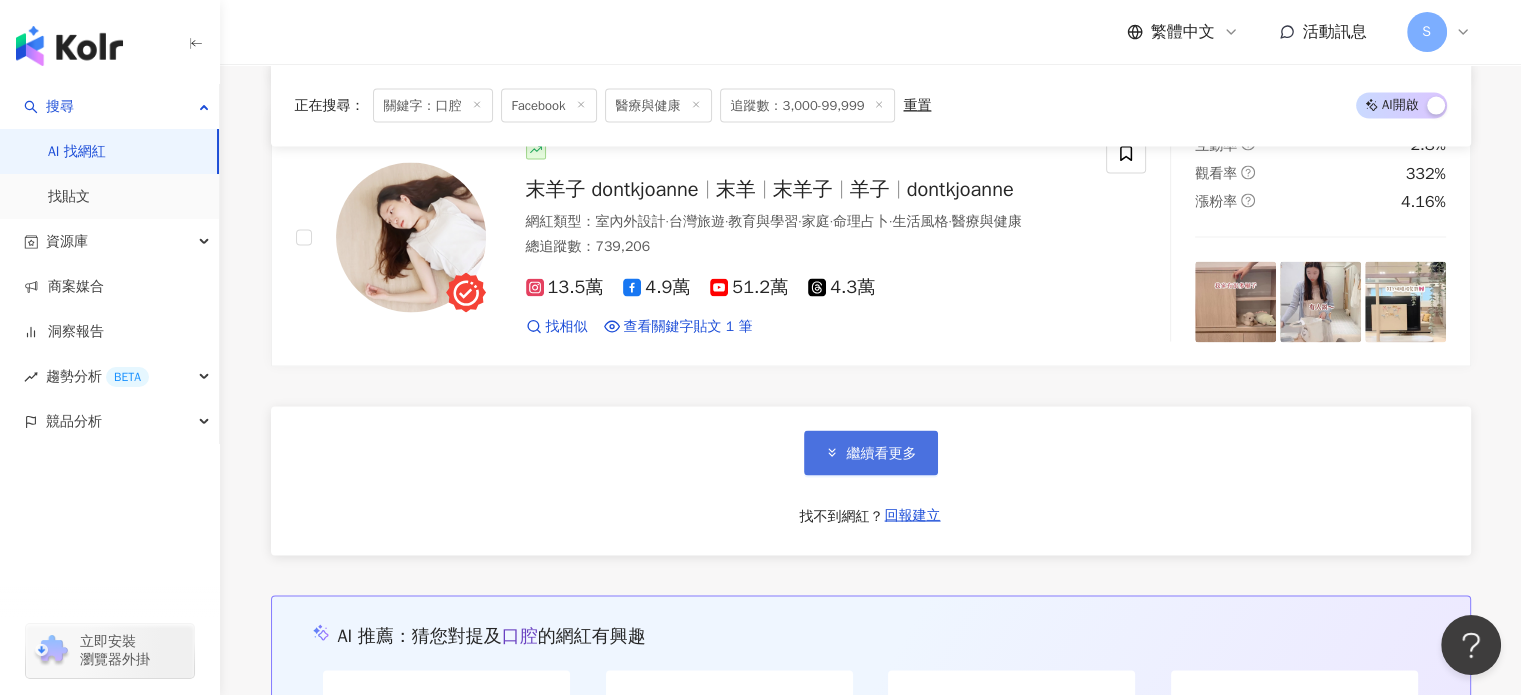 click on "繼續看更多" at bounding box center [871, 453] 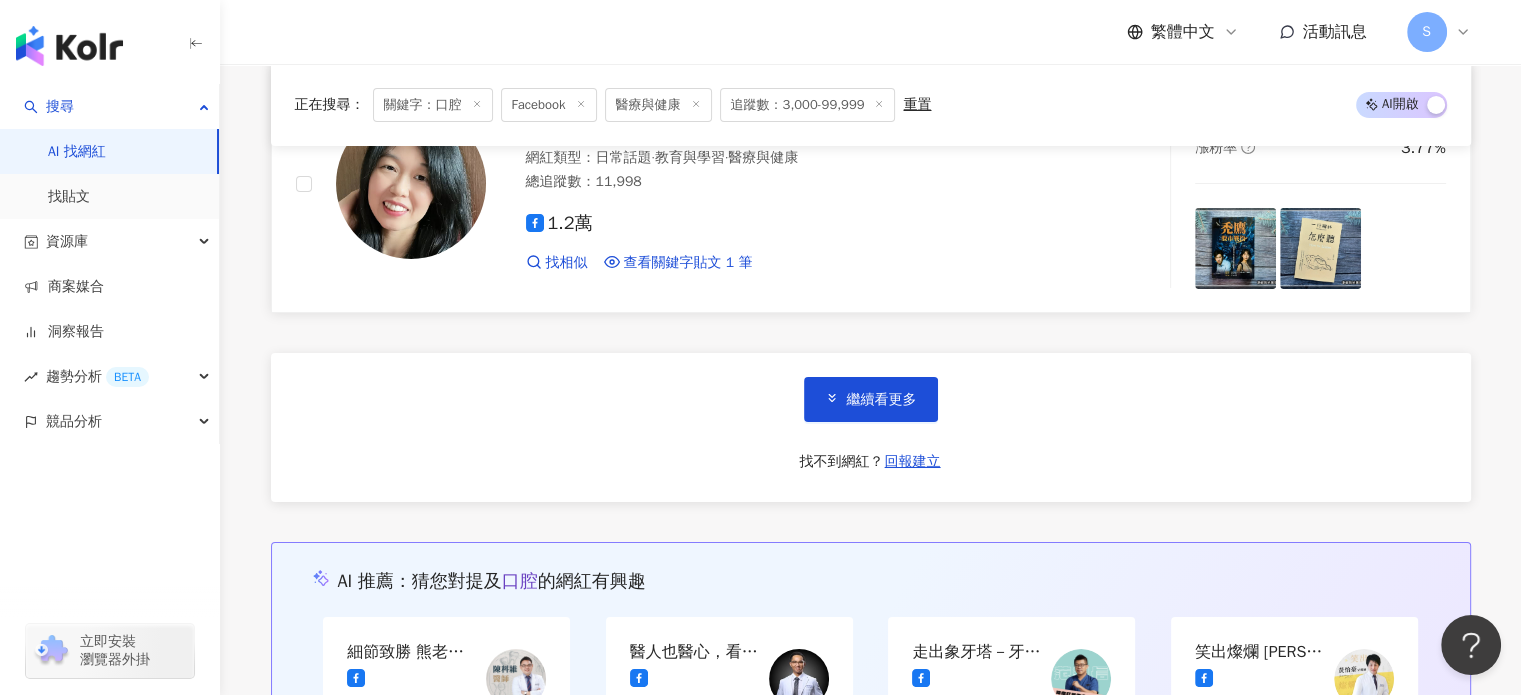 scroll, scrollTop: 7029, scrollLeft: 0, axis: vertical 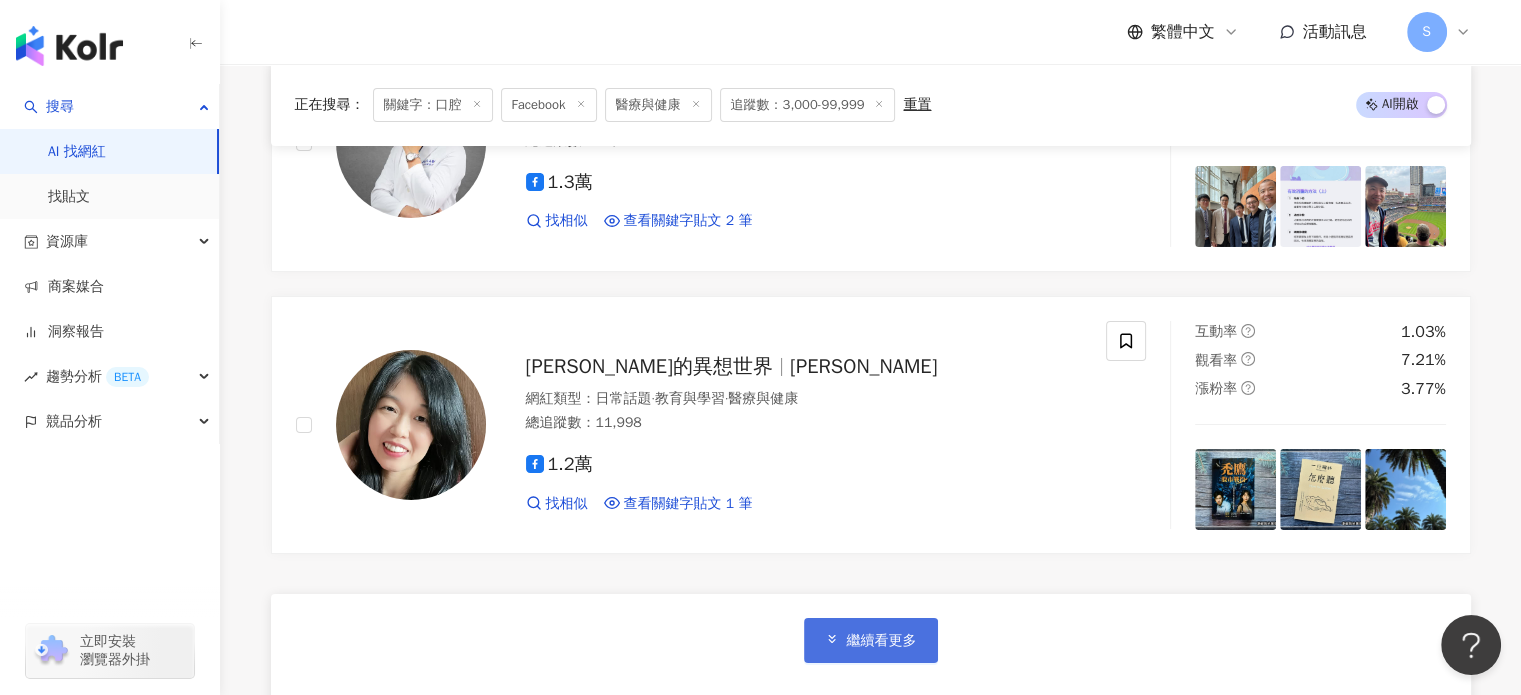 click on "繼續看更多" at bounding box center (871, 640) 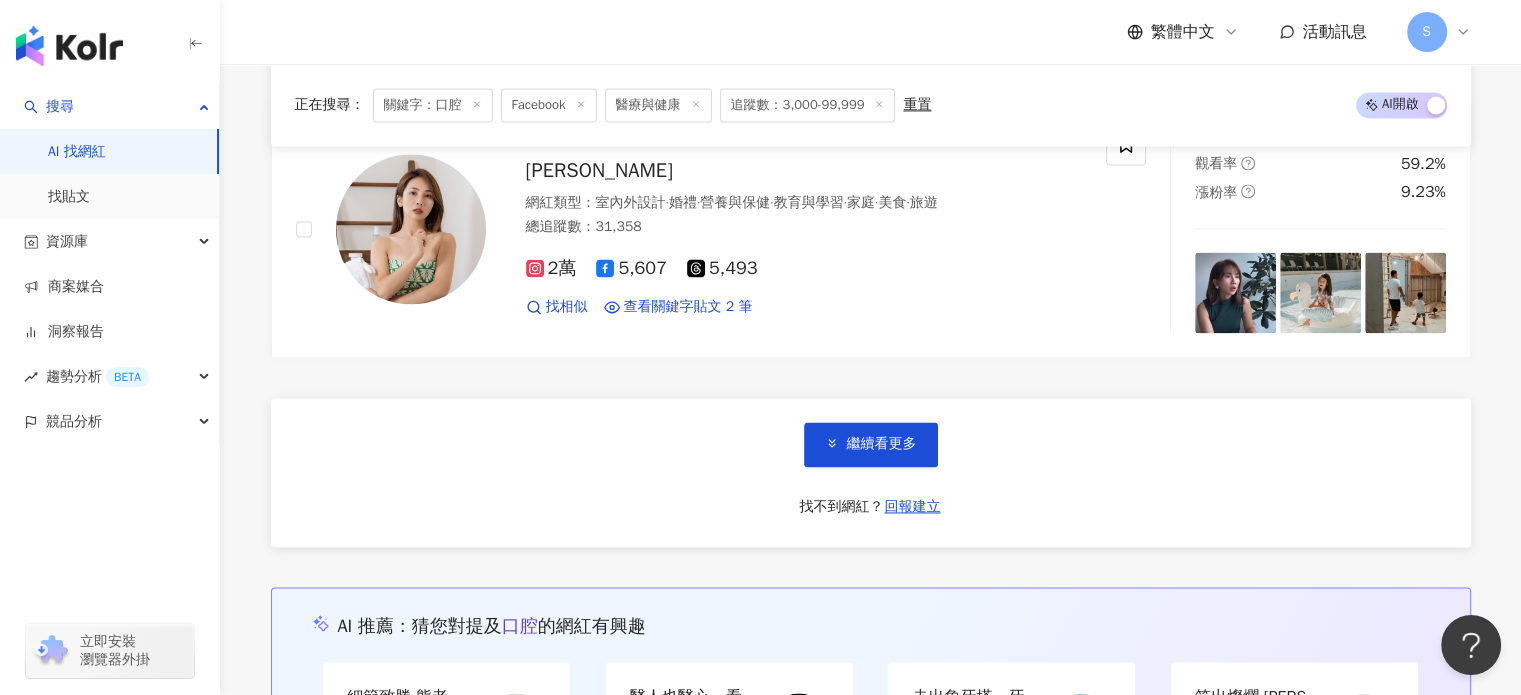 scroll, scrollTop: 10529, scrollLeft: 0, axis: vertical 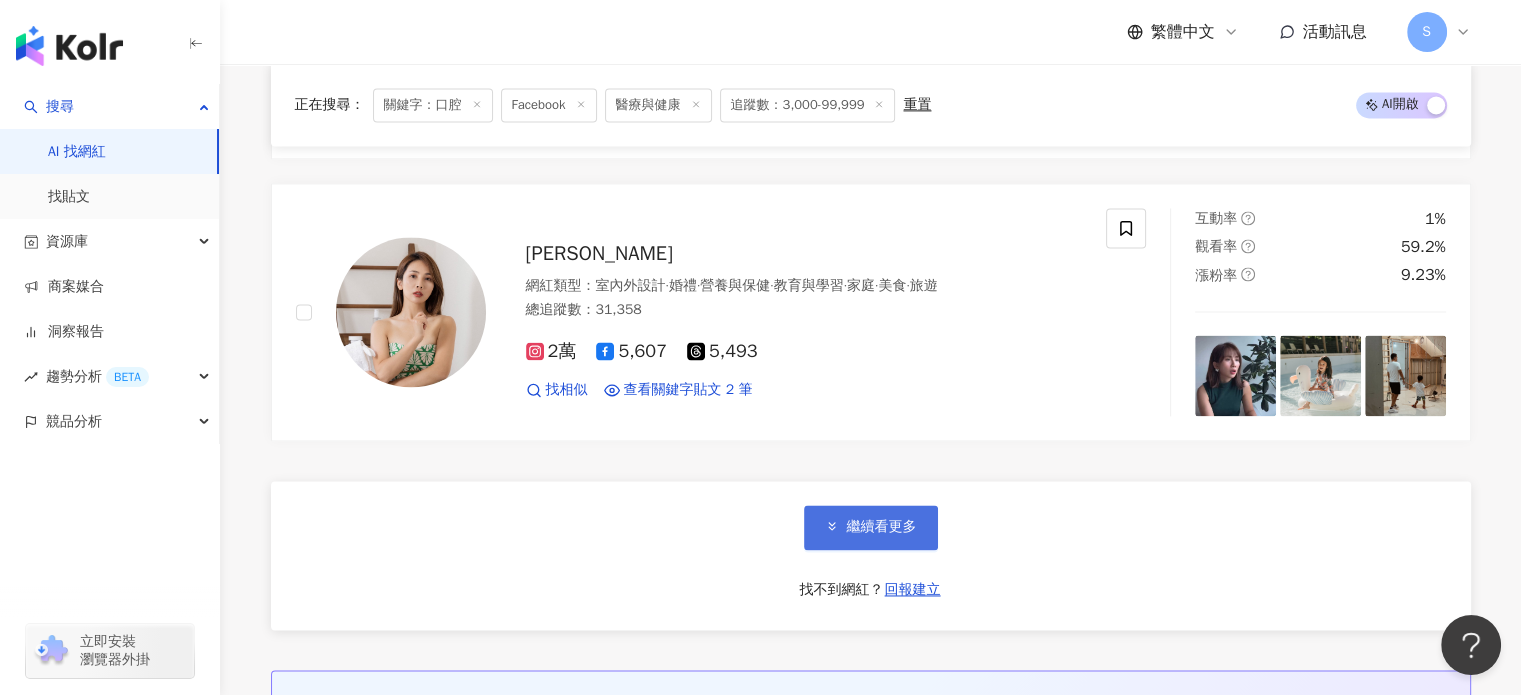 click on "繼續看更多" at bounding box center [871, 527] 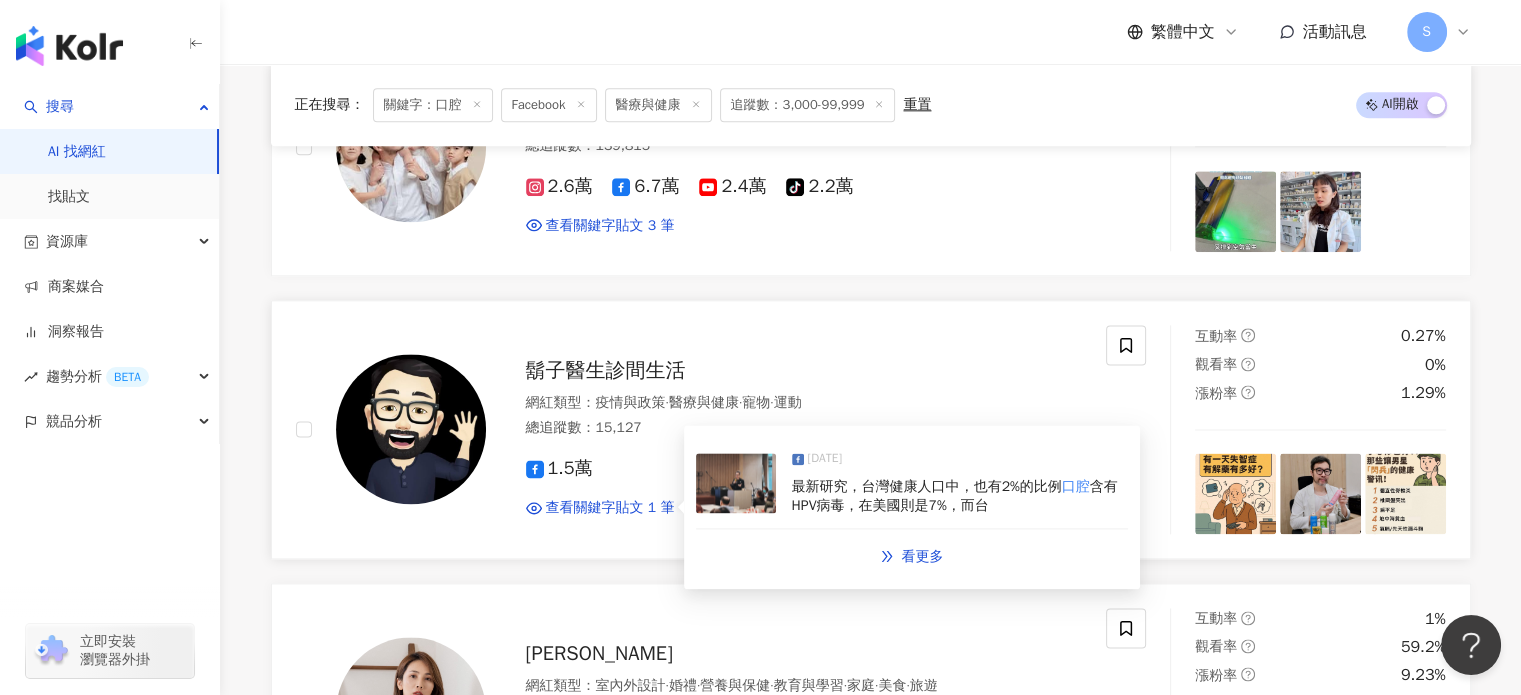 scroll, scrollTop: 10429, scrollLeft: 0, axis: vertical 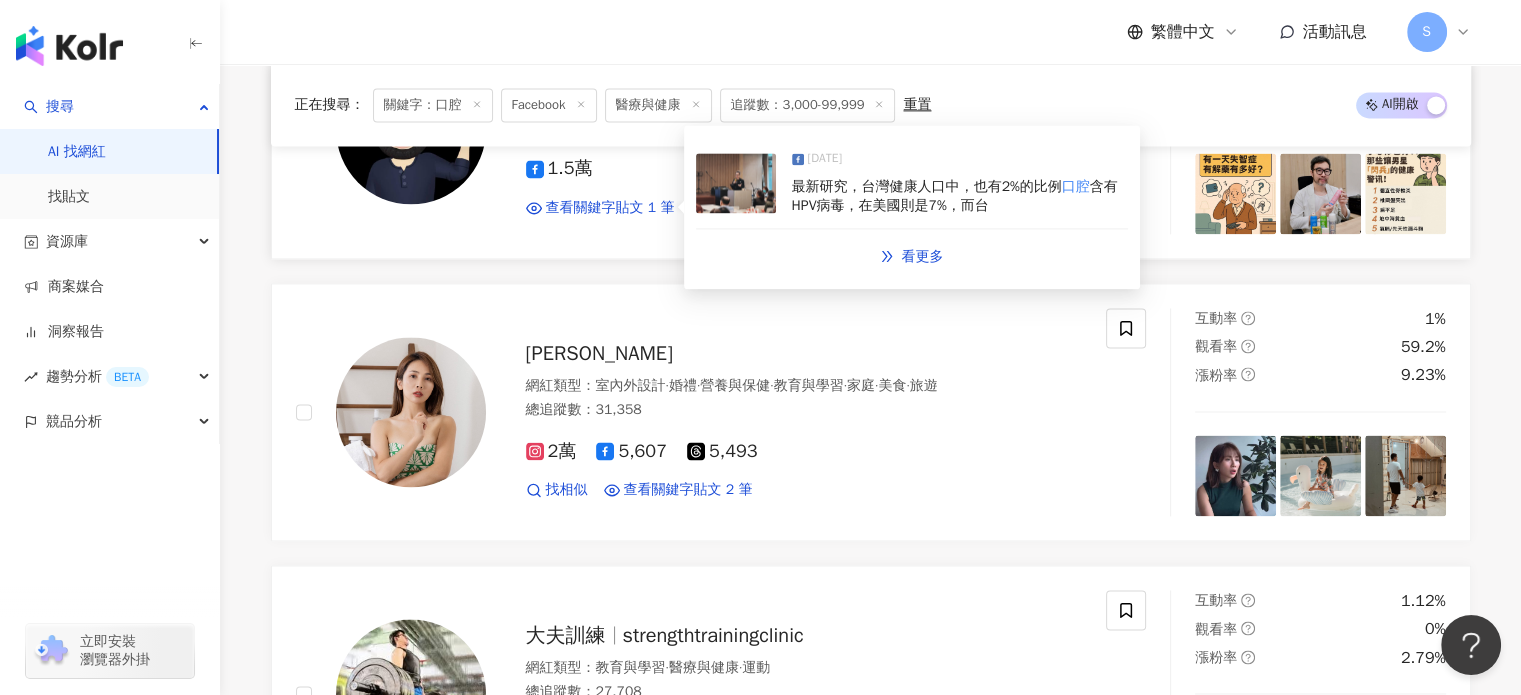 click at bounding box center (736, 183) 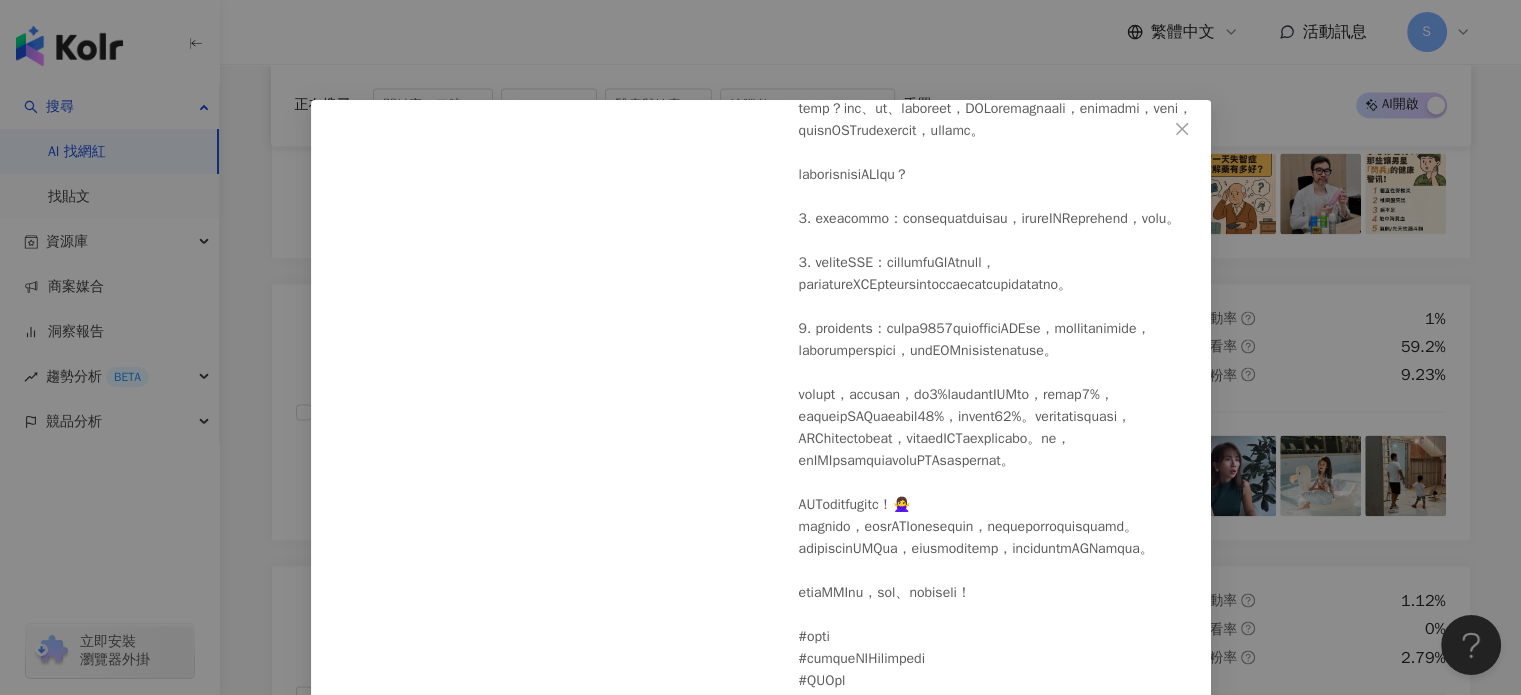 scroll, scrollTop: 428, scrollLeft: 0, axis: vertical 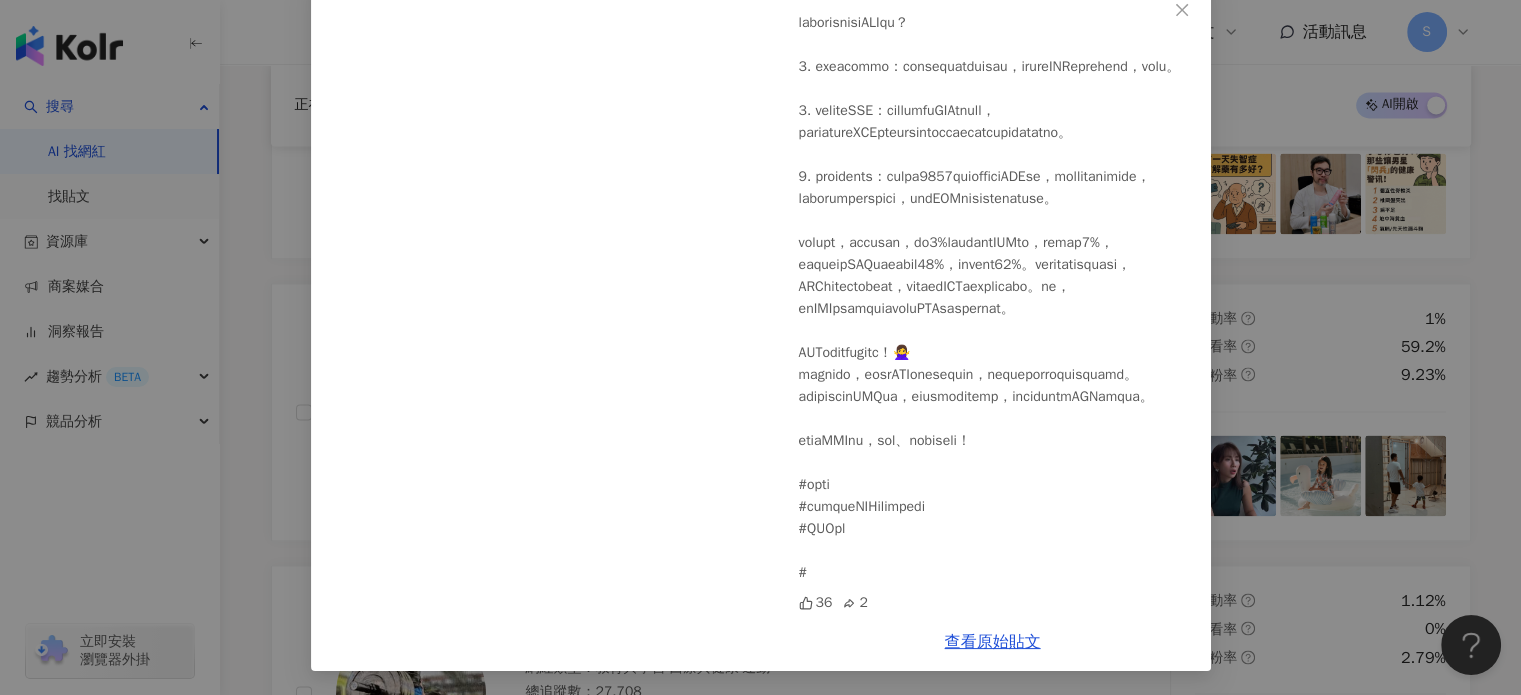 click on "鬍子醫生診間生活 2025/1/17 36 2 查看原始貼文" at bounding box center [760, 347] 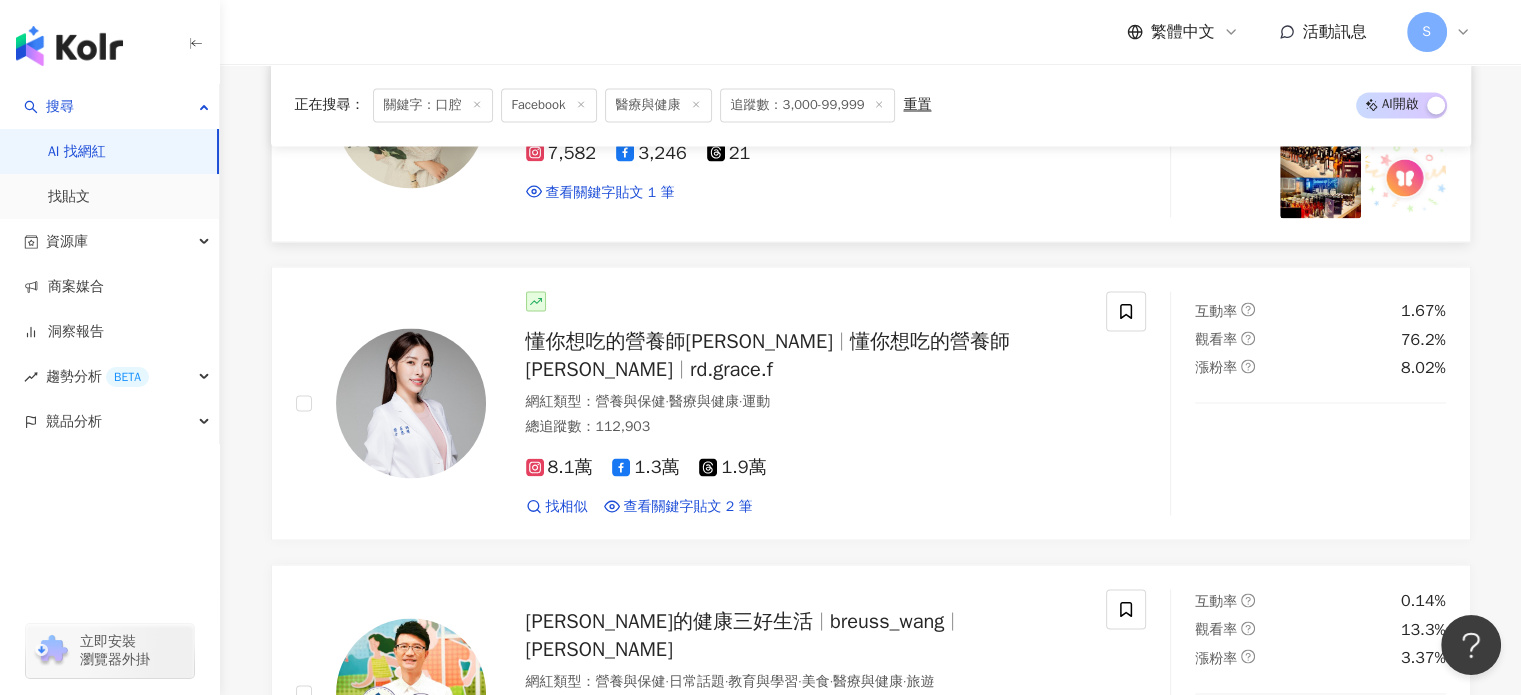 scroll, scrollTop: 11329, scrollLeft: 0, axis: vertical 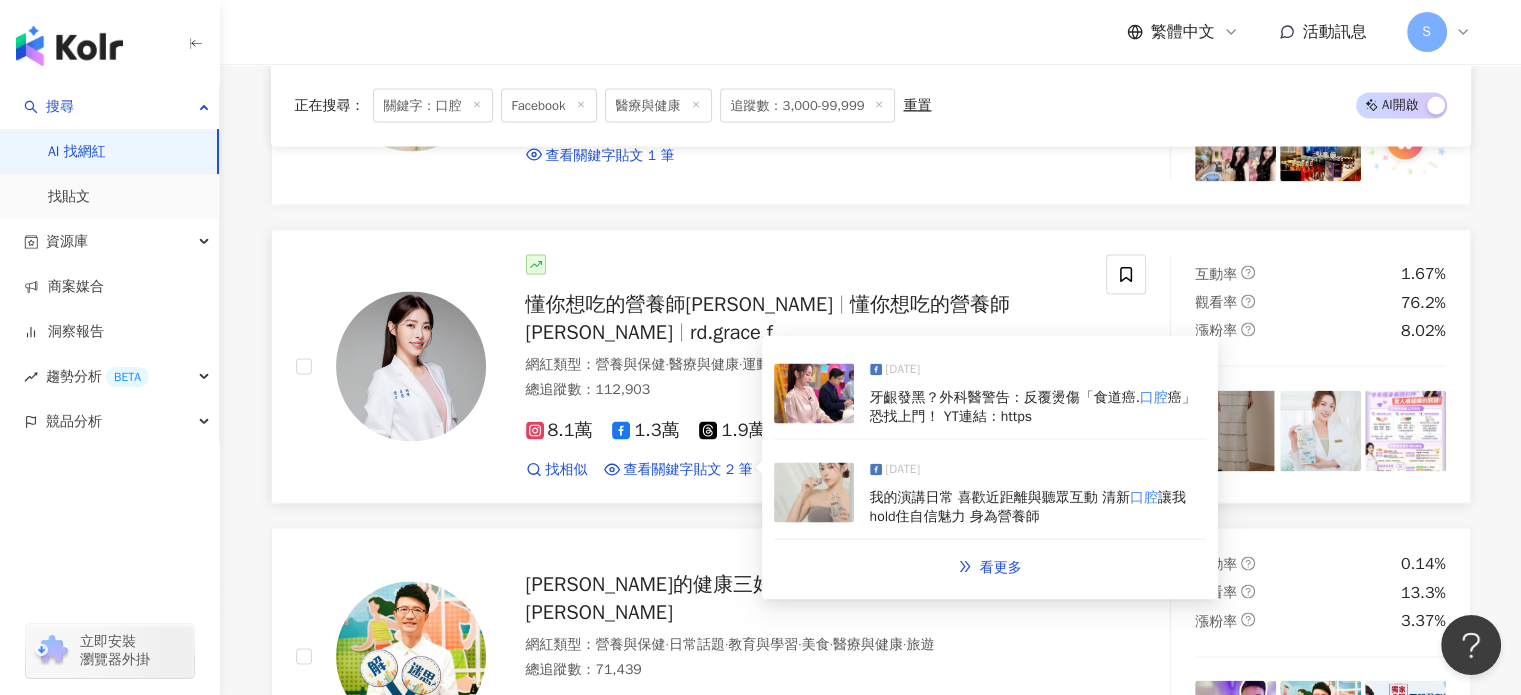click at bounding box center (814, 393) 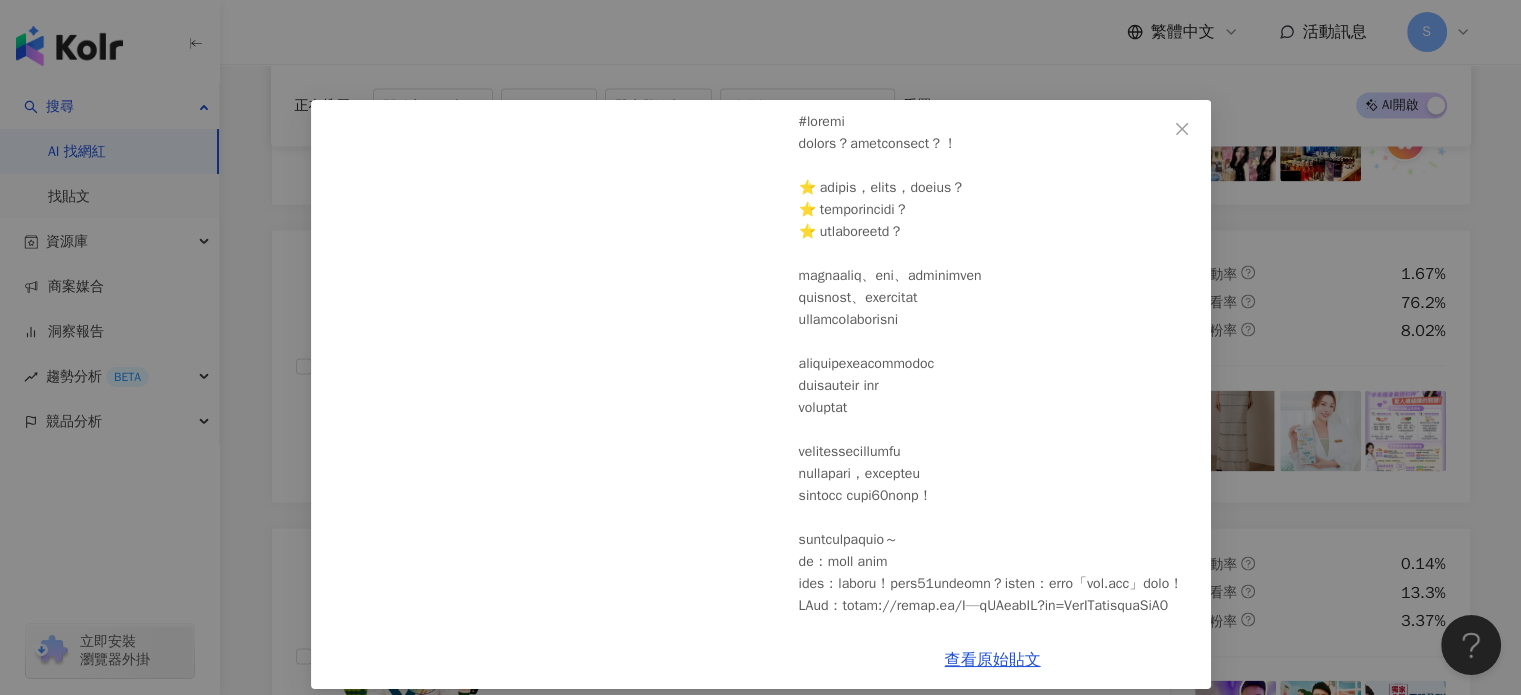 scroll, scrollTop: 0, scrollLeft: 0, axis: both 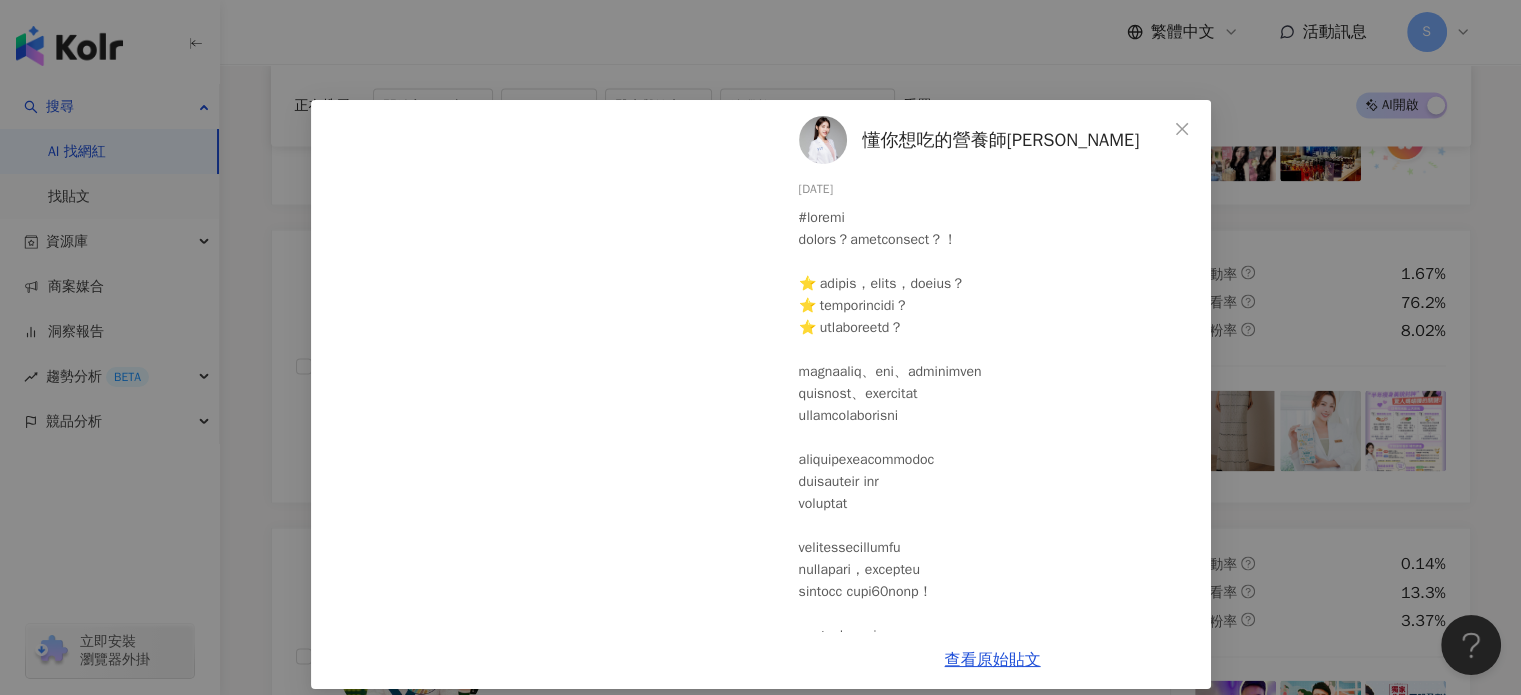 click on "懂你想吃的營養師Grace 2025/2/13 313 10 2 查看原始貼文" at bounding box center [760, 347] 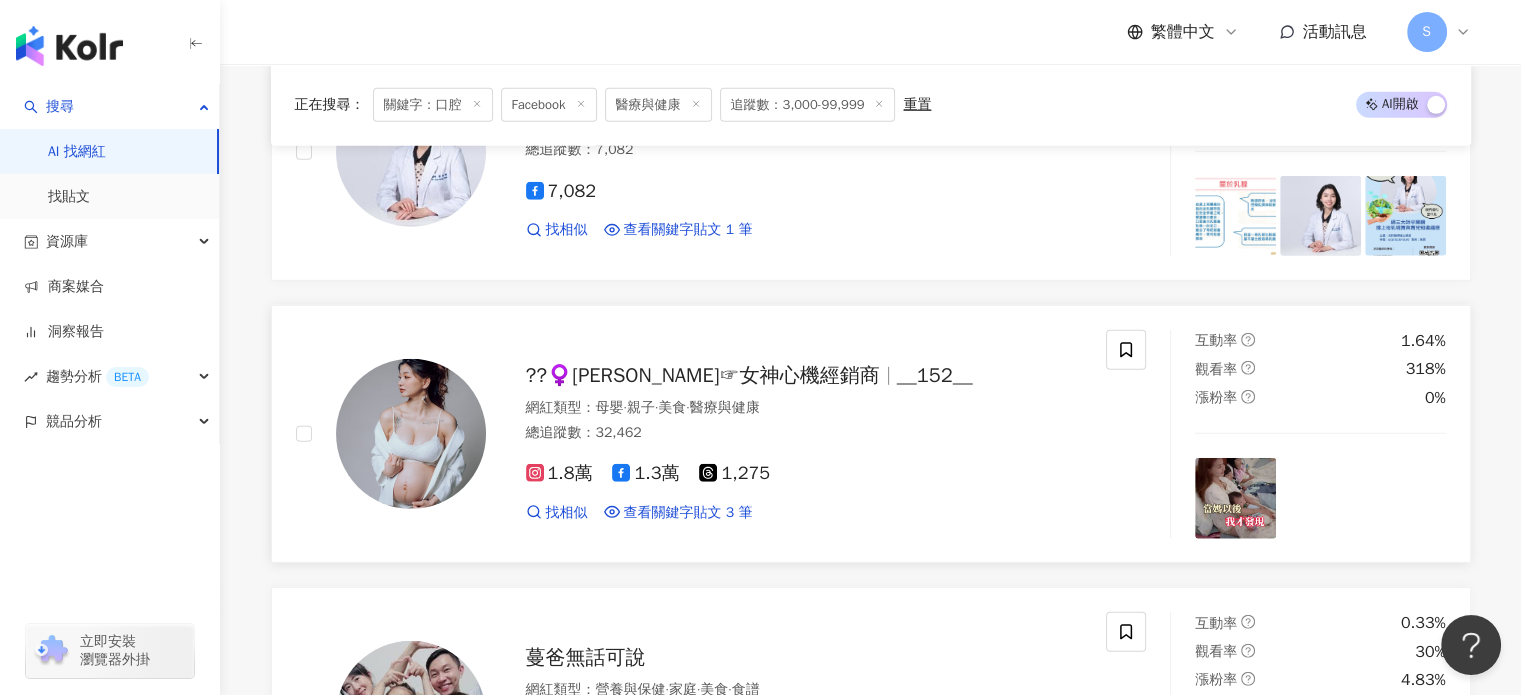scroll, scrollTop: 13829, scrollLeft: 0, axis: vertical 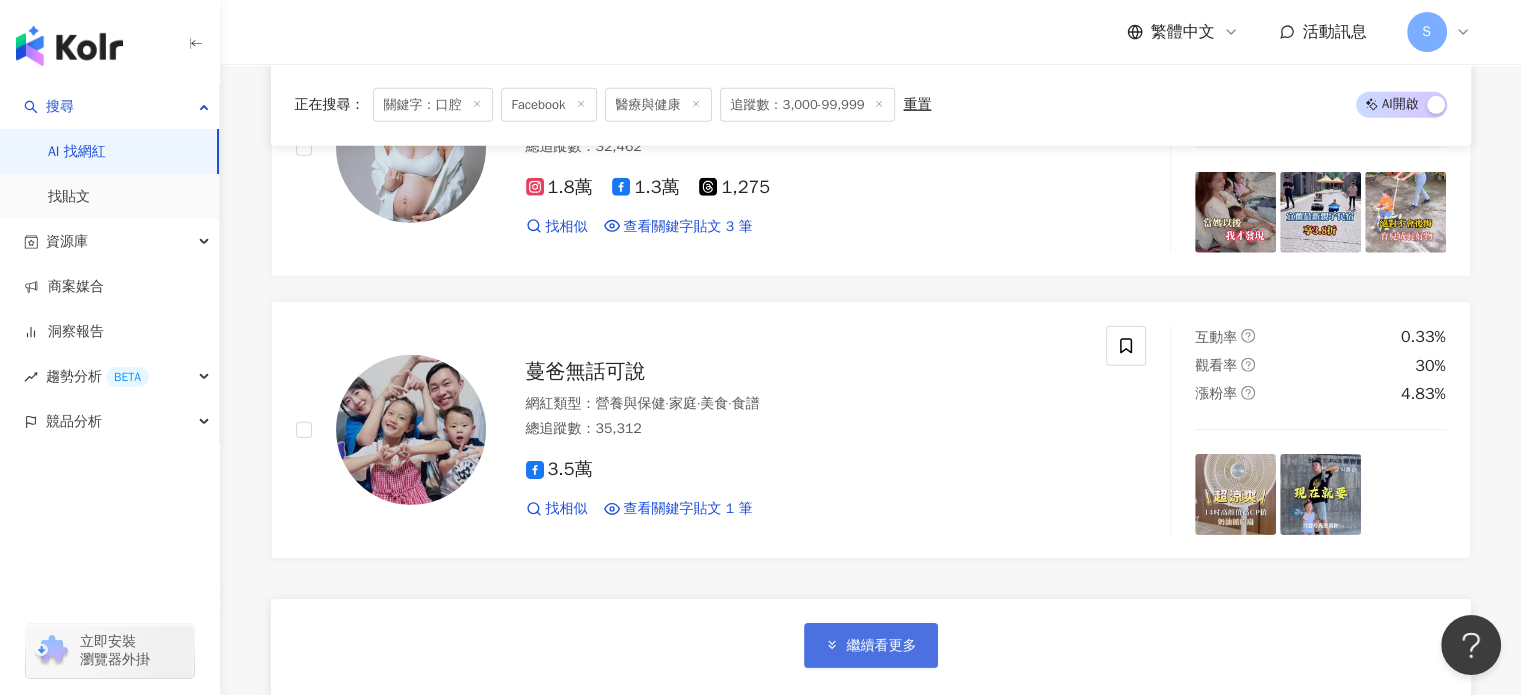 click on "繼續看更多" at bounding box center (871, 645) 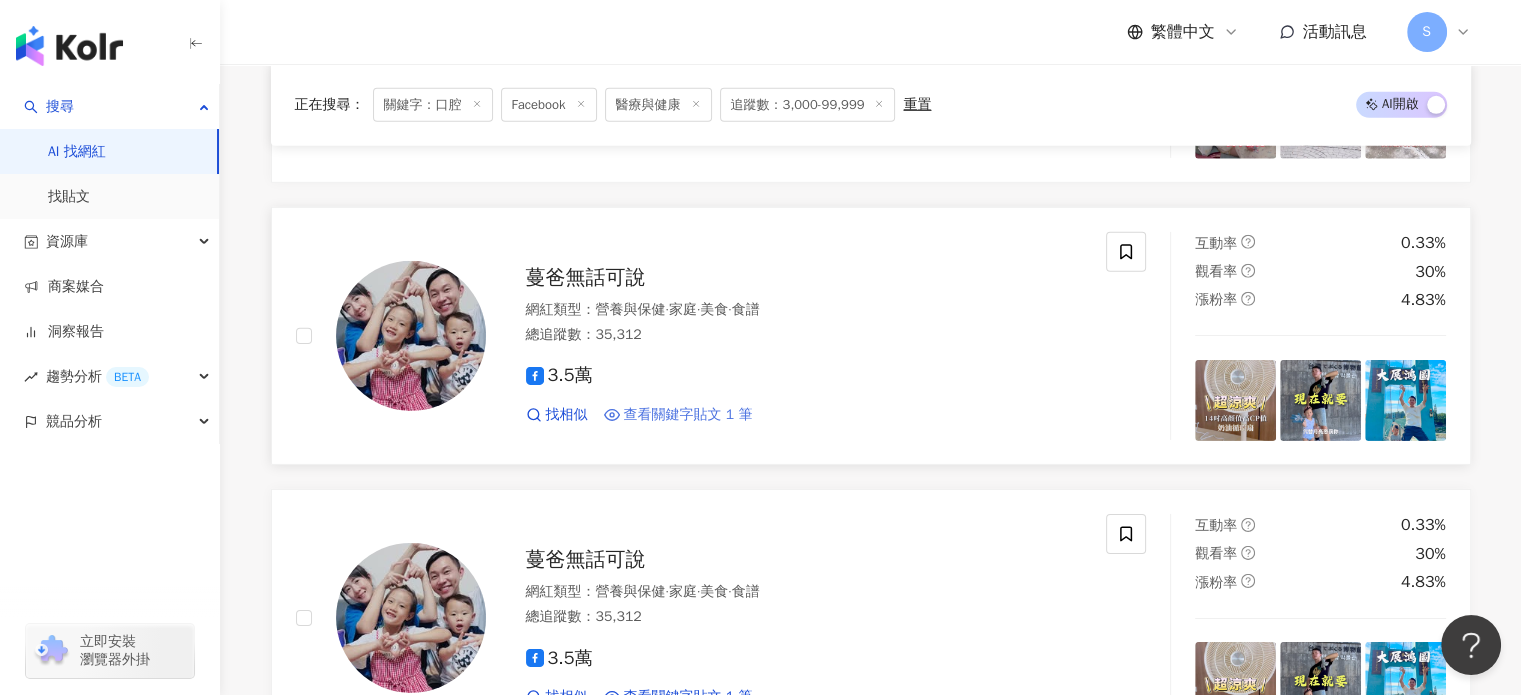 scroll, scrollTop: 14229, scrollLeft: 0, axis: vertical 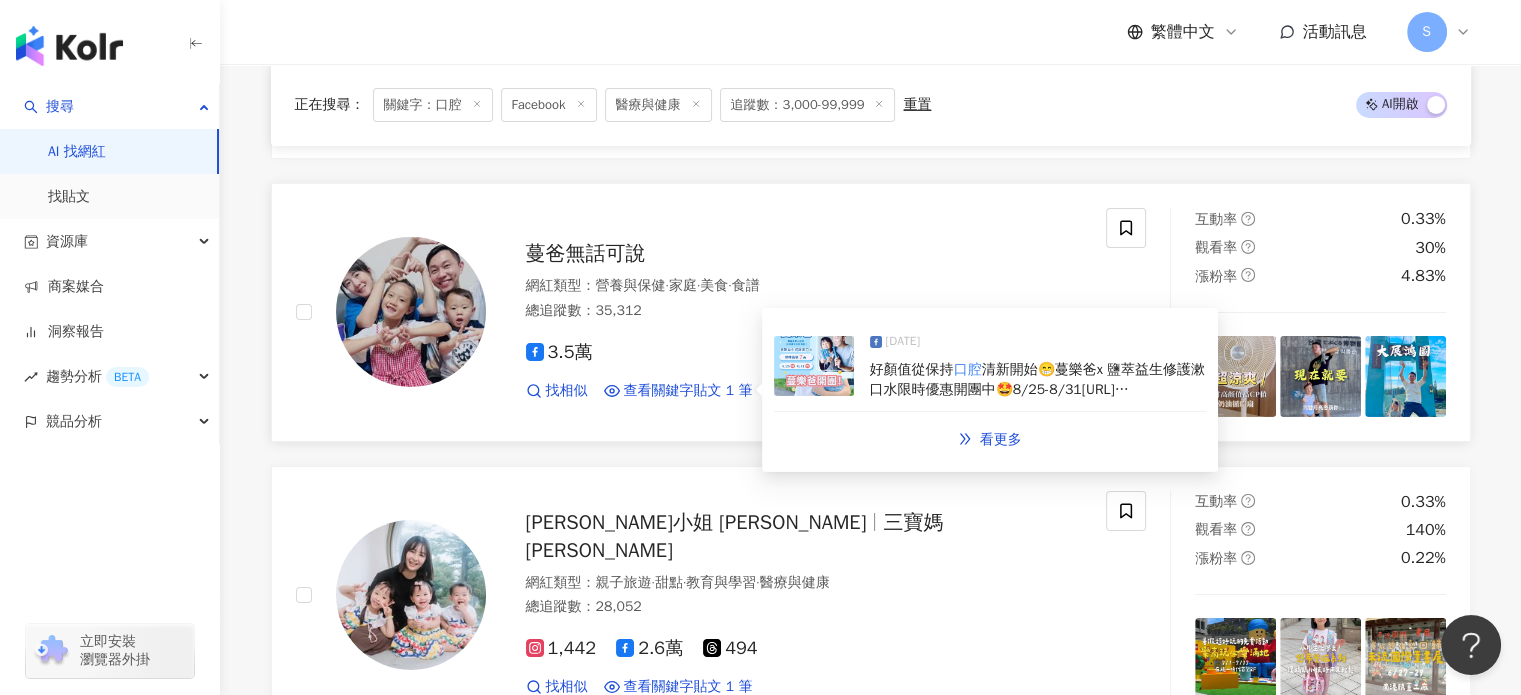 click at bounding box center [814, 366] 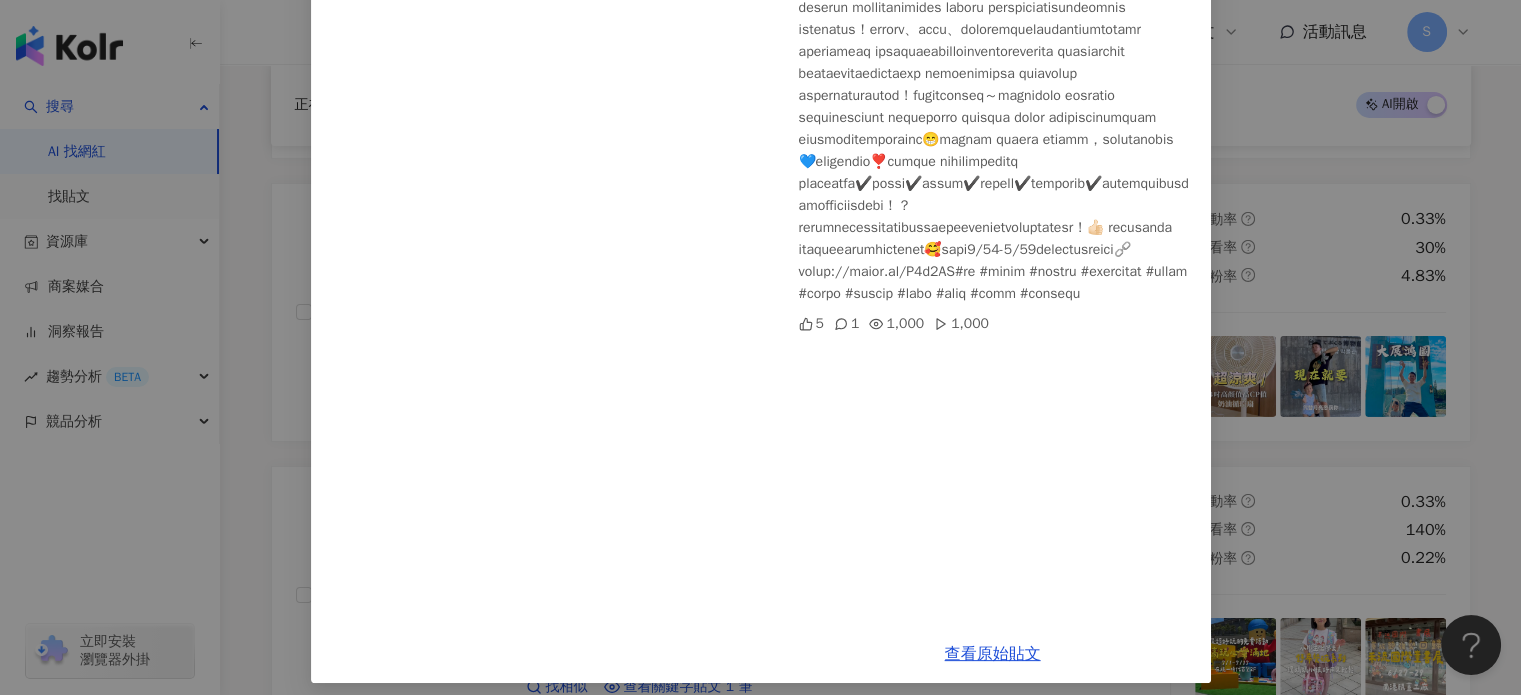 scroll, scrollTop: 332, scrollLeft: 0, axis: vertical 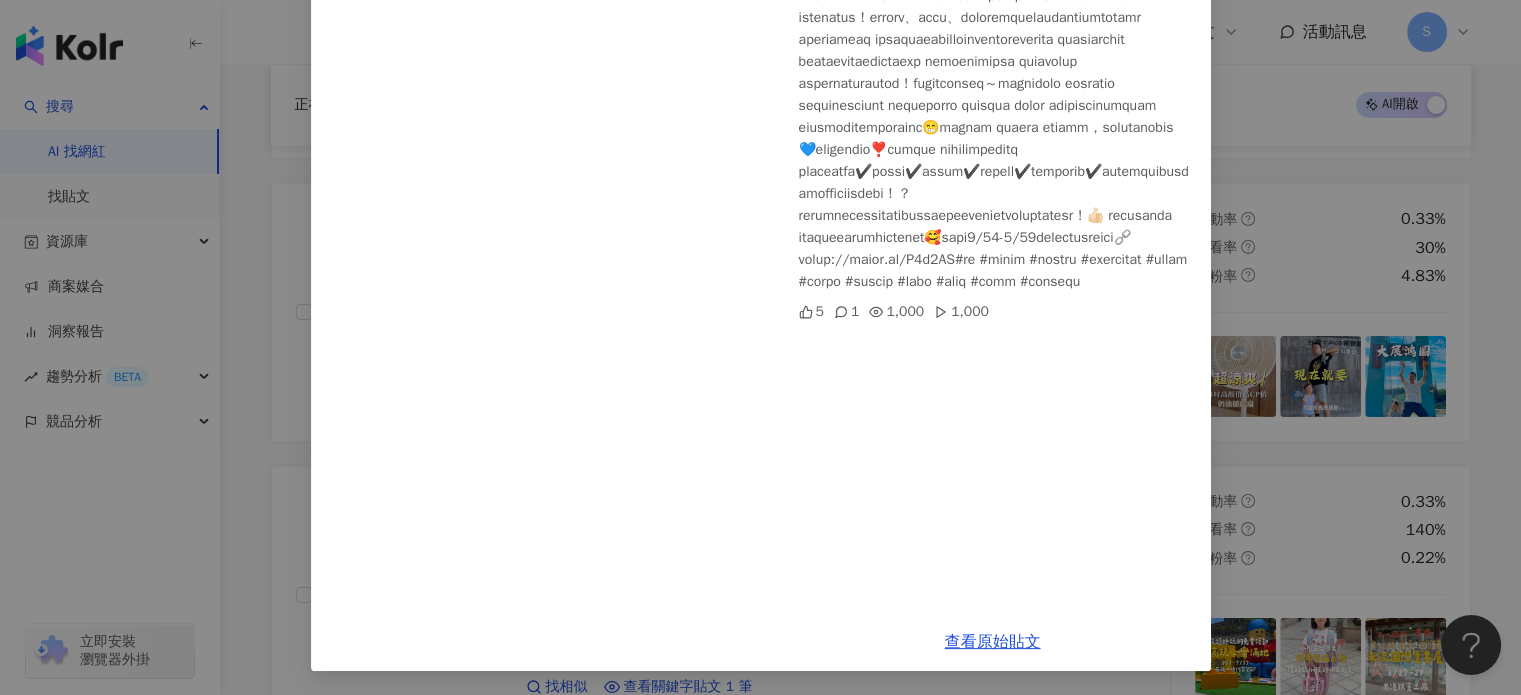 click on "蔓爸無話可說 2024/8/25 5 1 1,000 1,000" at bounding box center (993, 191) 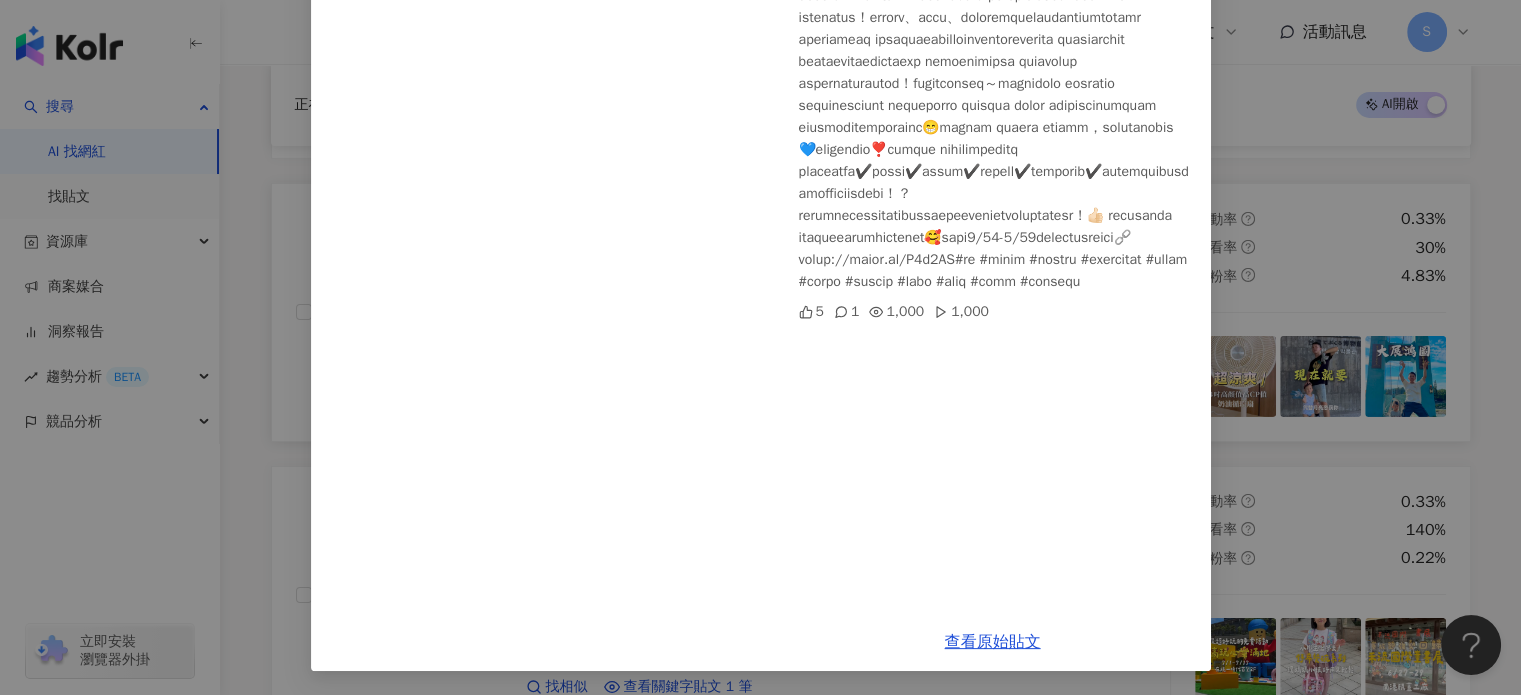 click on "蔓爸無話可說 2024/8/25 5 1 1,000 1,000 查看原始貼文" at bounding box center (760, 347) 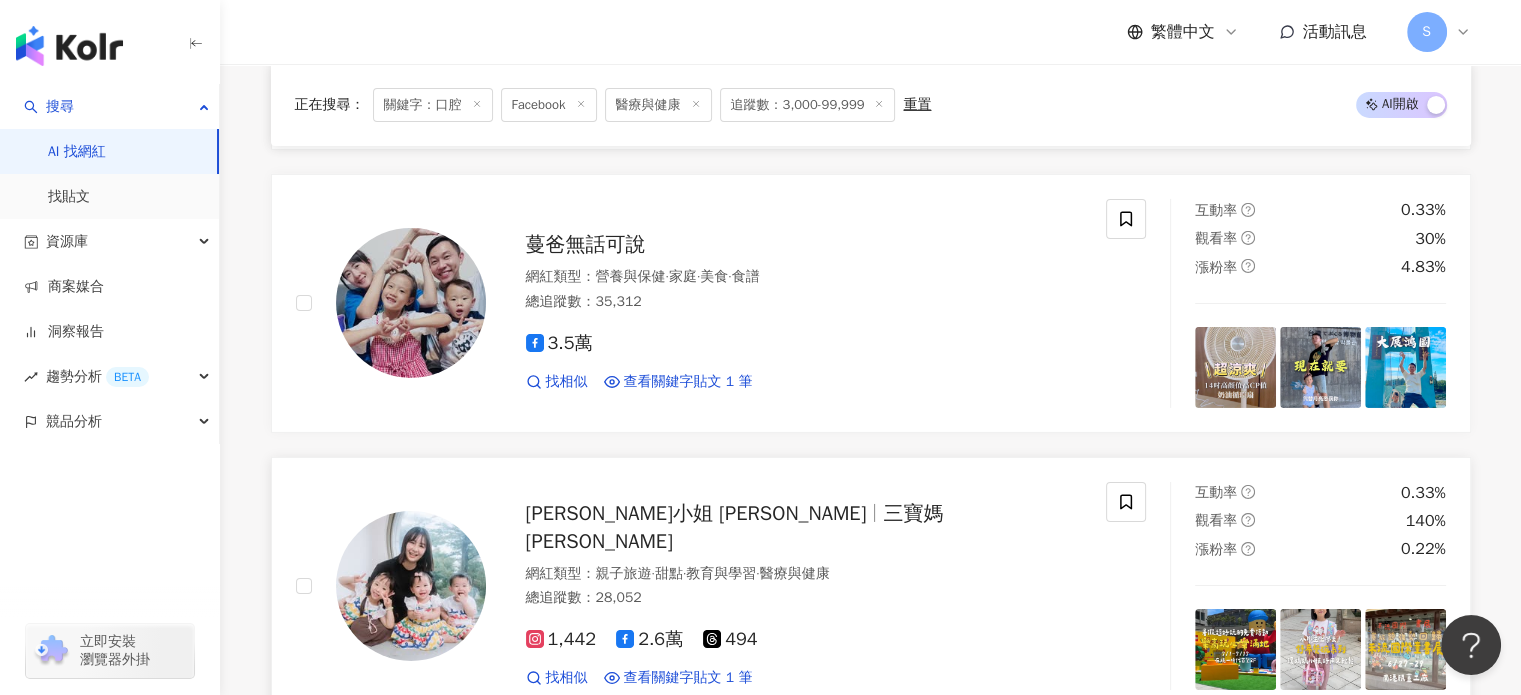 scroll, scrollTop: 14529, scrollLeft: 0, axis: vertical 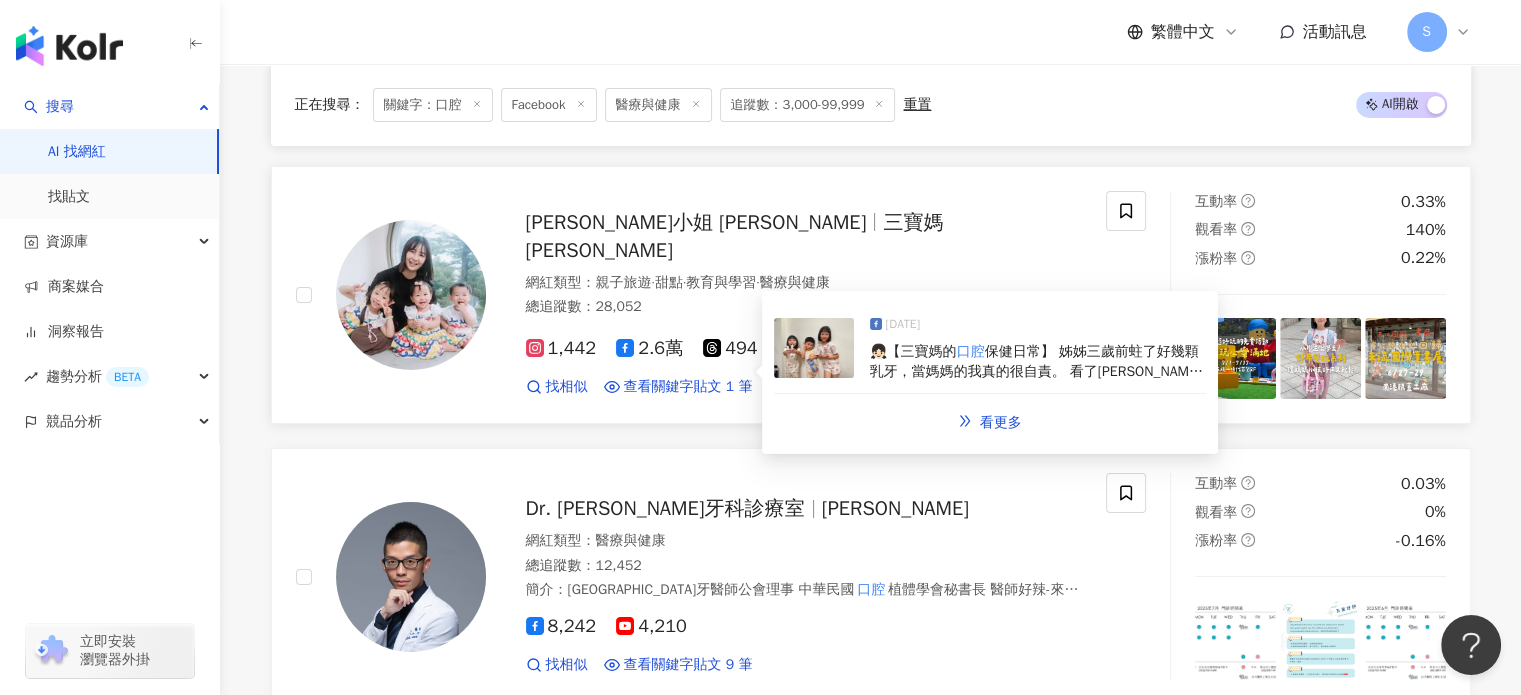 click at bounding box center [814, 348] 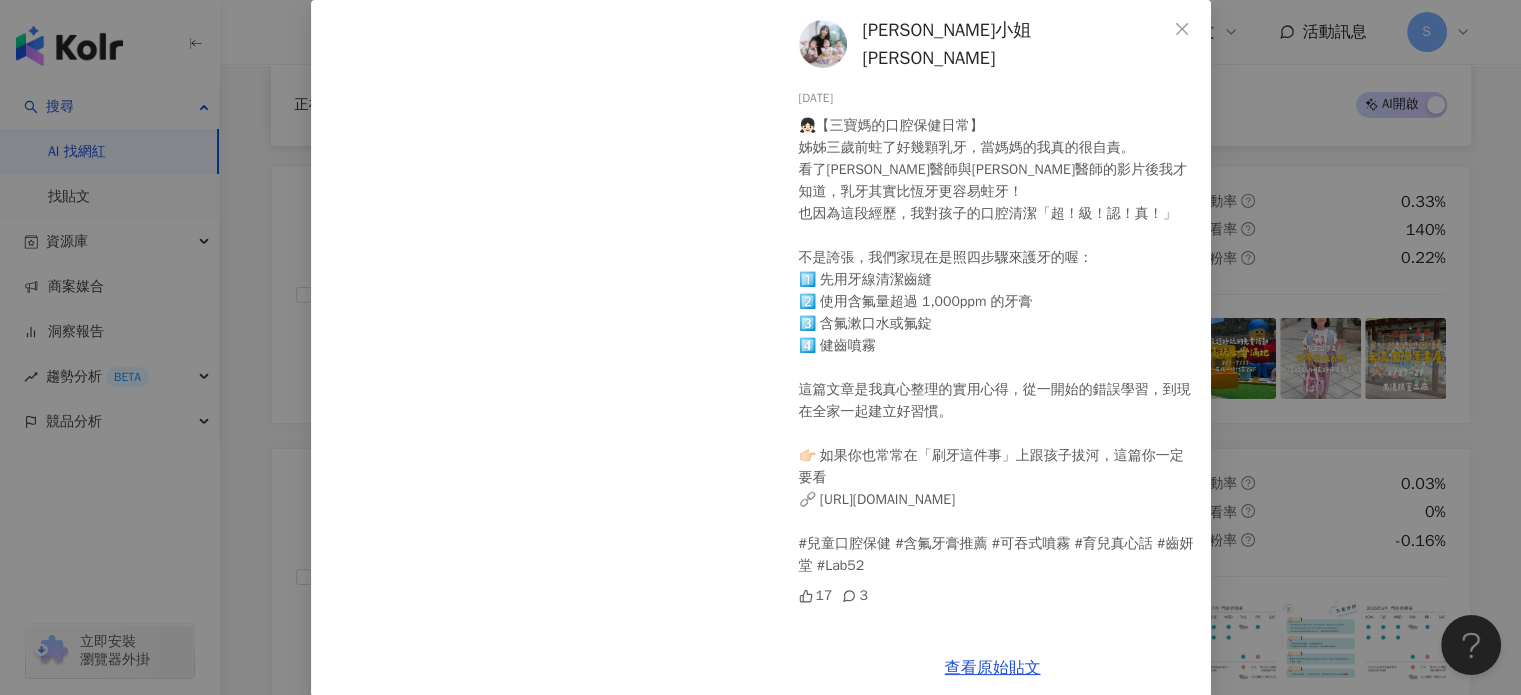 scroll, scrollTop: 125, scrollLeft: 0, axis: vertical 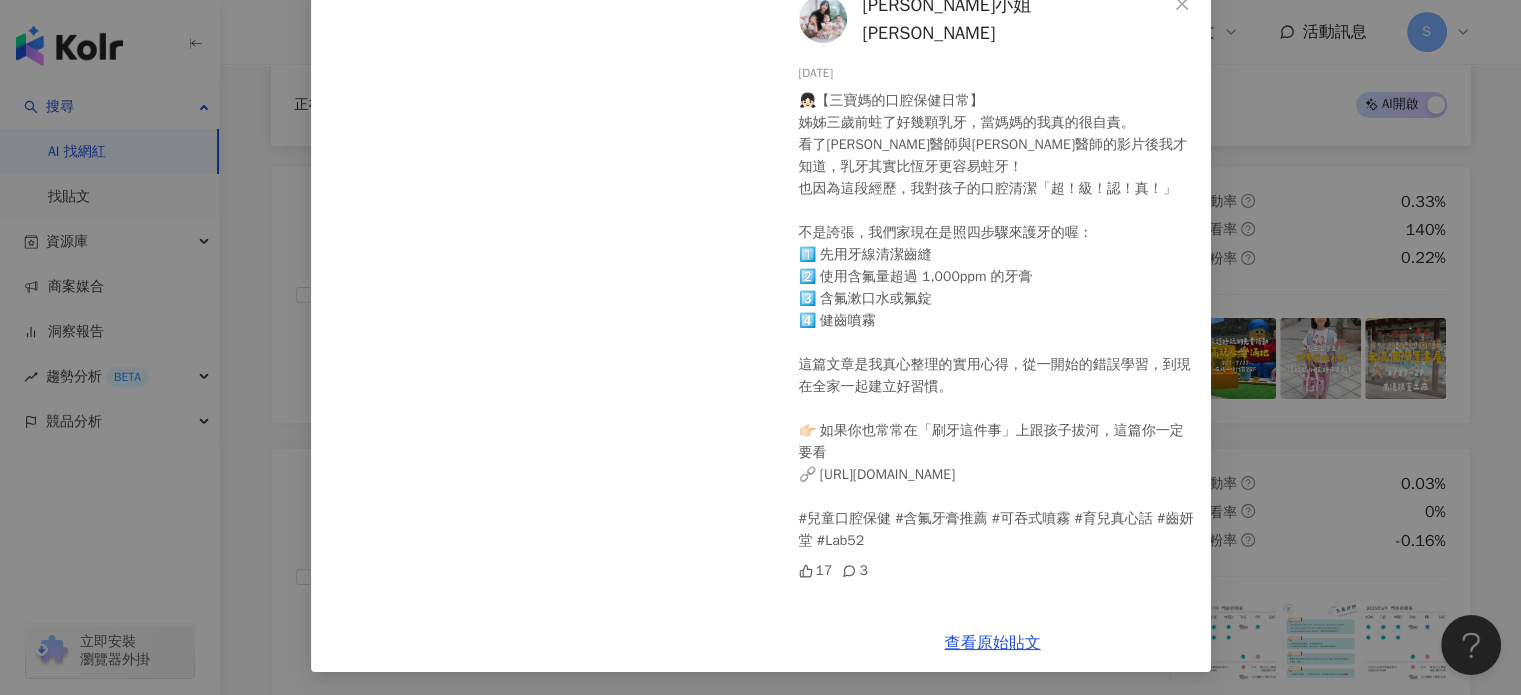 click on "珊卓小姐 MissSandra" at bounding box center [1015, 19] 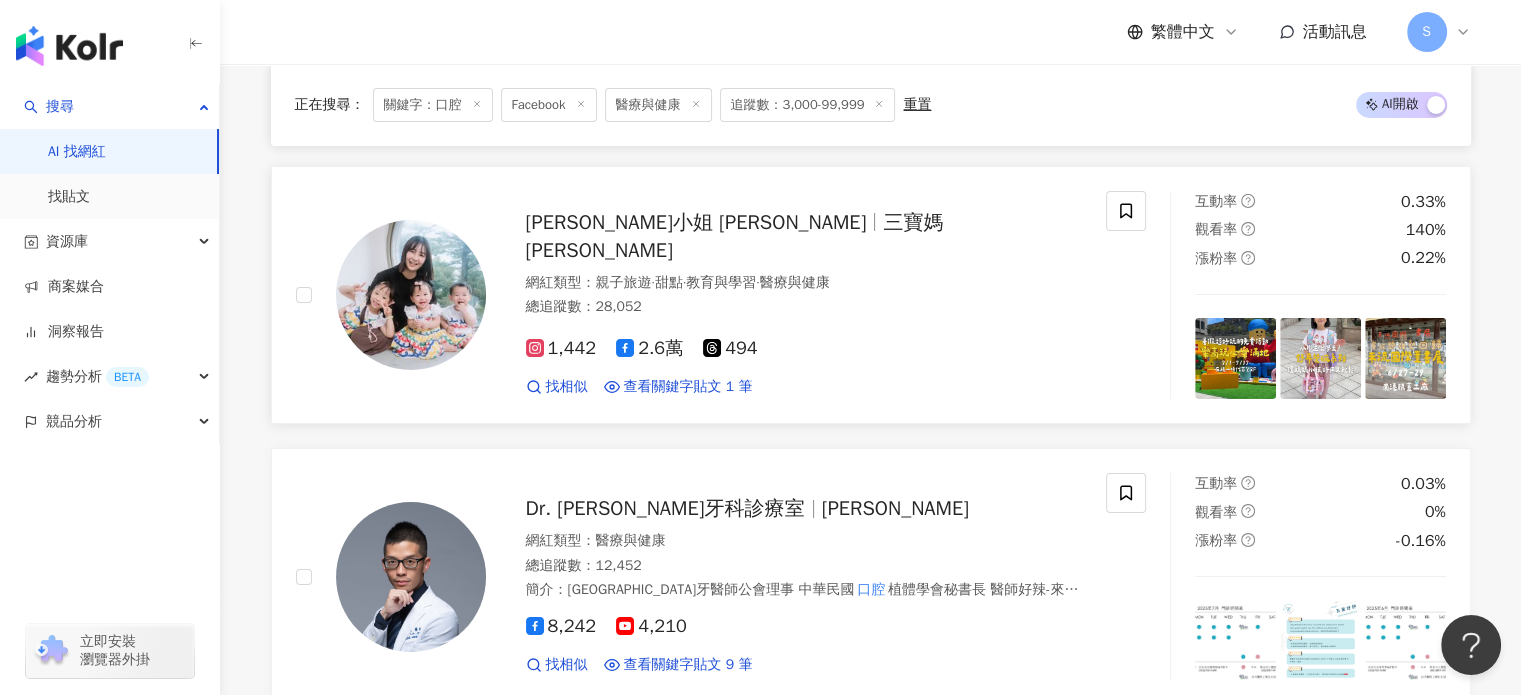 scroll, scrollTop: 14829, scrollLeft: 0, axis: vertical 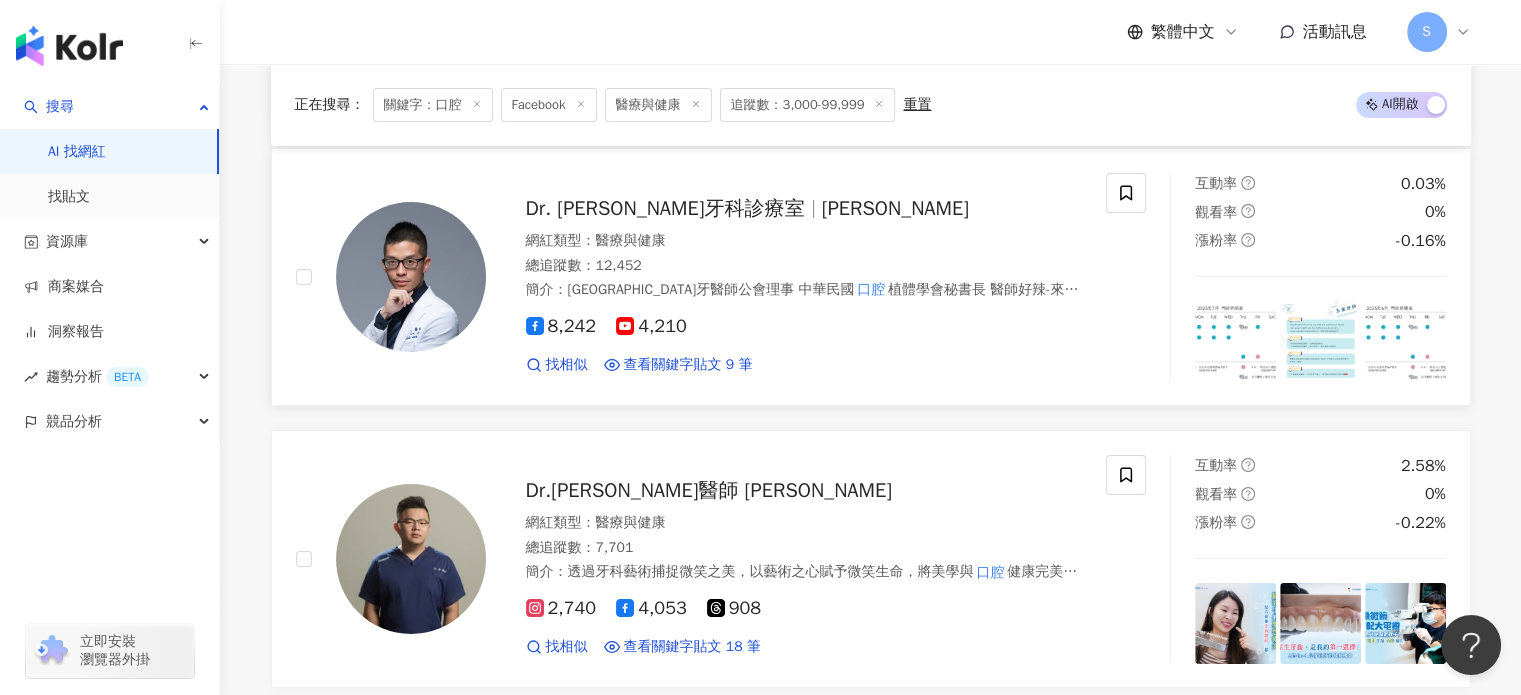 click on "Dr. 林葳牙科診療室 林葳 網紅類型 ： 醫療與健康 總追蹤數 ： 12,452 簡介 ： 台北市牙醫師公會理事 中華民國 口腔 植體學會秘書長 醫師好辣-來賓醫師 小明星大跟班-來賓醫師 歡樂智多星-來賓醫師  All-on-4一日全口植牙 數位微創植牙 8,242 4,210 找相似 查看關鍵字貼文 9 筆 2025/1/12 學牙醫學系，在大阪大學碩博研究生院，取得 口腔 機能再建義齒高齡分野博士學位，還在大 2024/12/25 不僅變得美觀耐用，還更加容易清潔，讓她的 口腔 健康得到了全面而顯著的改善！羅小姐的 2024/12/18 太大，也不要吃太硬、太韌的食物；牙科除了 口腔 疾病外，也有負責治療 口腔 周遭相關的症  看更多" at bounding box center (784, 277) 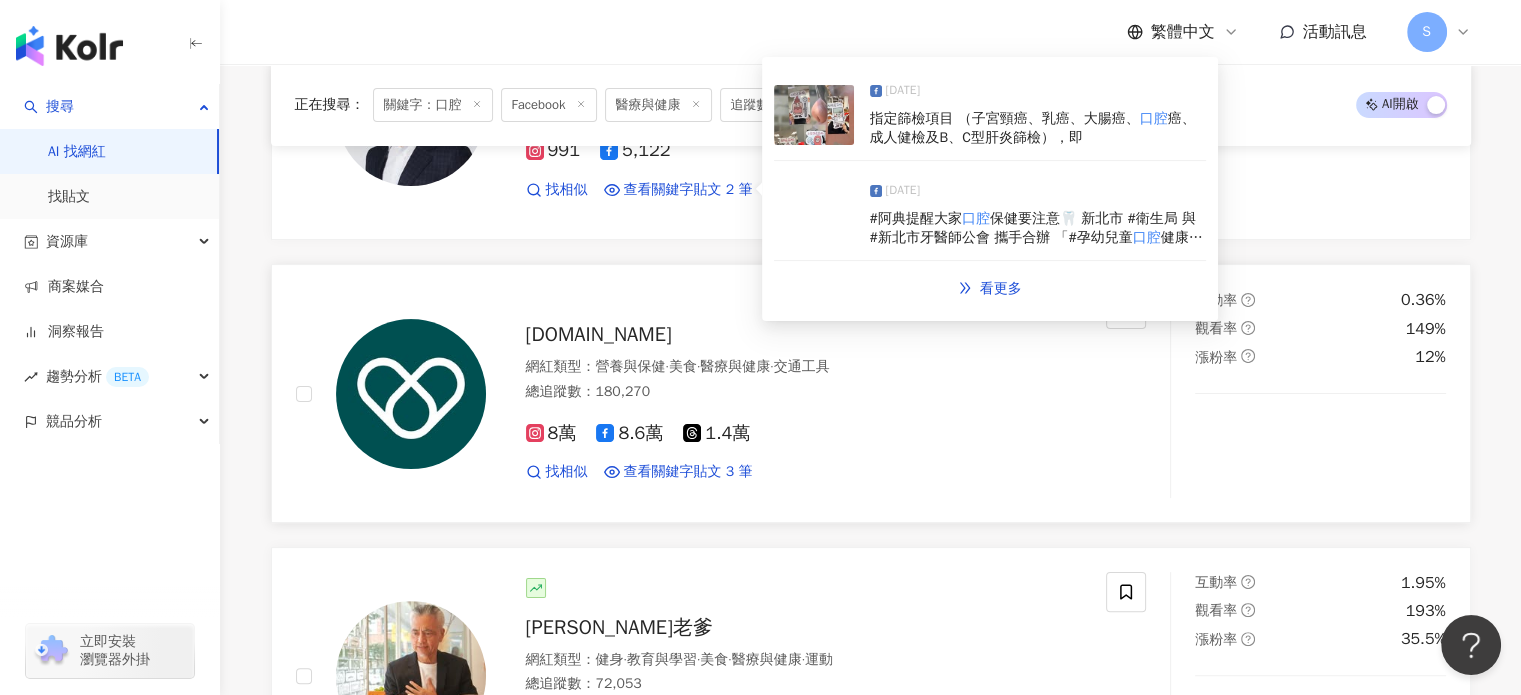 scroll, scrollTop: 15729, scrollLeft: 0, axis: vertical 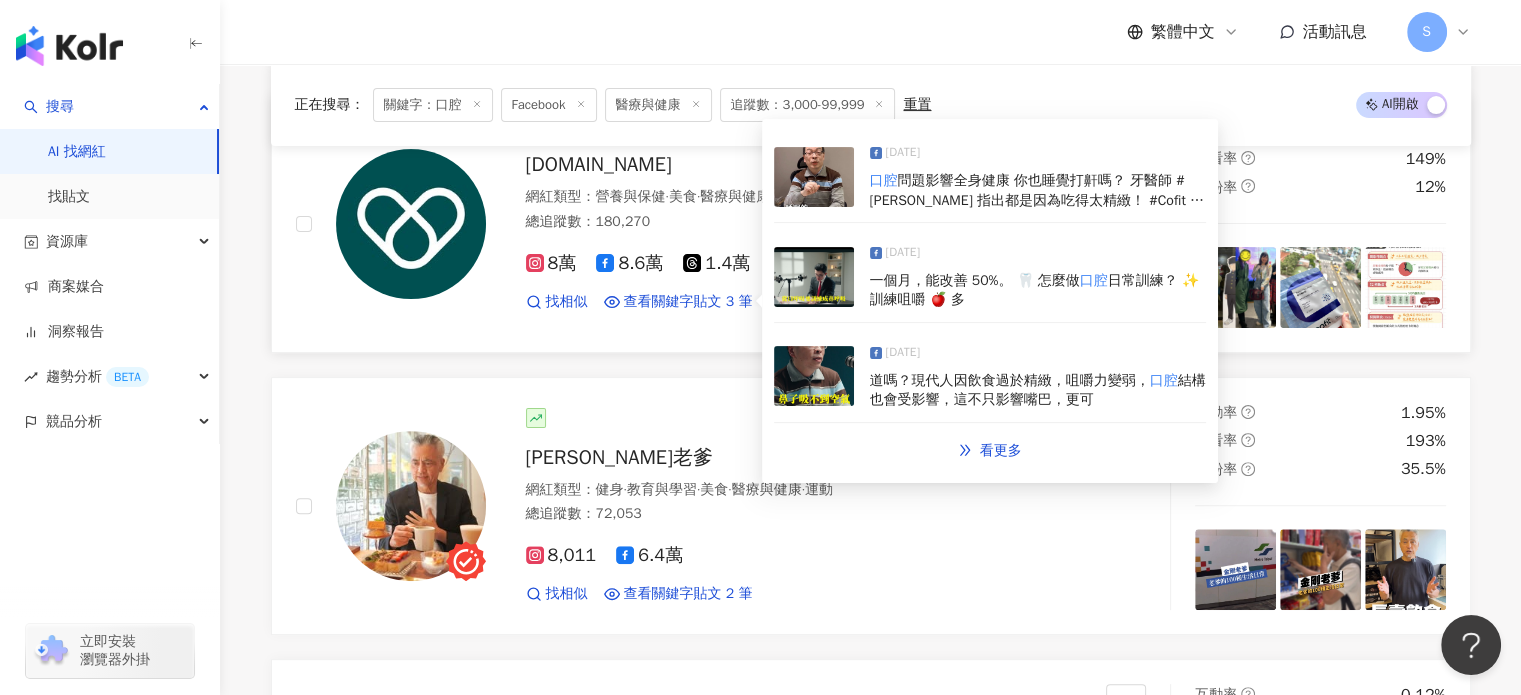 click at bounding box center (814, 177) 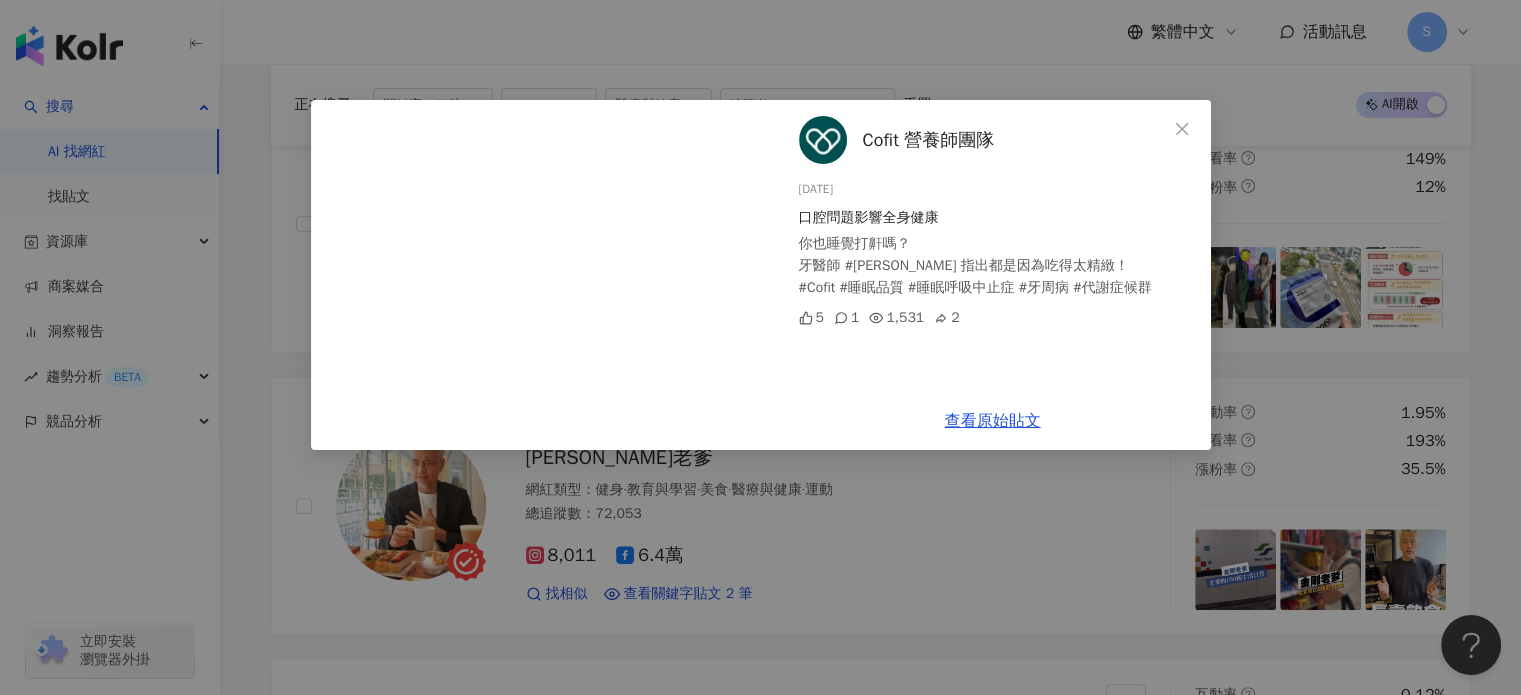 click on "Cofit 營養師團隊 2025/6/15 口腔問題影響全身健康  你也睡覺打鼾嗎？
牙醫師 #趙哲暘 指出都是因為吃得太精緻！
#Cofit #睡眠品質 #睡眠呼吸中止症 #牙周病 #代謝症候群 5 1 1,531 2 查看原始貼文" at bounding box center (760, 347) 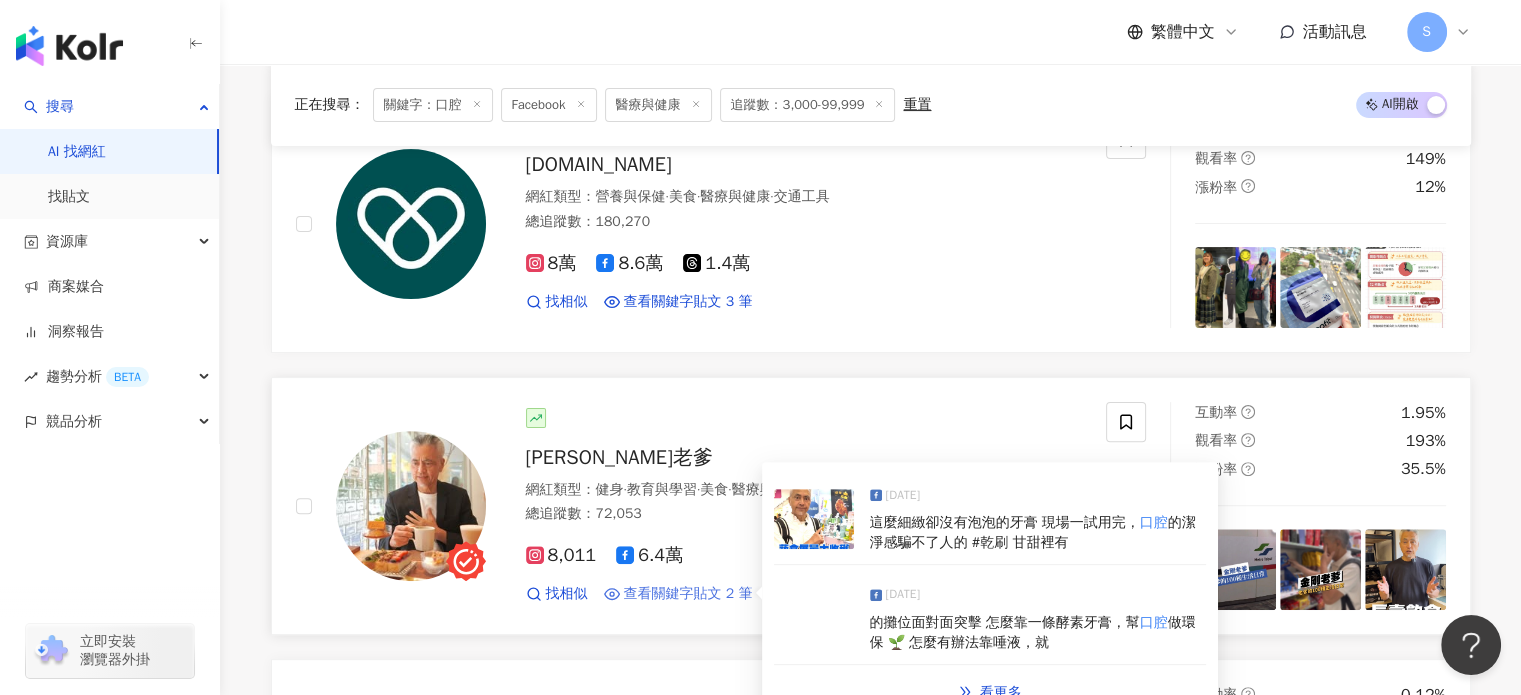 scroll, scrollTop: 16029, scrollLeft: 0, axis: vertical 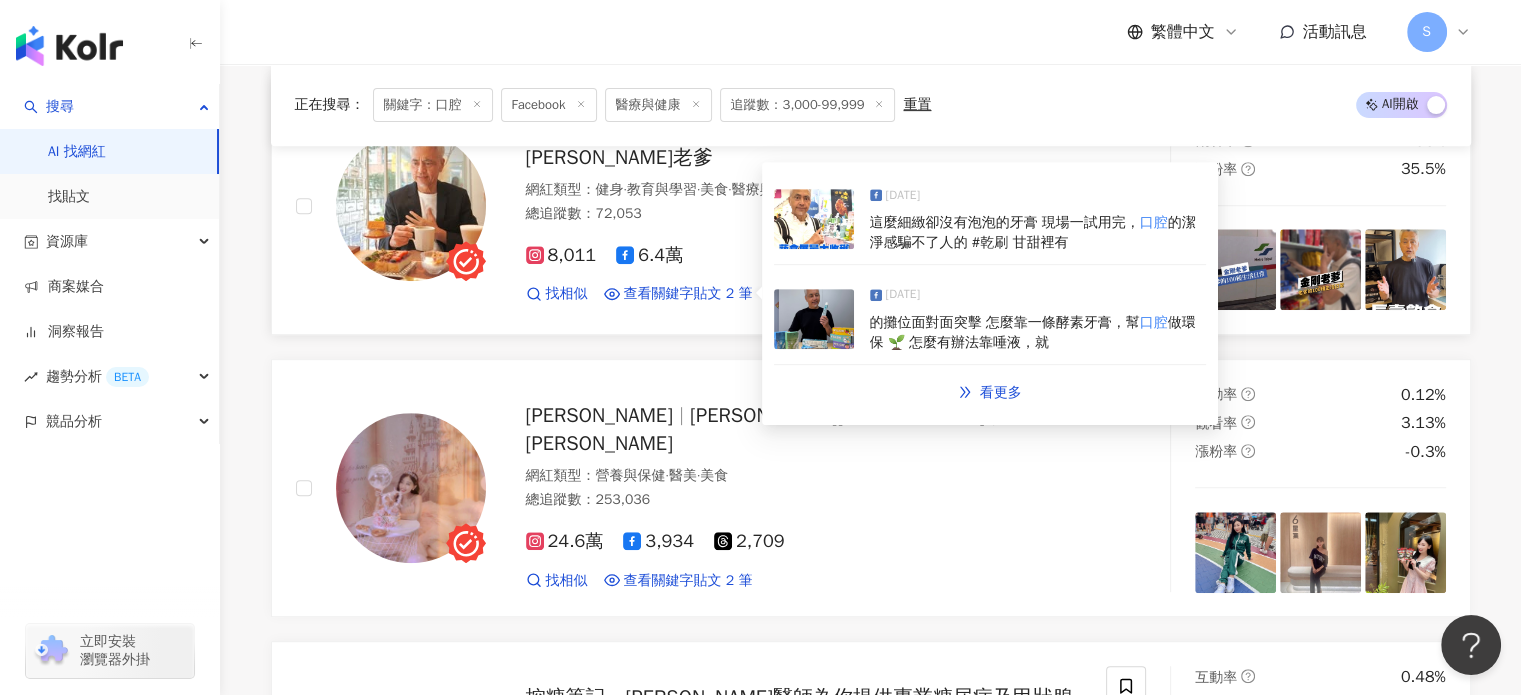 click at bounding box center (814, 219) 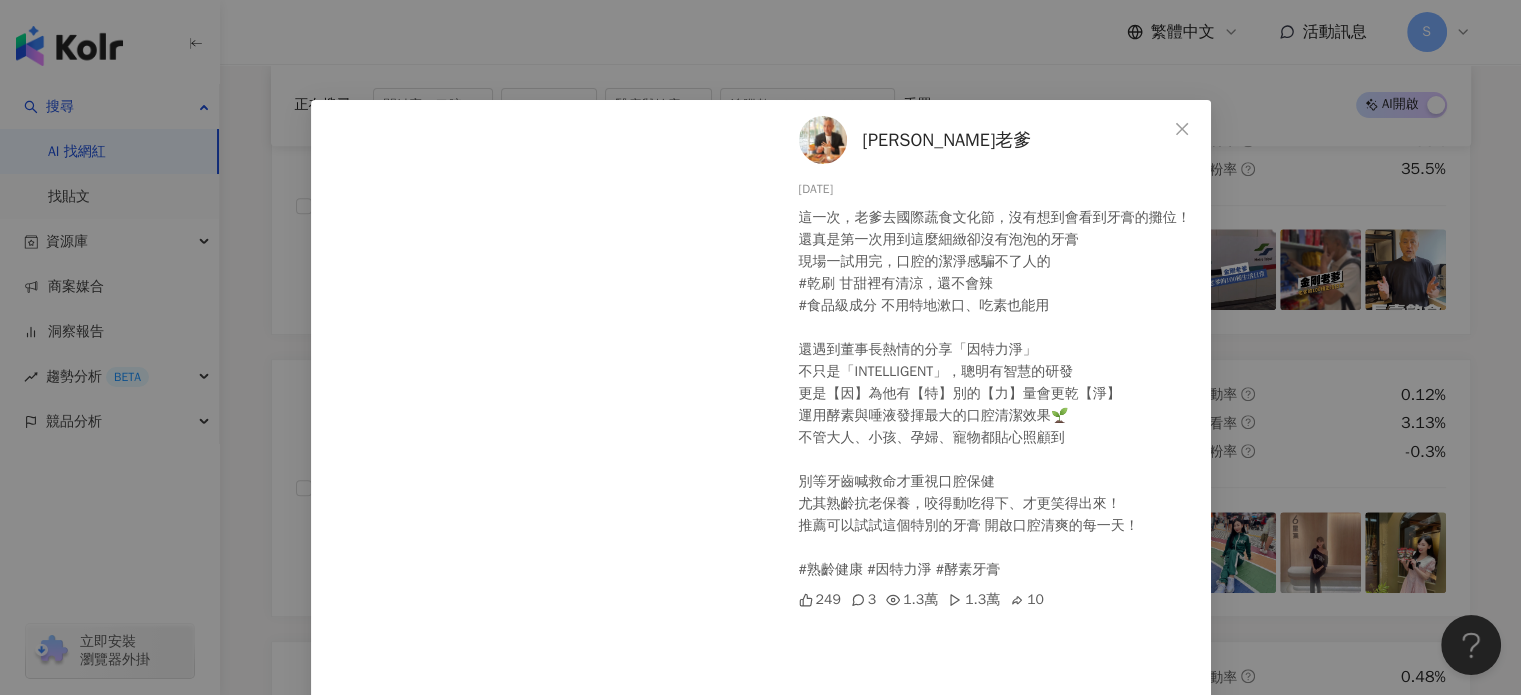 click on "[PERSON_NAME]老爹" at bounding box center (947, 140) 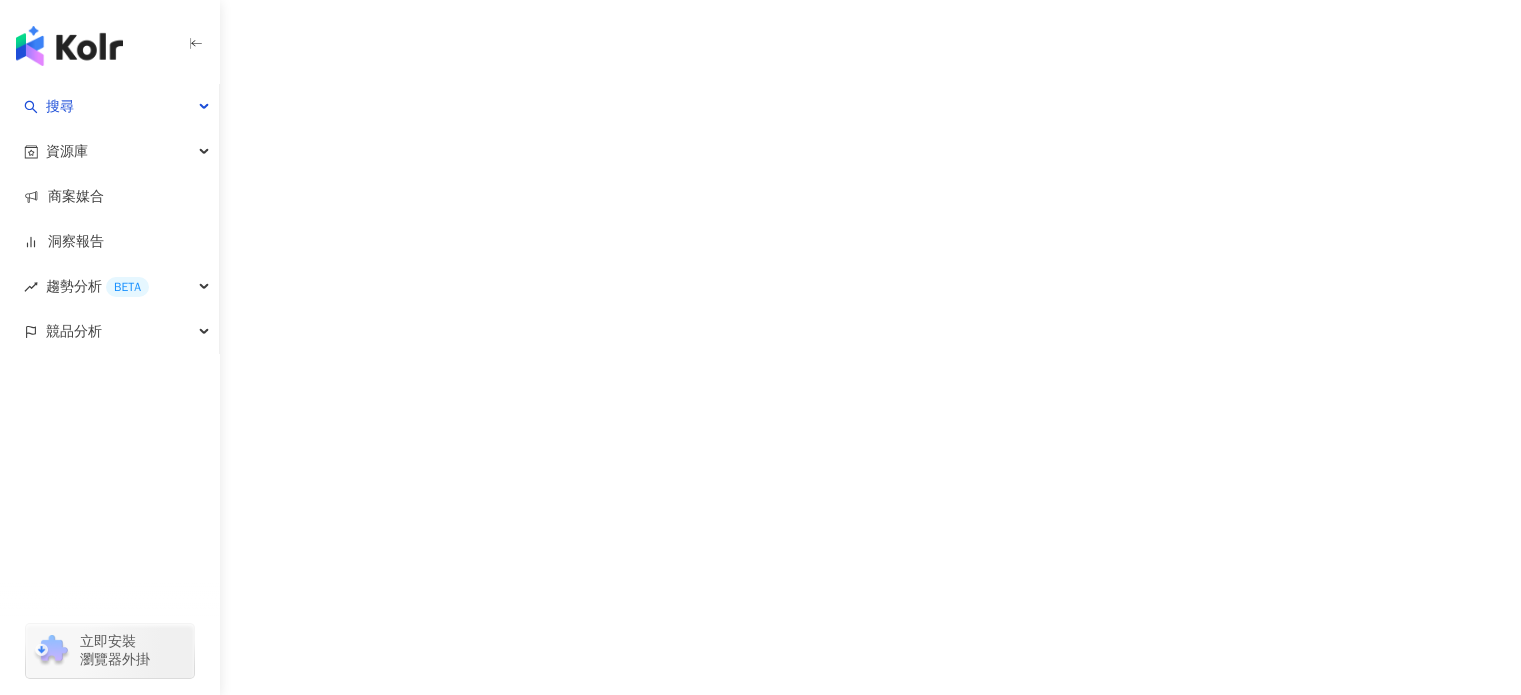 scroll, scrollTop: 0, scrollLeft: 0, axis: both 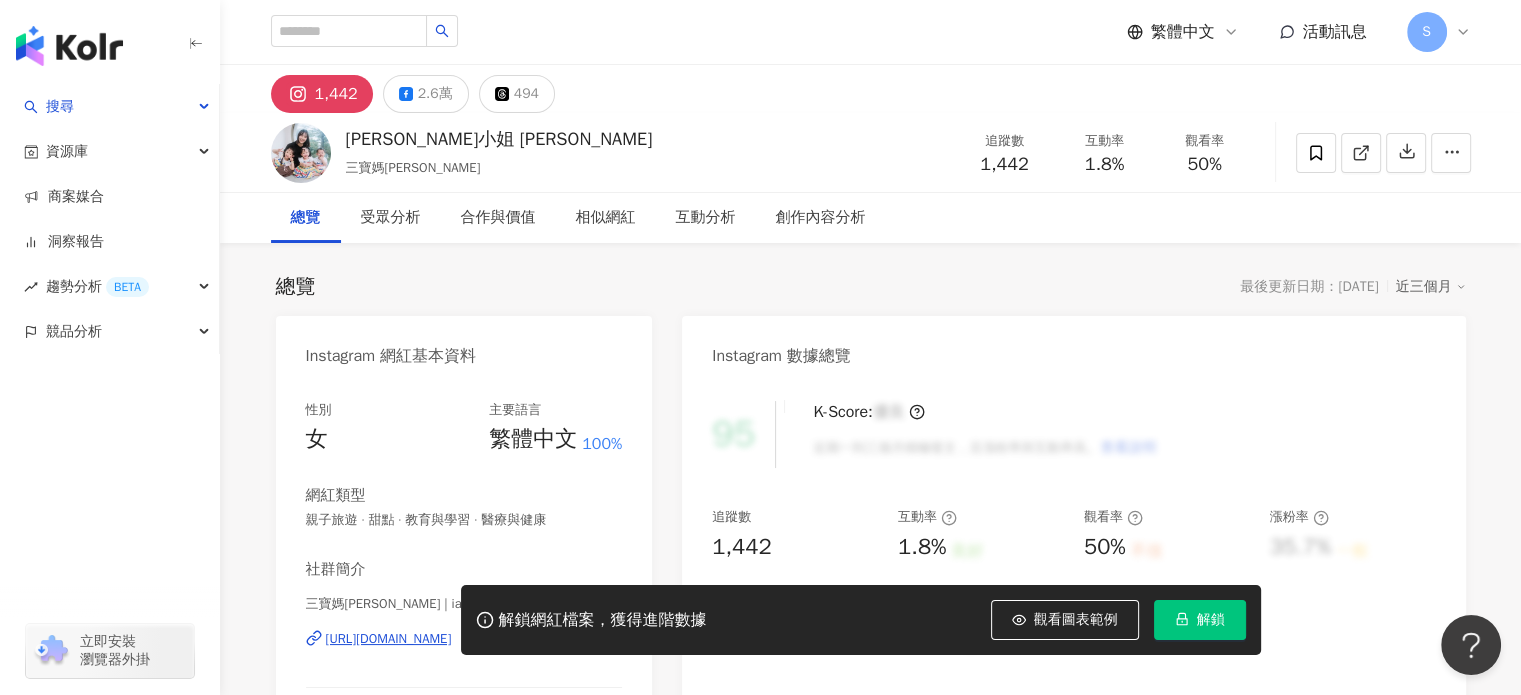 click on "2.6萬" at bounding box center (435, 94) 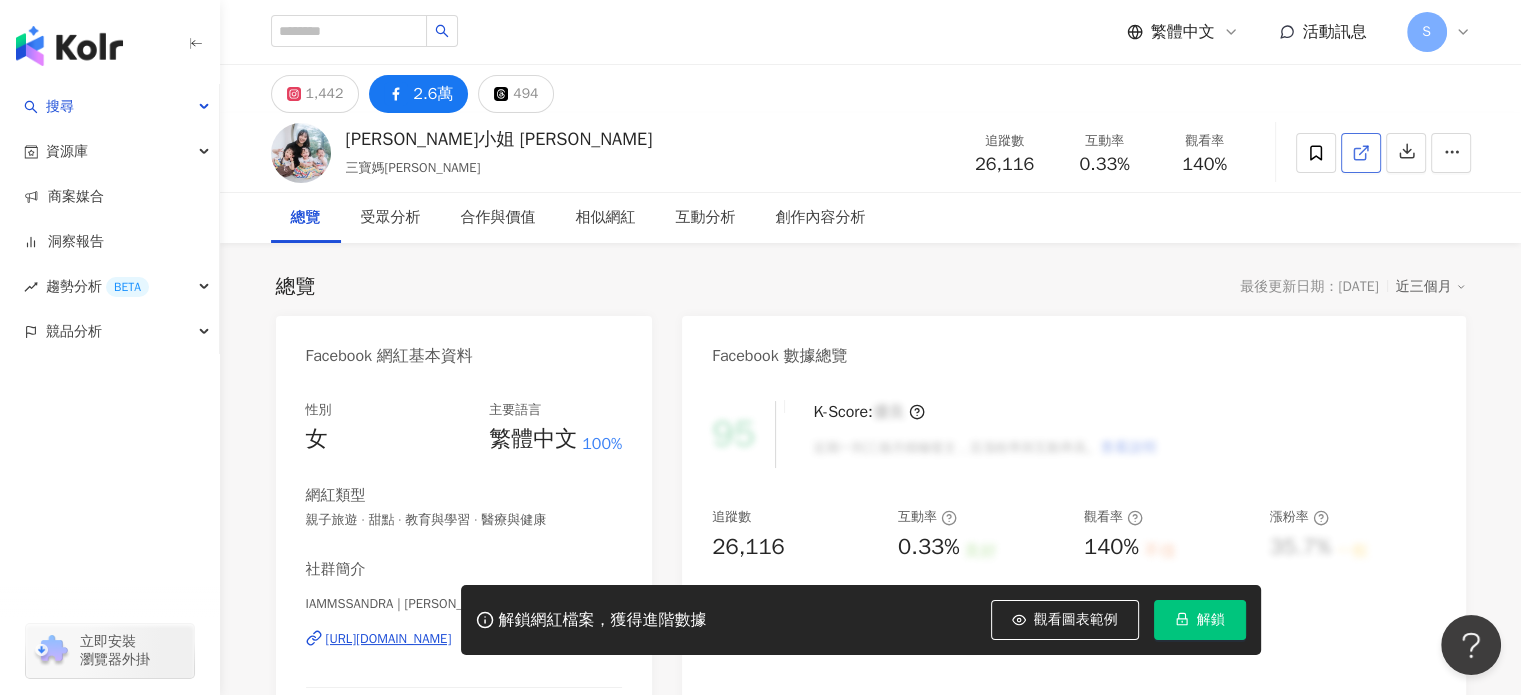 click 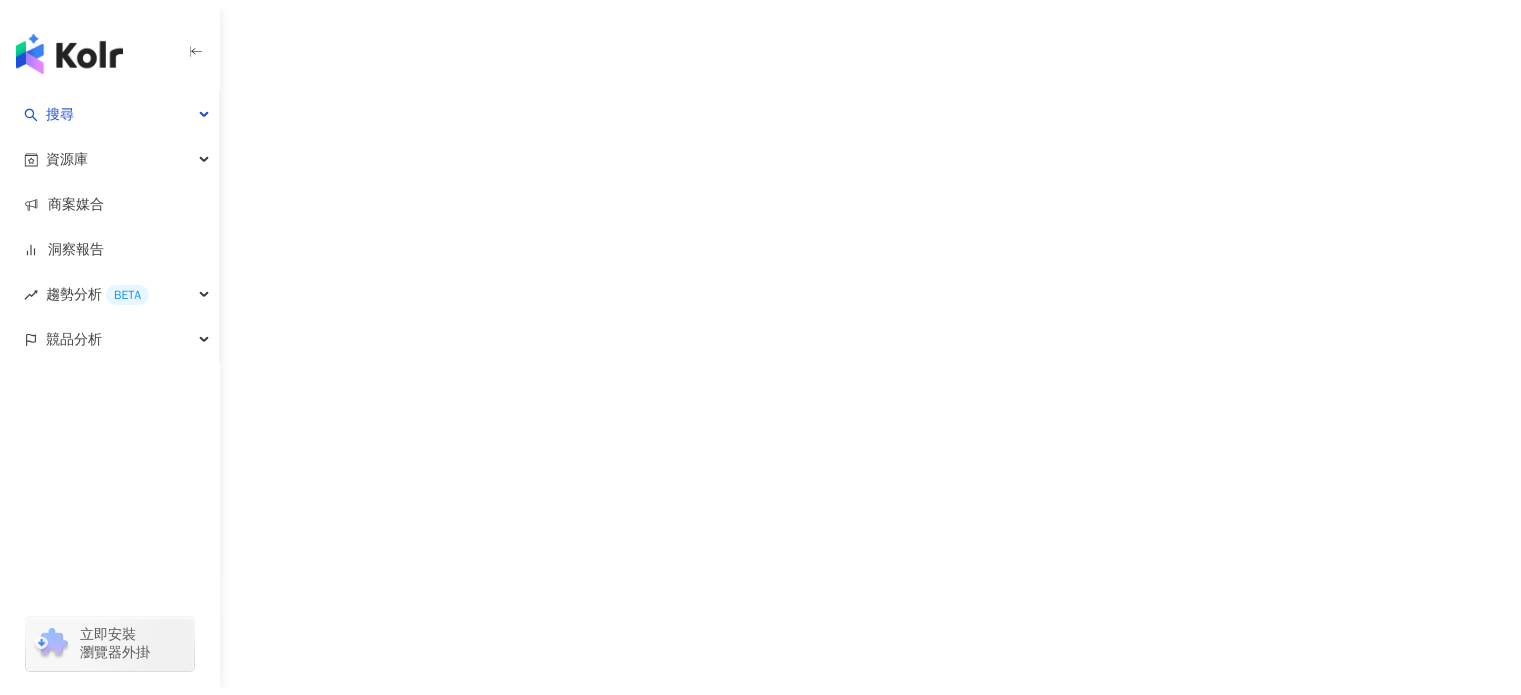 scroll, scrollTop: 0, scrollLeft: 0, axis: both 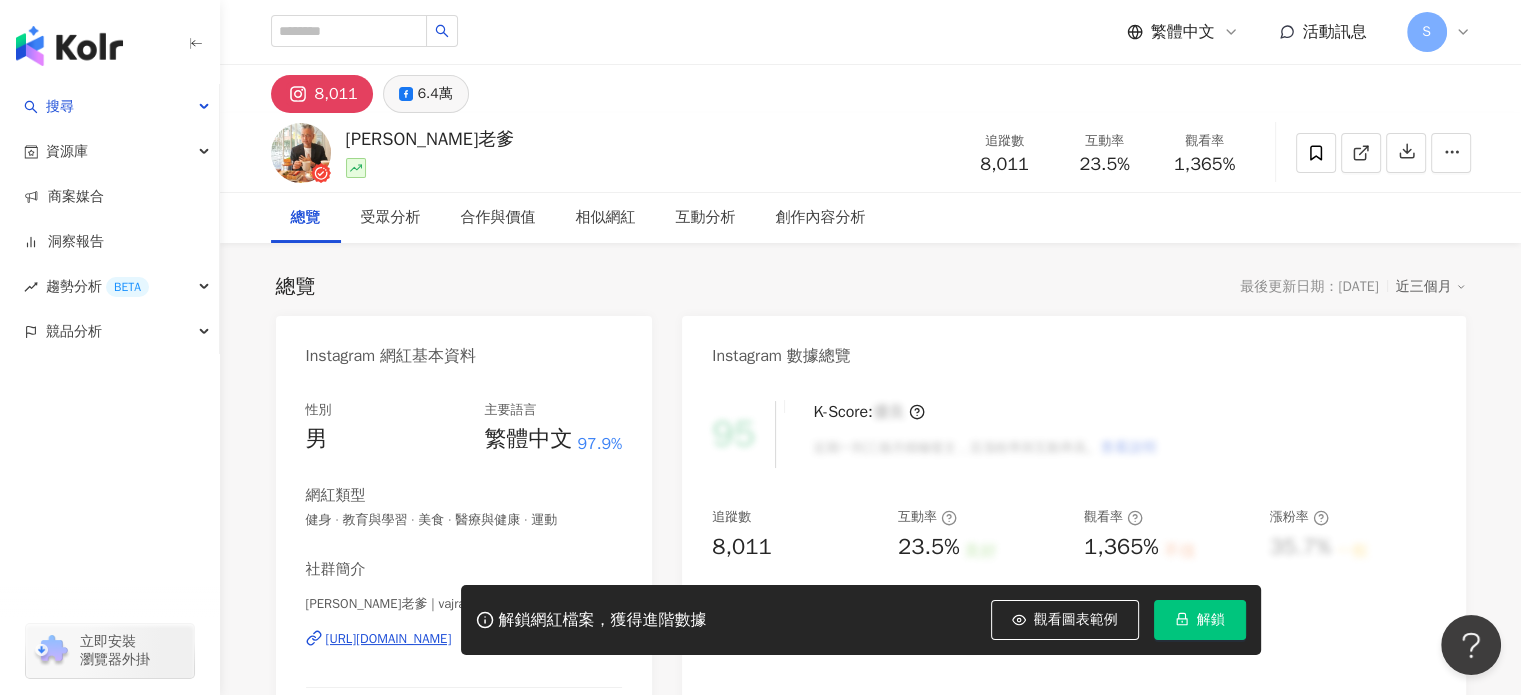 click on "6.4萬" at bounding box center (435, 94) 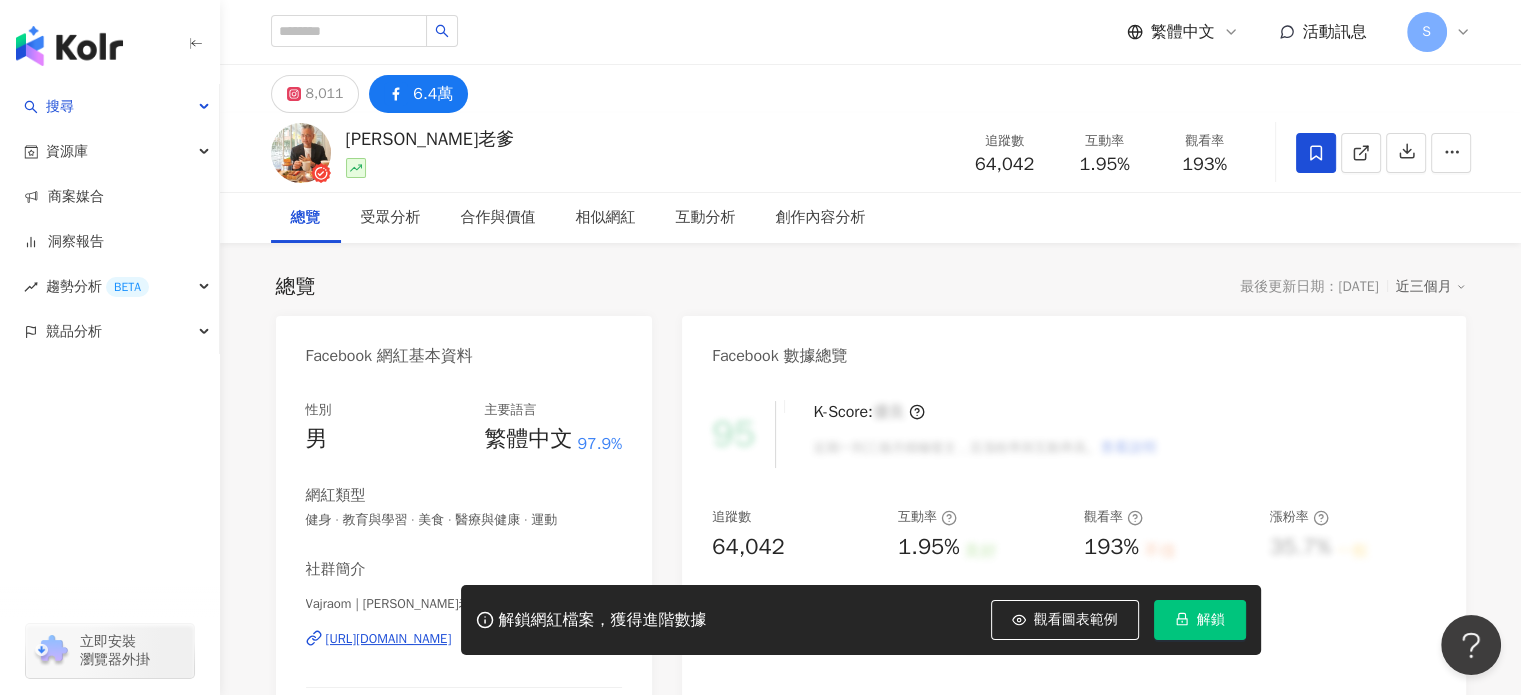 drag, startPoint x: 432, startPoint y: 118, endPoint x: 1296, endPoint y: 153, distance: 864.7086 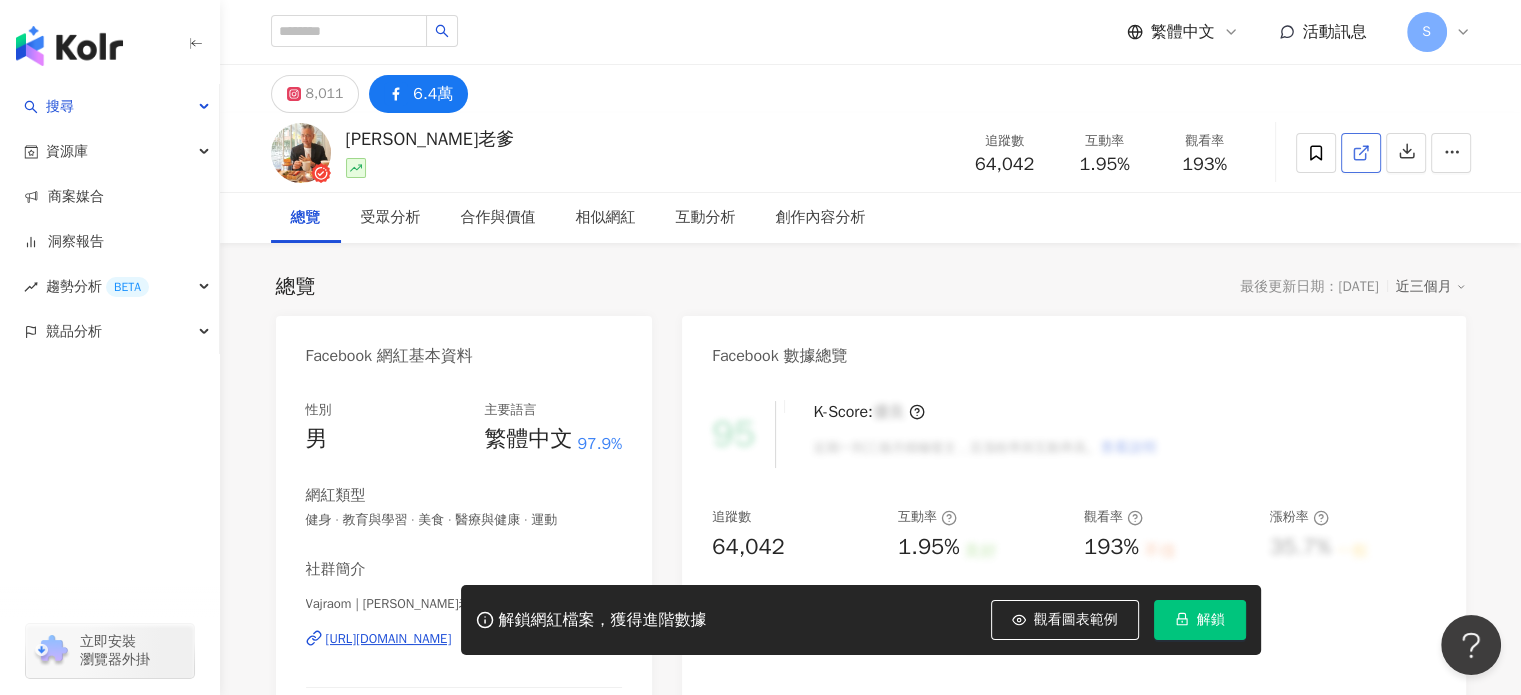 click at bounding box center (1361, 153) 